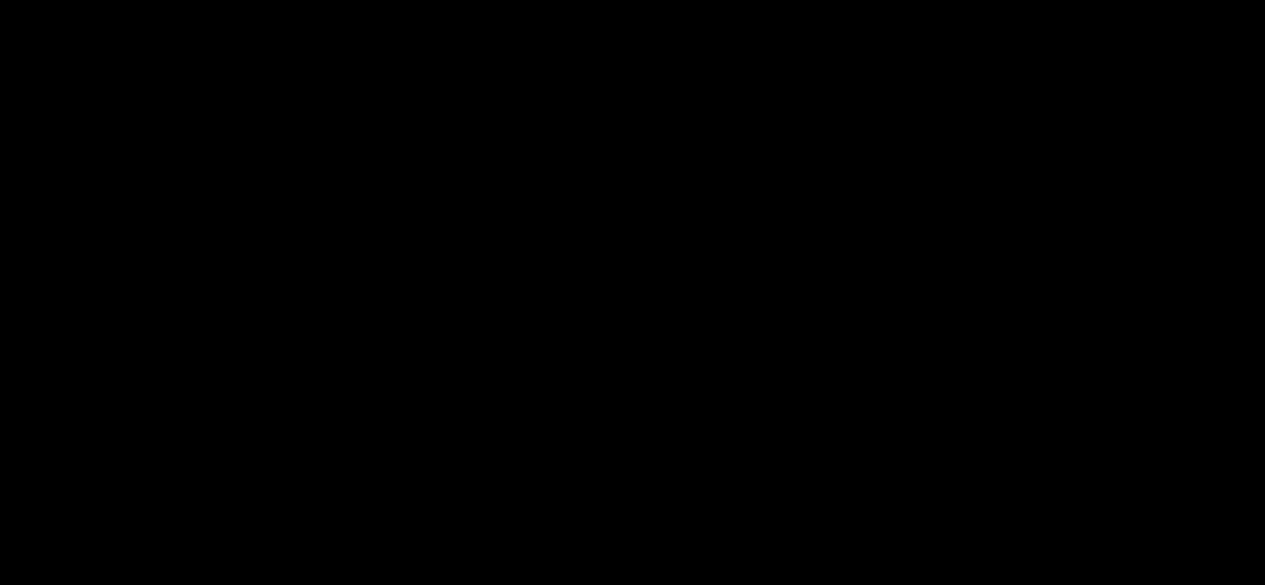 scroll, scrollTop: 0, scrollLeft: 0, axis: both 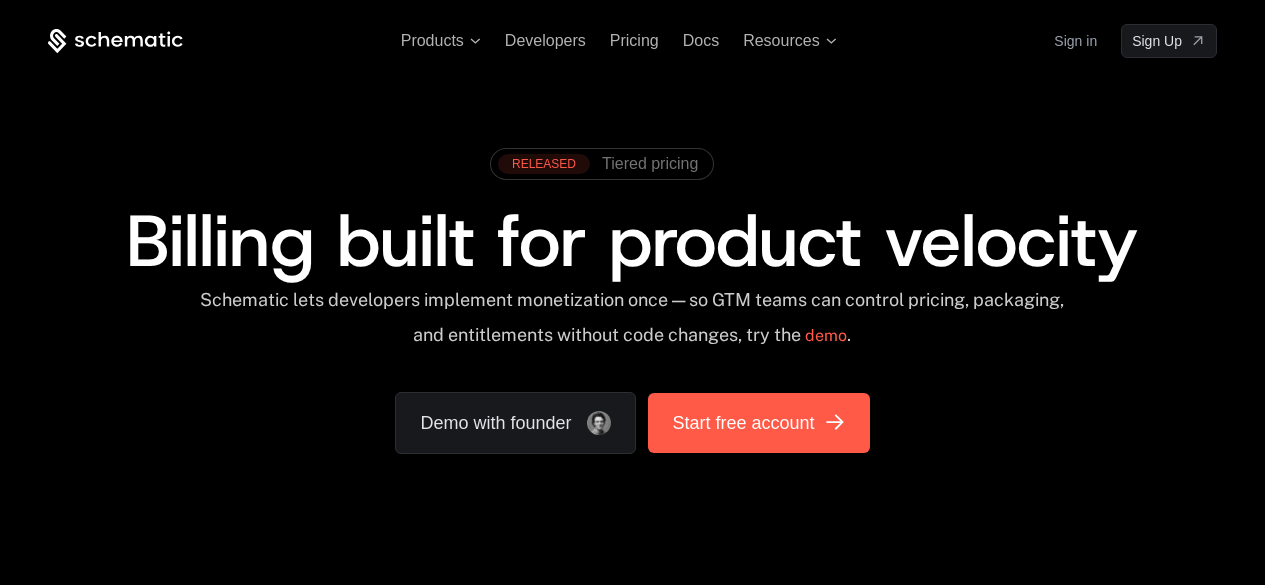 click on "Start free account" at bounding box center [743, 423] 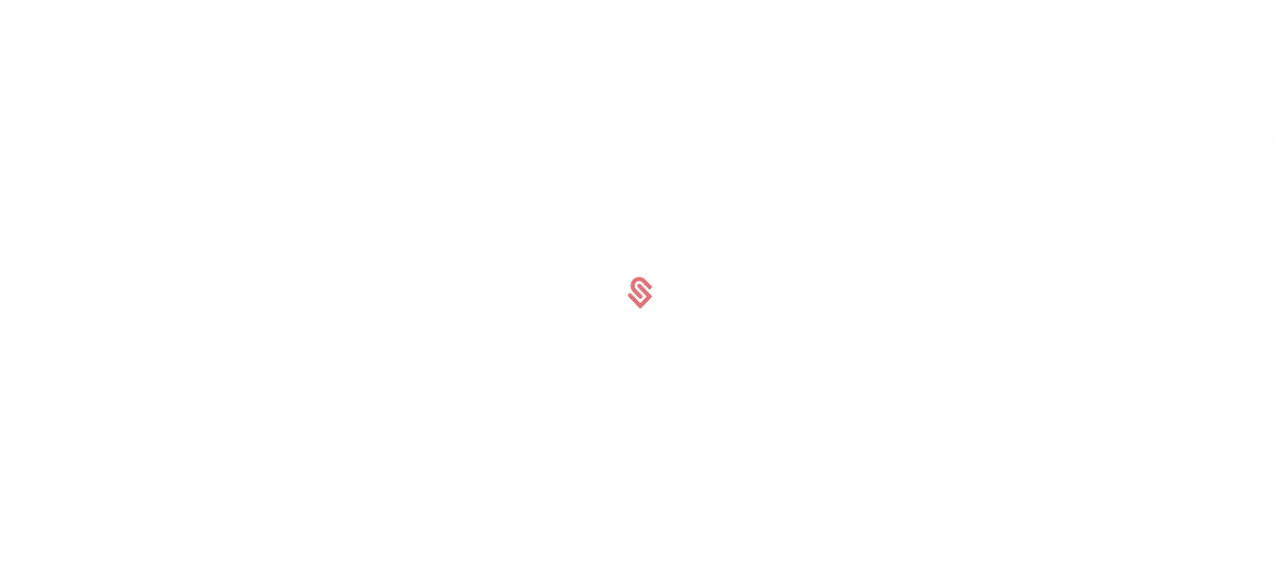 scroll, scrollTop: 0, scrollLeft: 0, axis: both 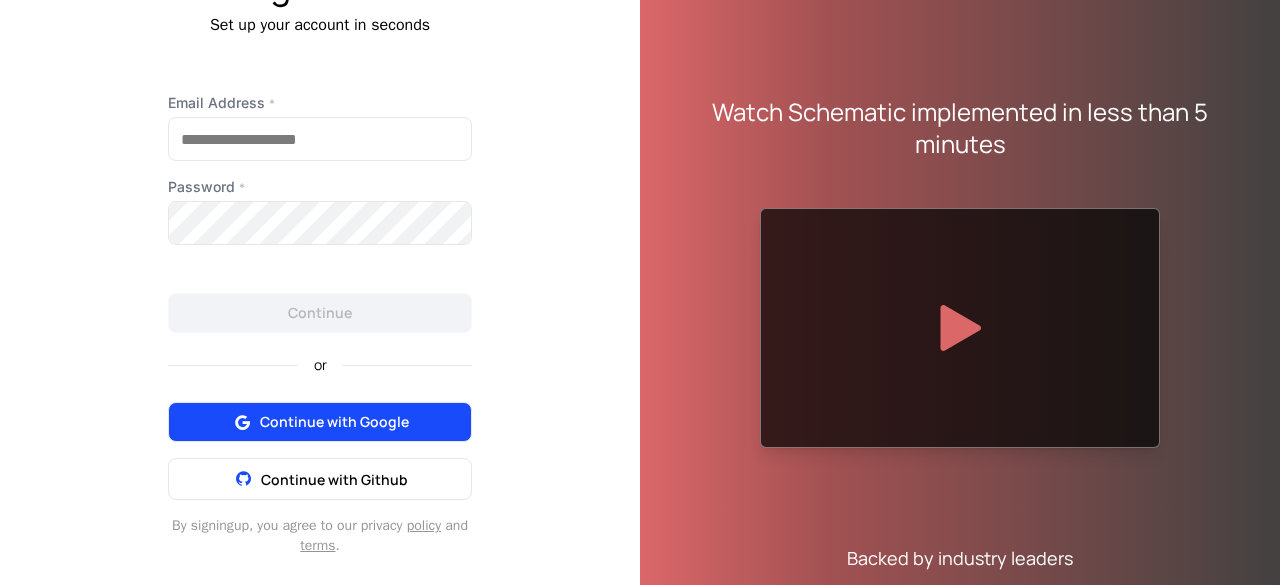 click on "Continue with Google" at bounding box center [334, 422] 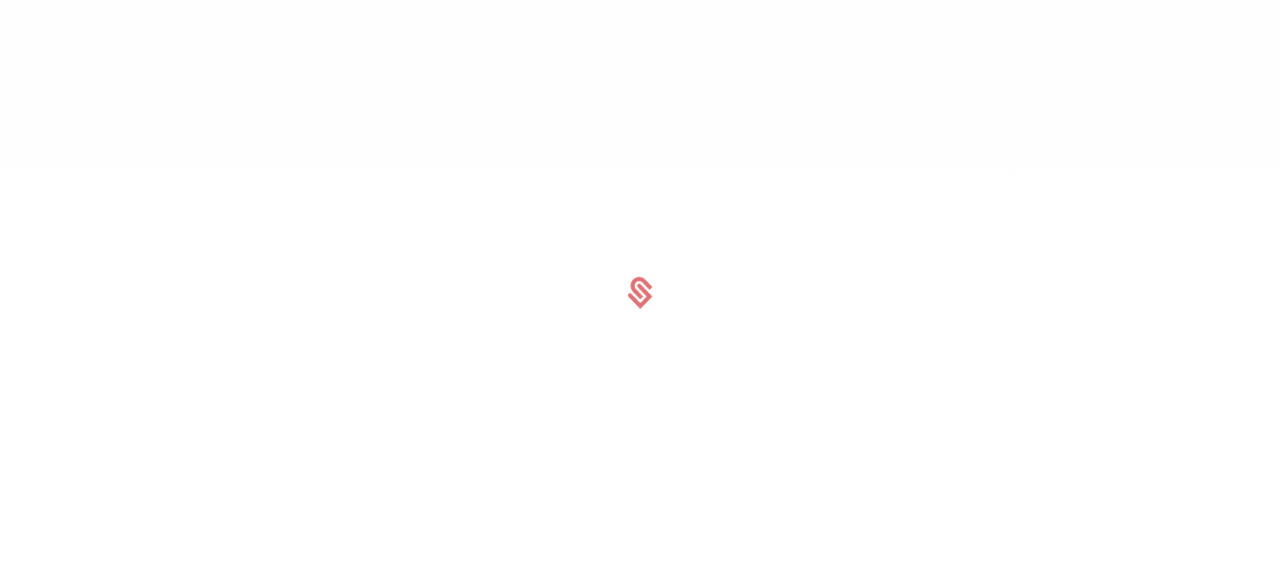 scroll, scrollTop: 0, scrollLeft: 0, axis: both 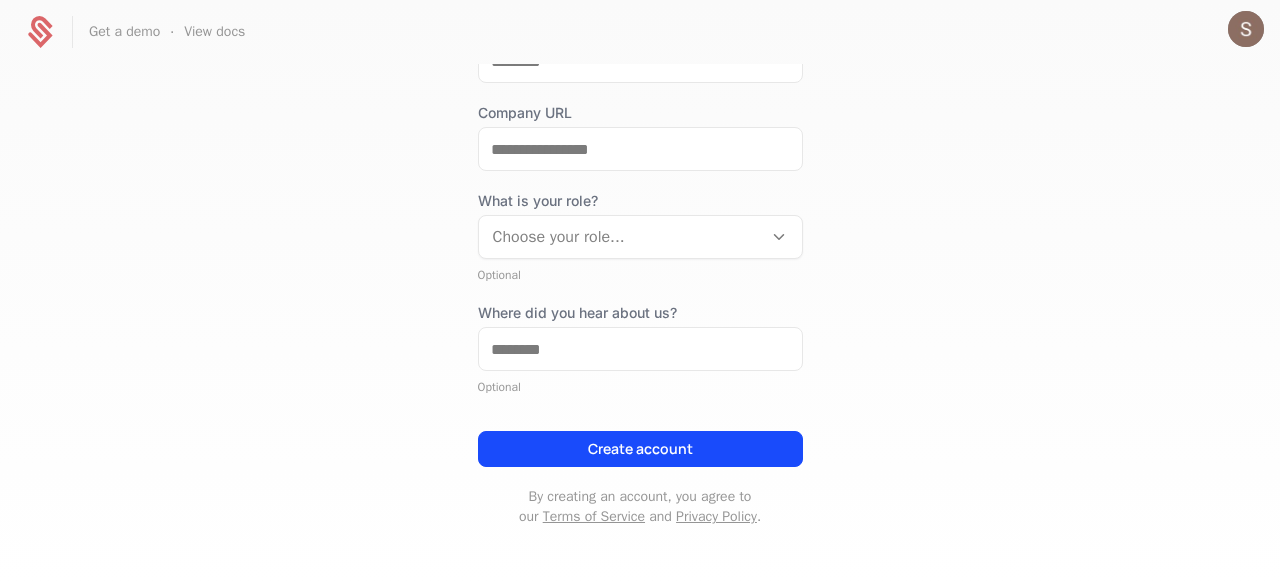 click on "Create account" at bounding box center [640, 449] 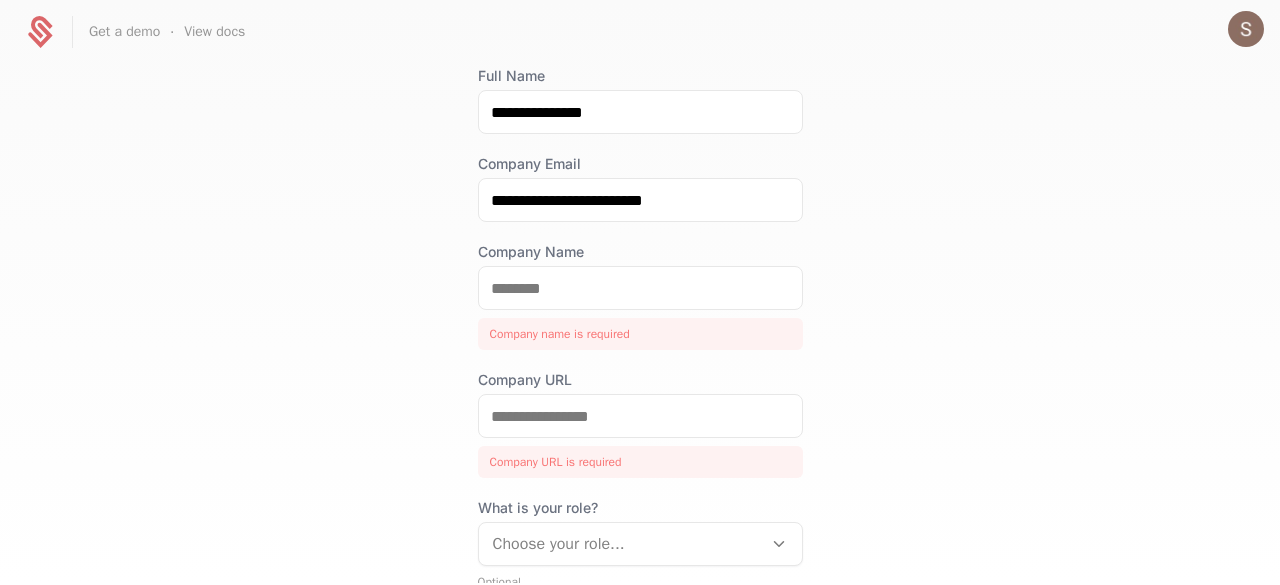 scroll, scrollTop: 65, scrollLeft: 0, axis: vertical 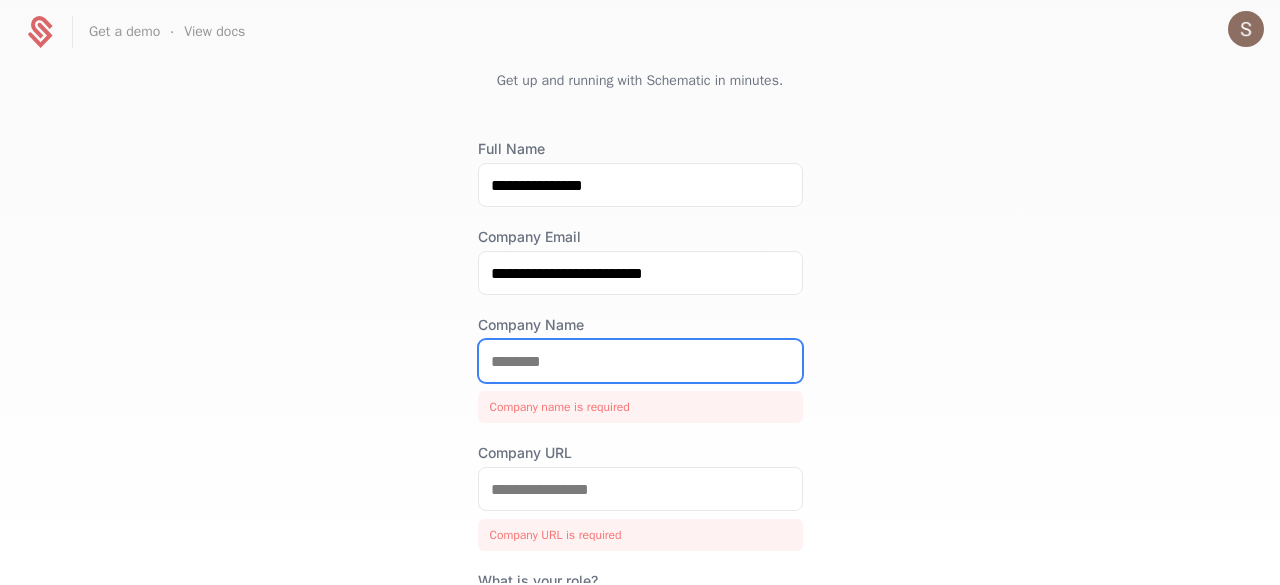 click on "Company Name" at bounding box center [640, 361] 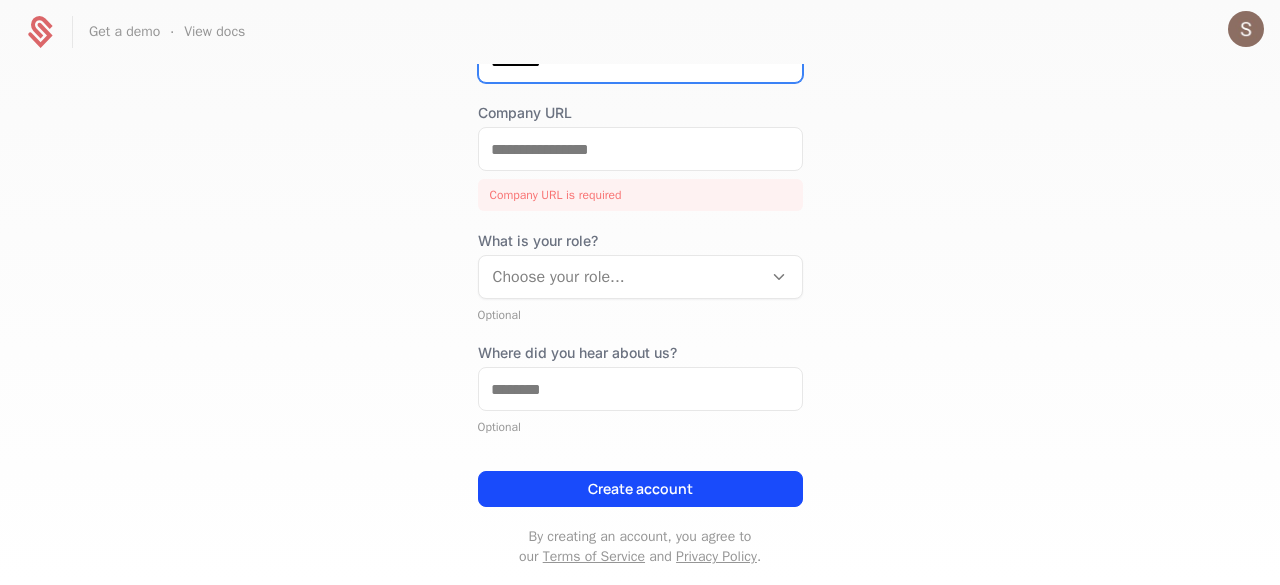 scroll, scrollTop: 405, scrollLeft: 0, axis: vertical 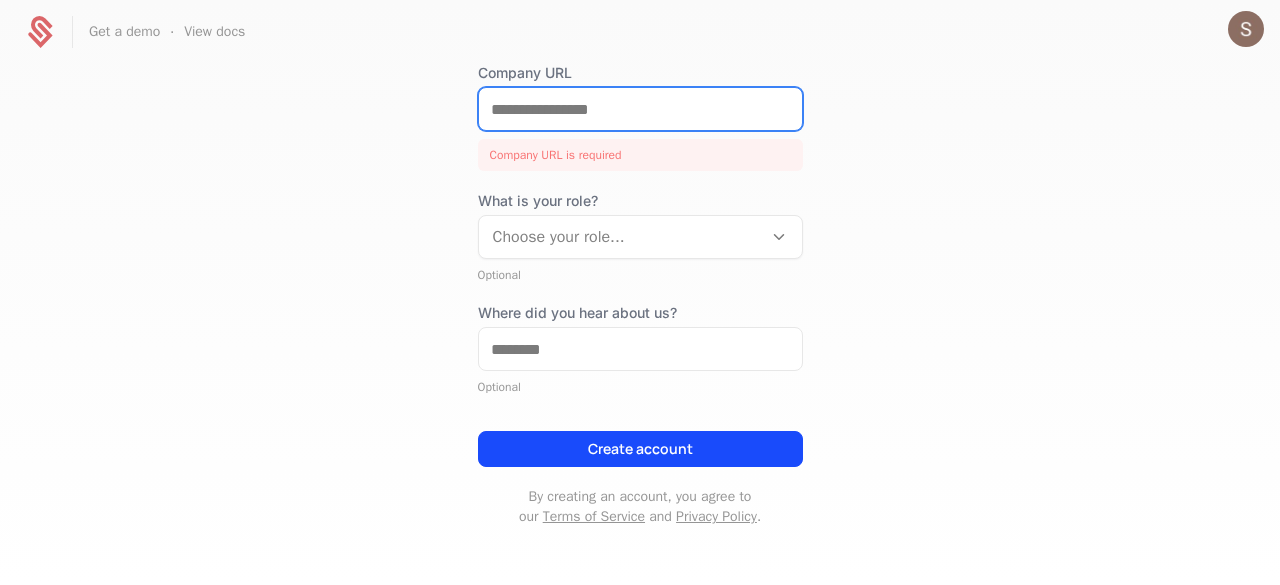 click on "Company URL" at bounding box center [640, 109] 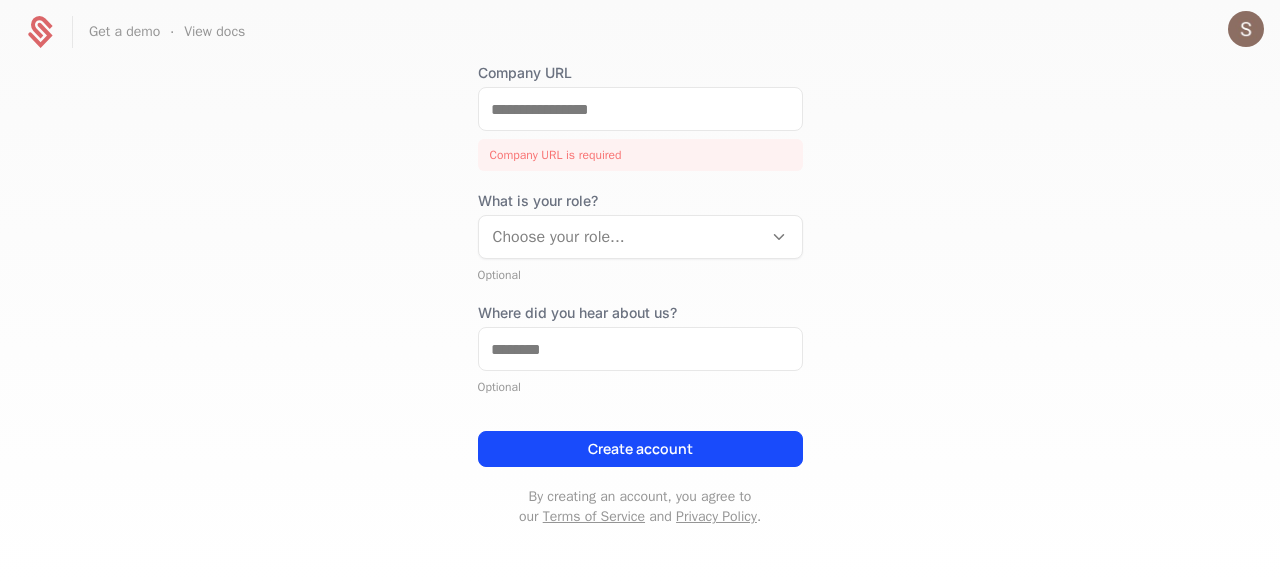 click at bounding box center [620, 237] 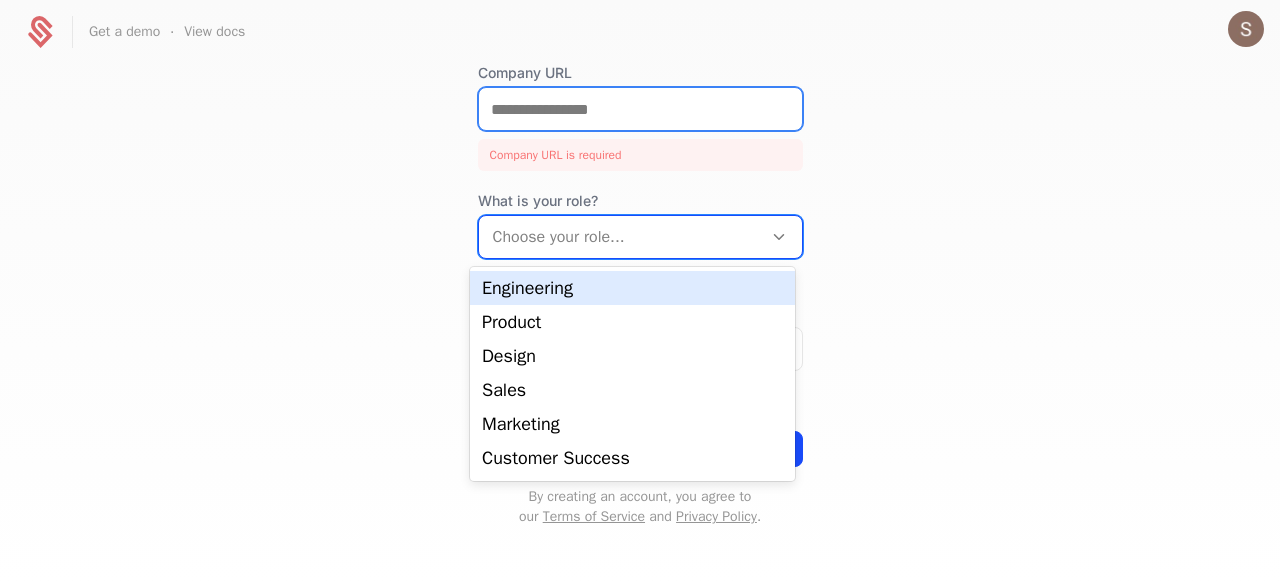 click on "Company URL" at bounding box center [640, 109] 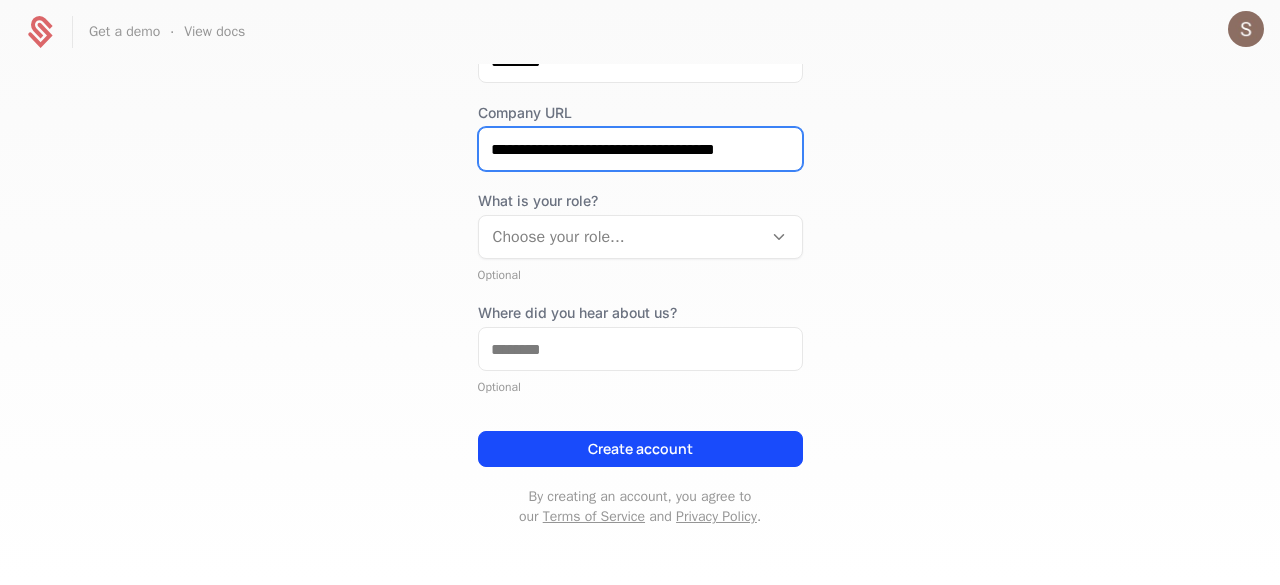scroll, scrollTop: 365, scrollLeft: 0, axis: vertical 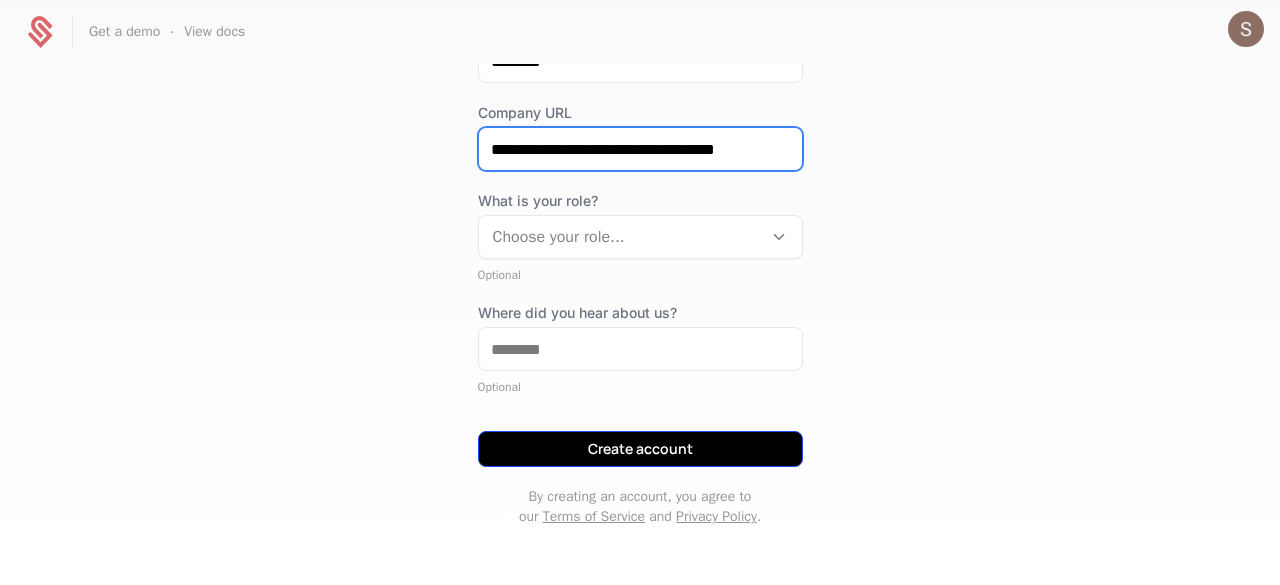 type on "**********" 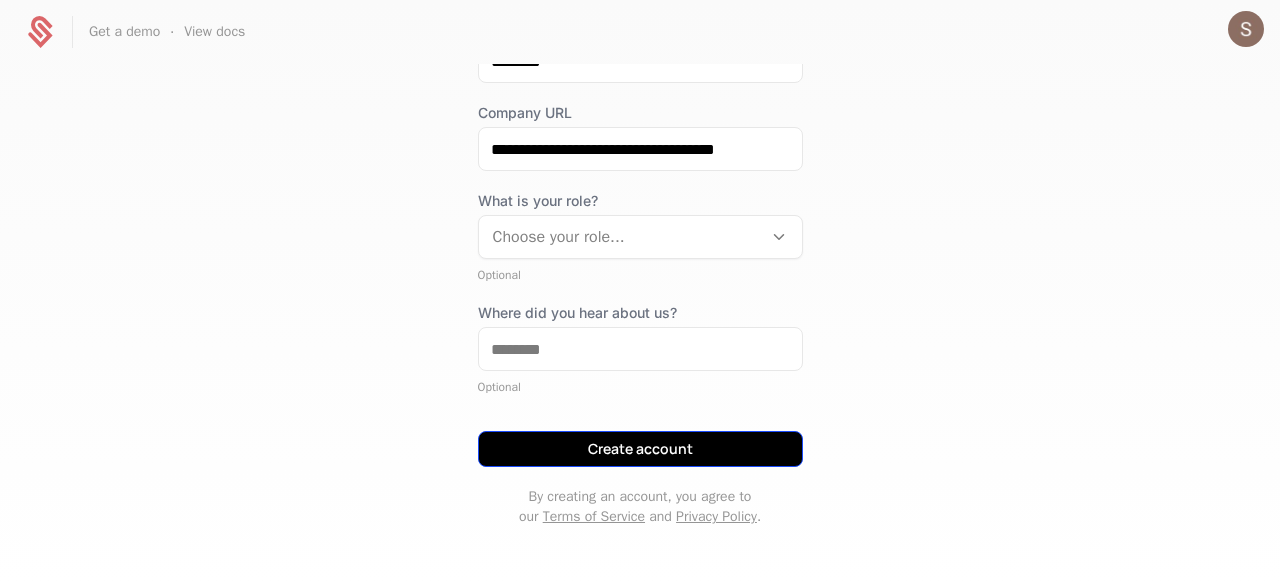 click on "Create account" at bounding box center (640, 449) 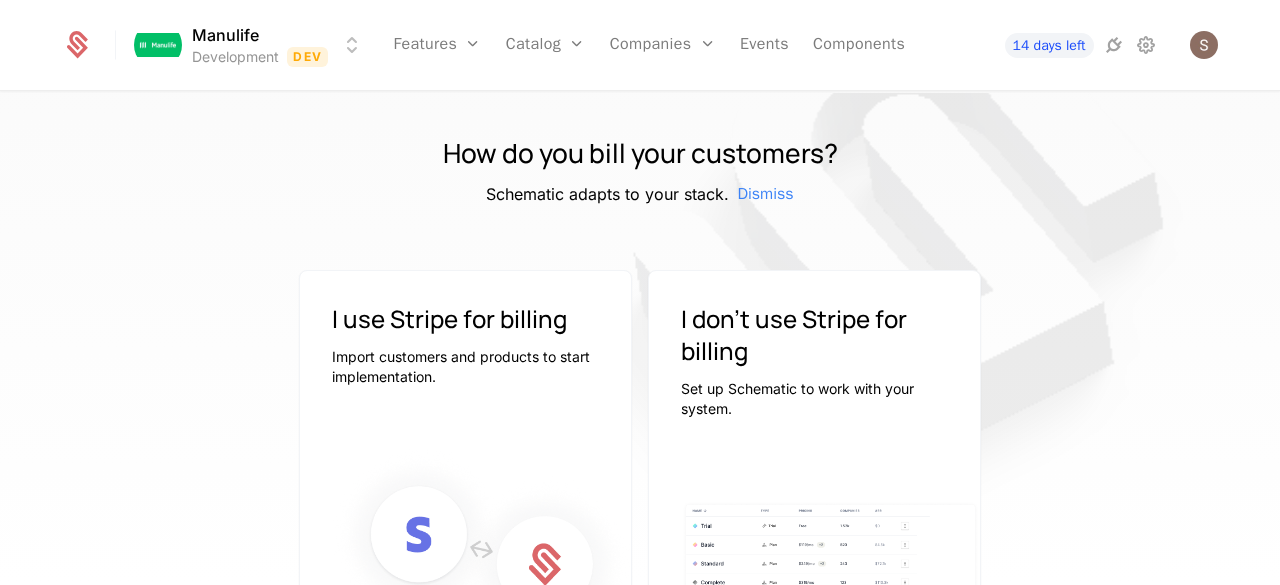 scroll, scrollTop: 0, scrollLeft: 0, axis: both 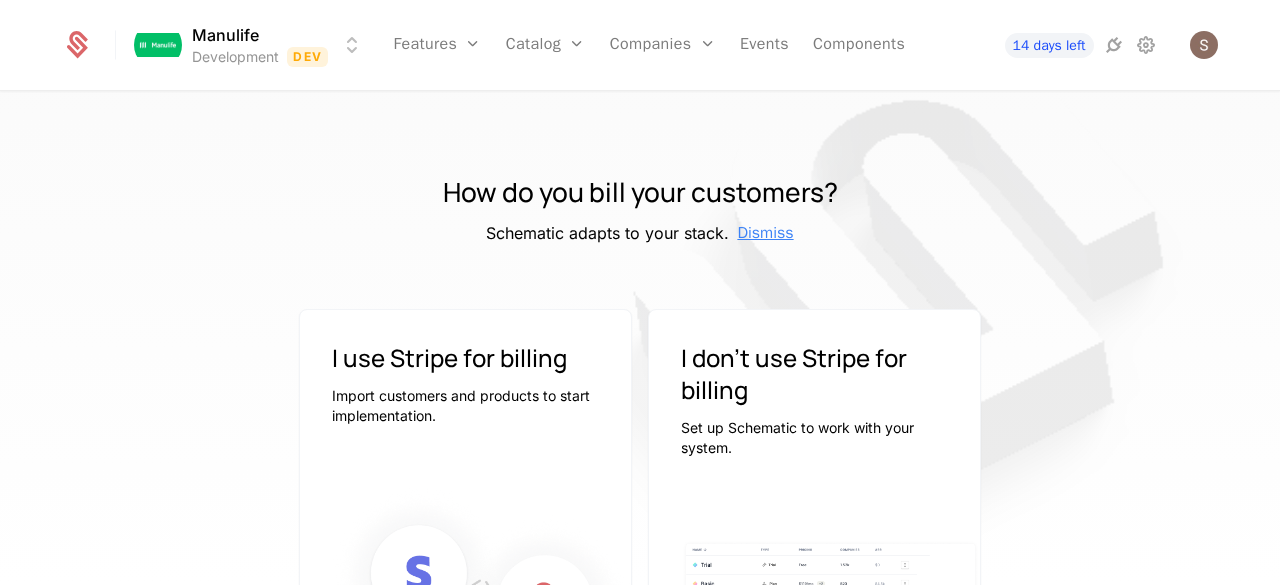 click on "Dismiss" at bounding box center [765, 233] 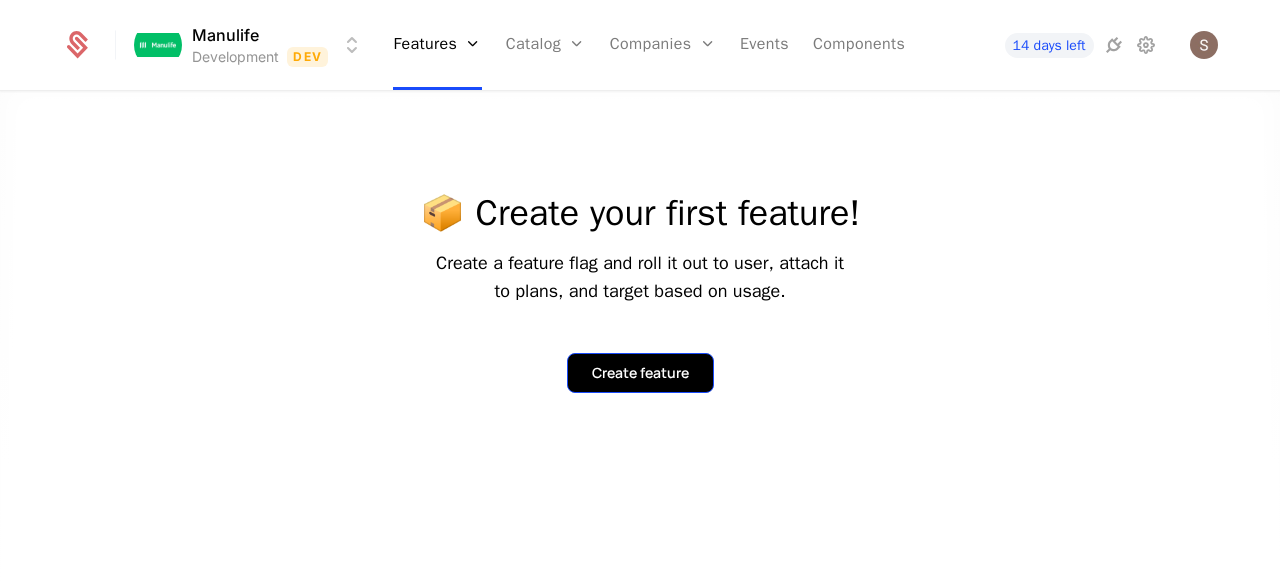 click on "Create feature" at bounding box center (640, 373) 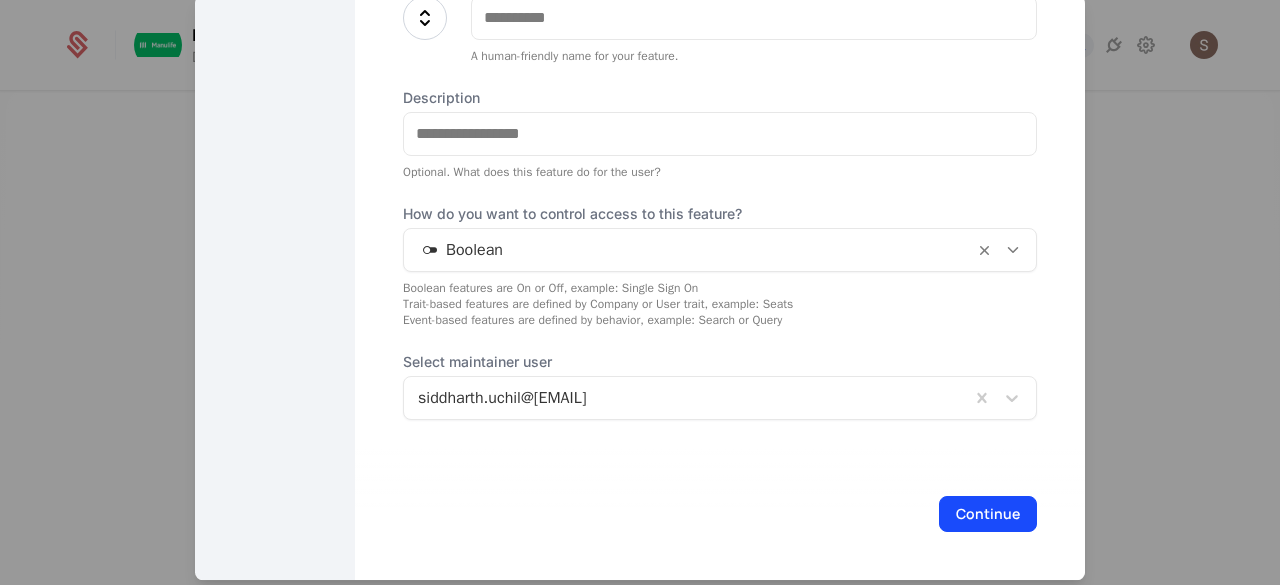 scroll, scrollTop: 0, scrollLeft: 0, axis: both 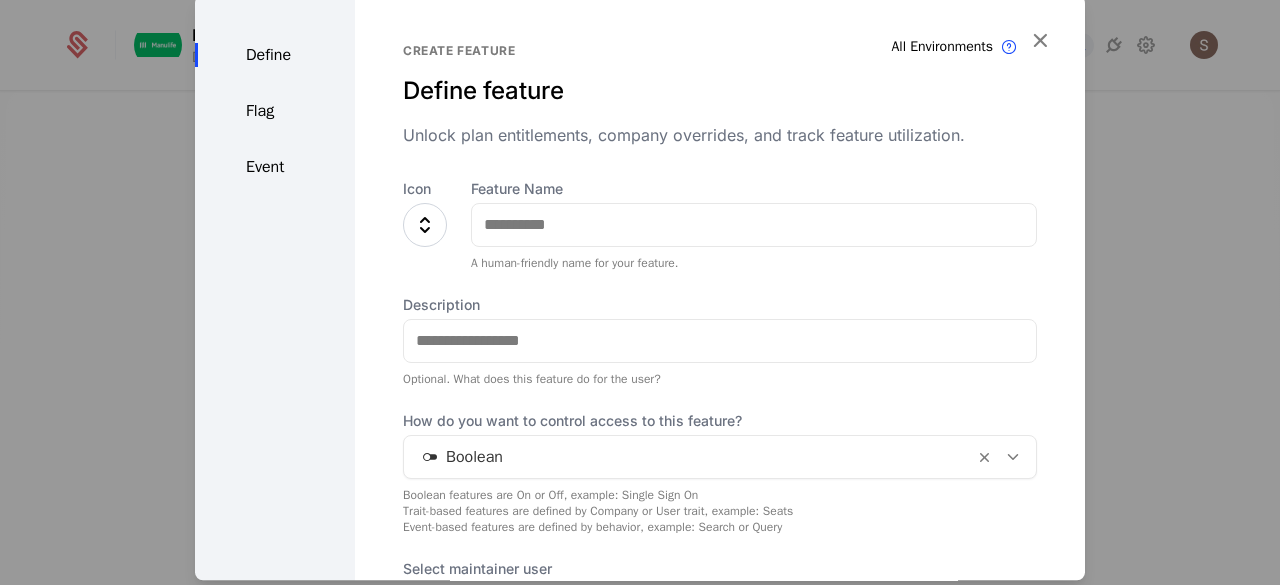 type 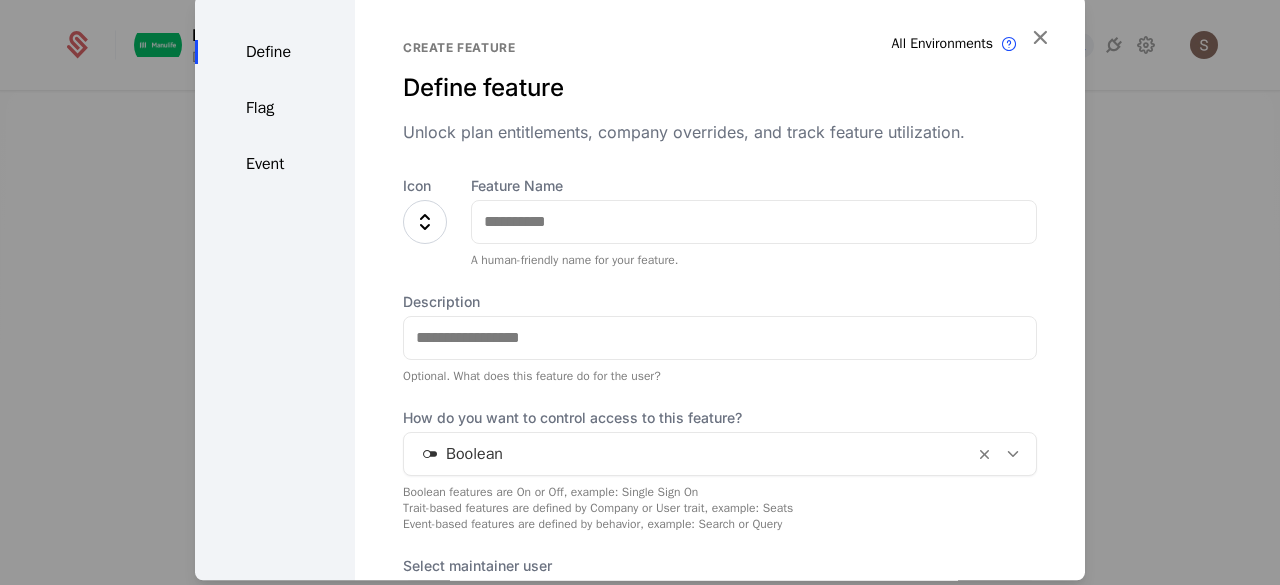 scroll, scrollTop: 0, scrollLeft: 0, axis: both 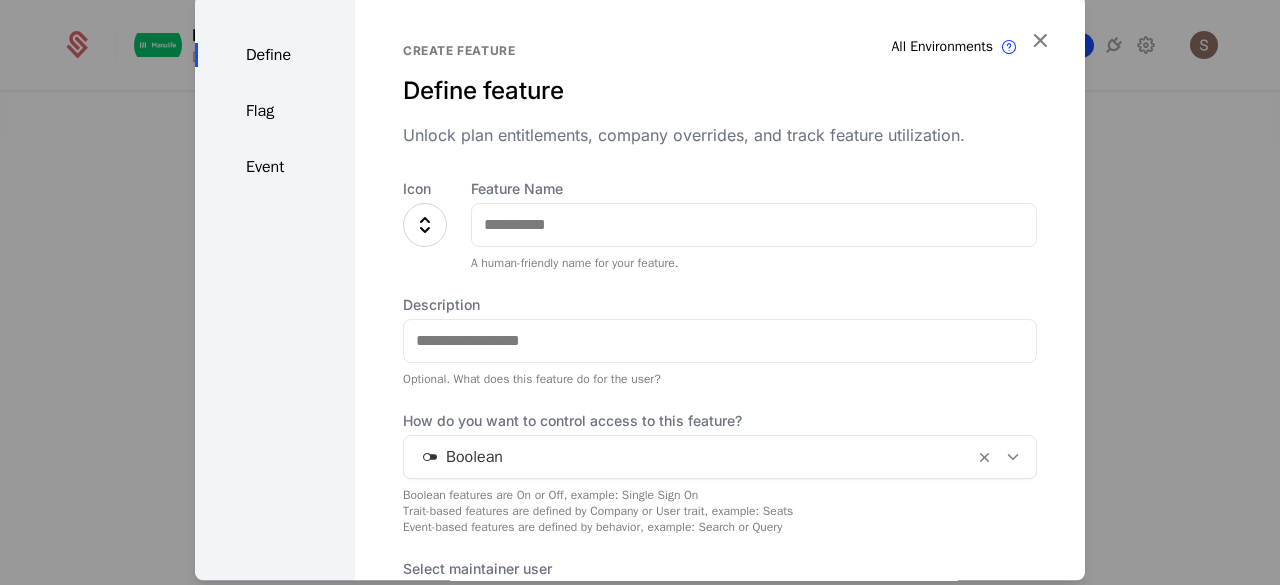 click at bounding box center [1040, 40] 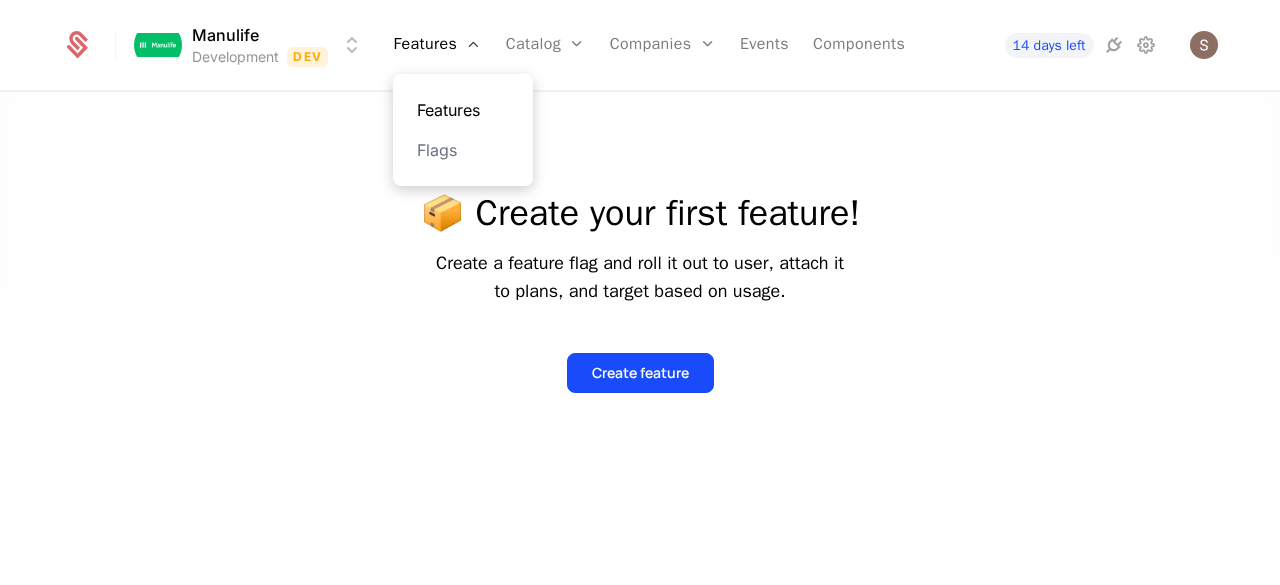 click on "Features" at bounding box center [463, 110] 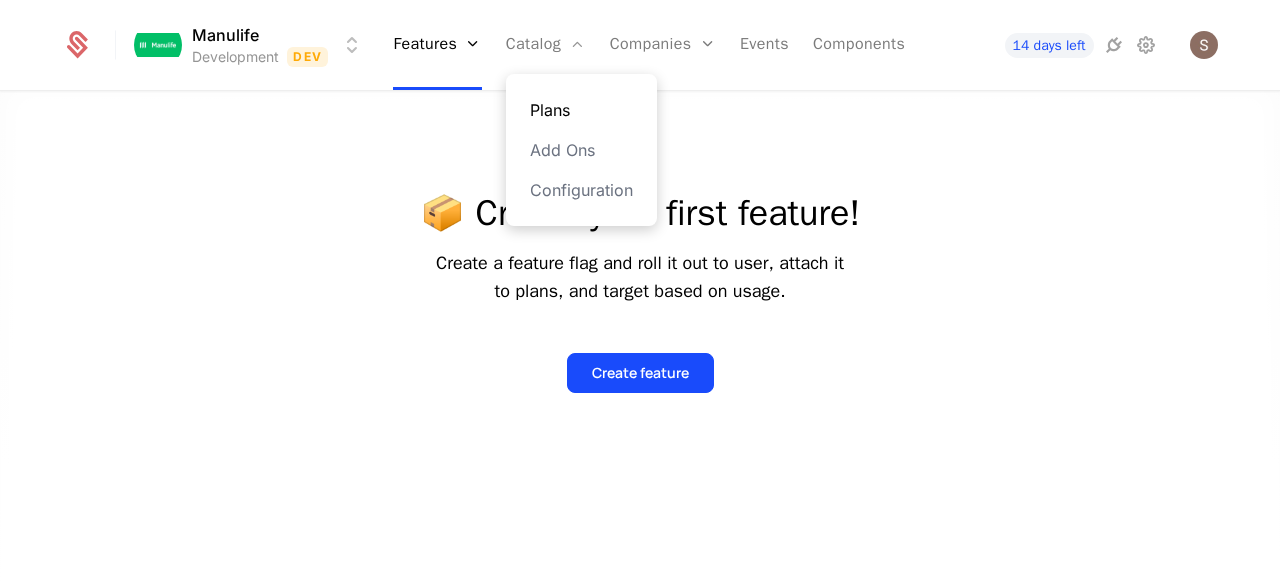 click on "Plans" at bounding box center (581, 110) 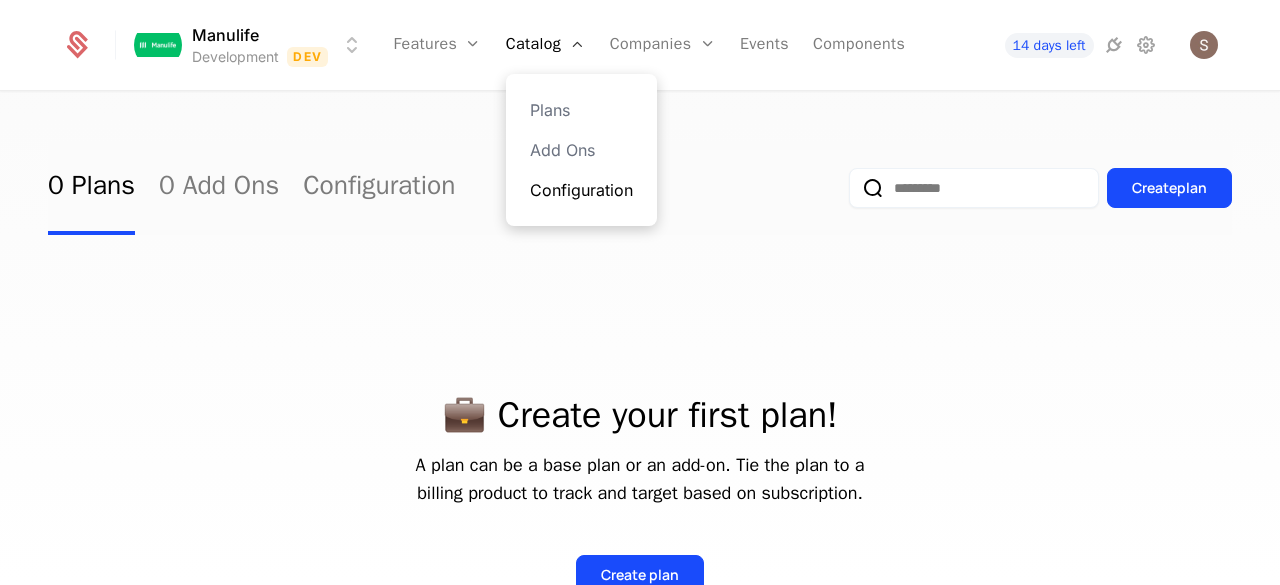 click on "Configuration" at bounding box center [581, 190] 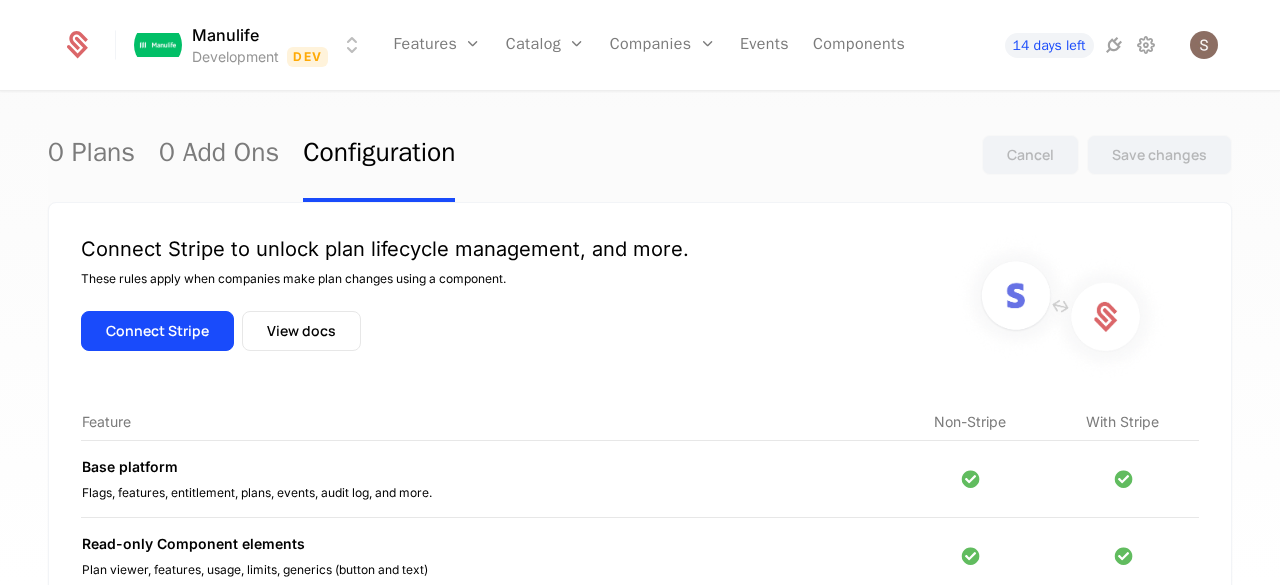 scroll, scrollTop: 0, scrollLeft: 0, axis: both 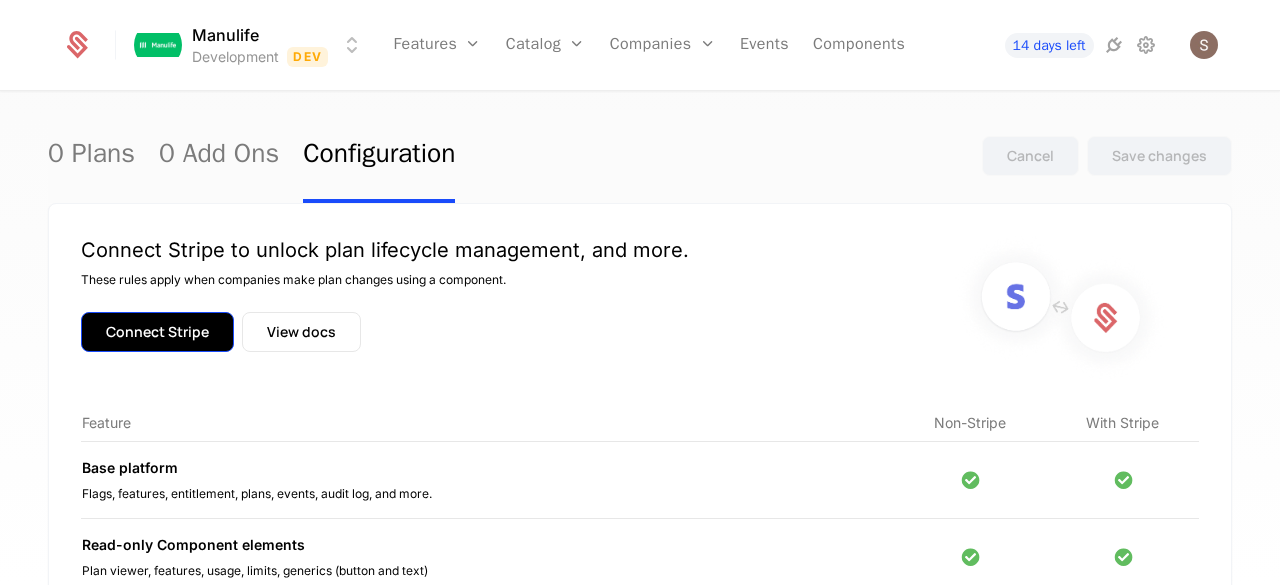 click on "Connect Stripe" at bounding box center (157, 332) 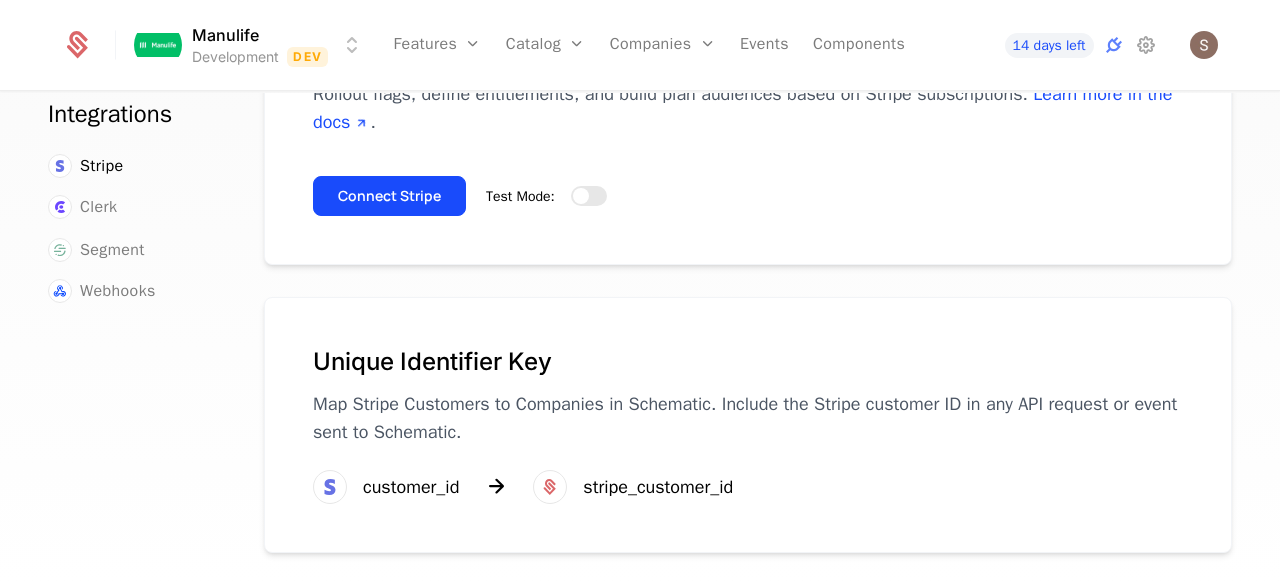 scroll, scrollTop: 158, scrollLeft: 0, axis: vertical 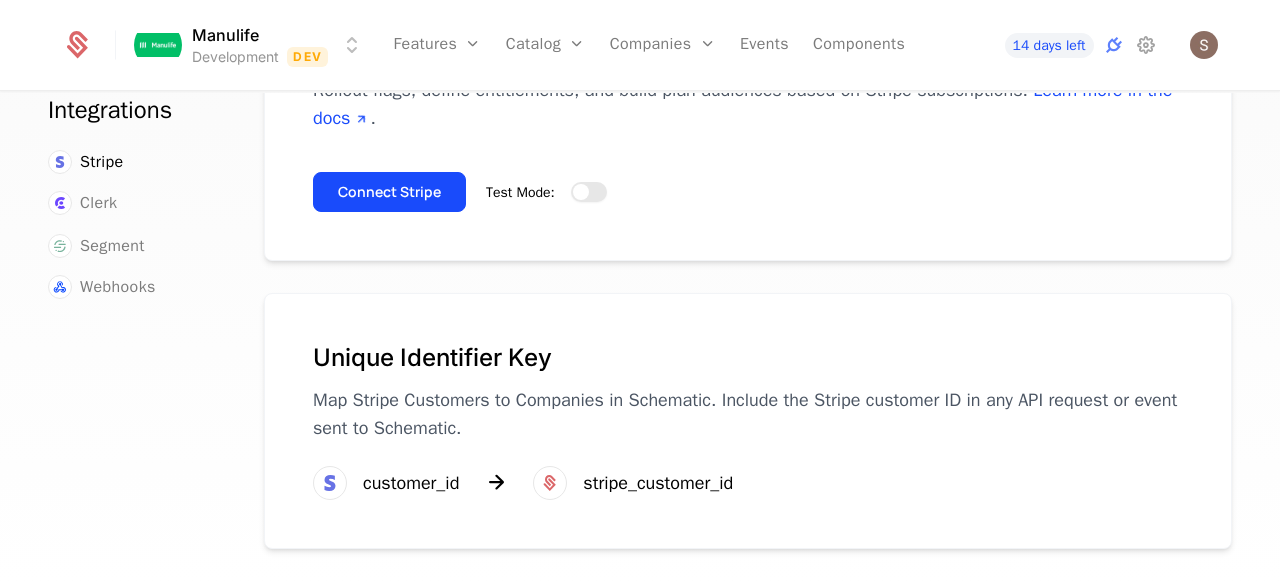 click on "Test Mode:" at bounding box center (589, 192) 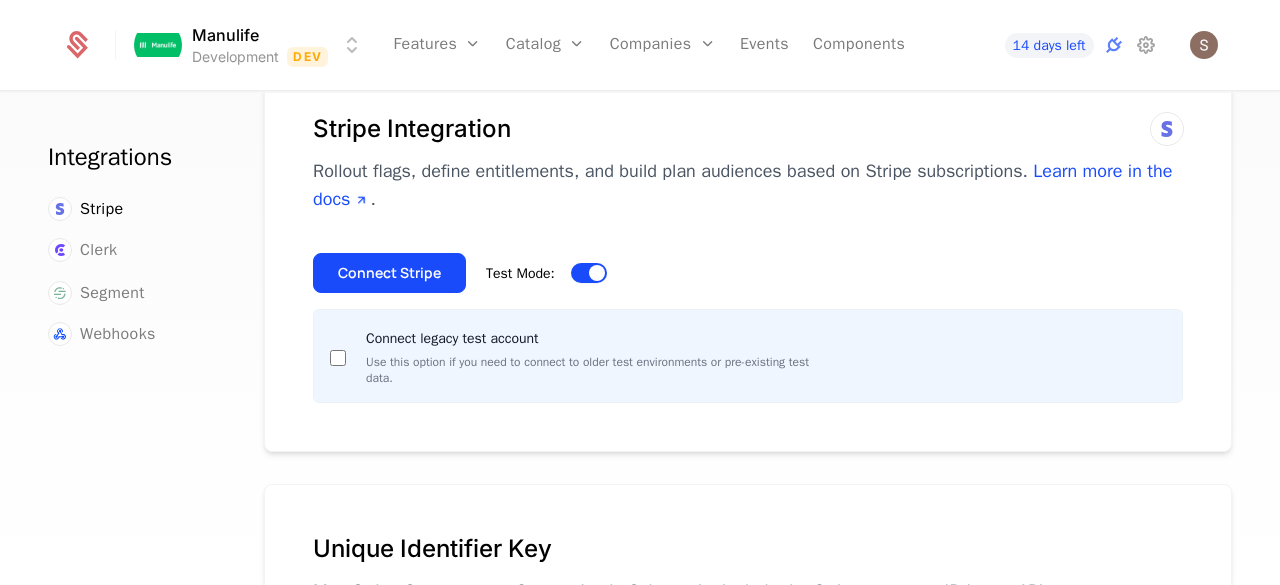 scroll, scrollTop: 0, scrollLeft: 0, axis: both 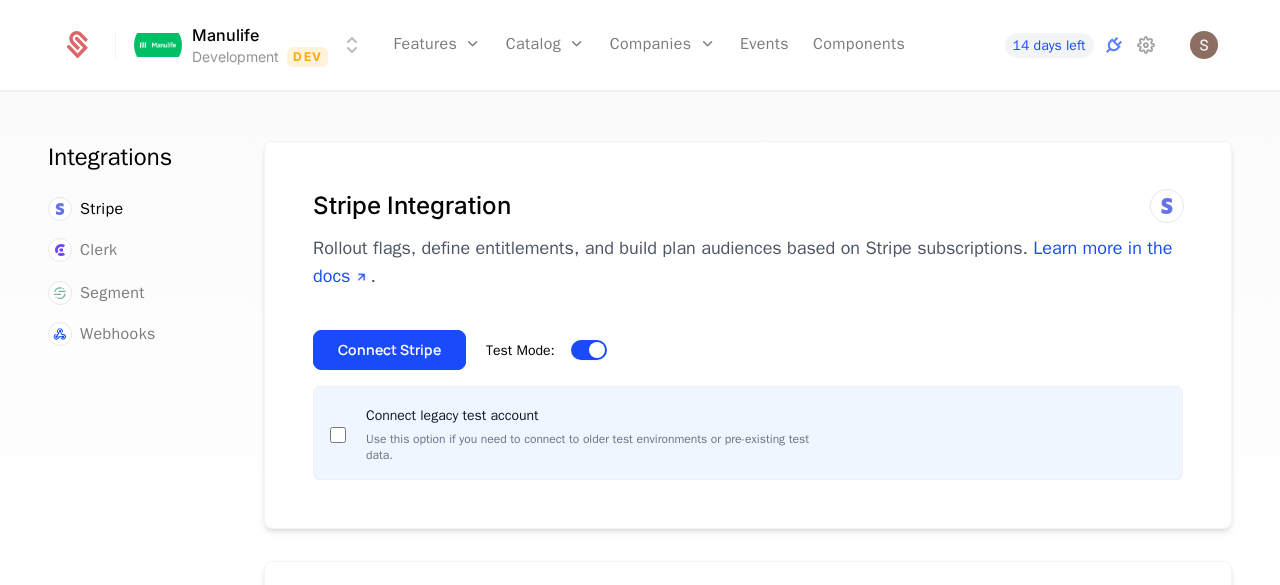 type on "false" 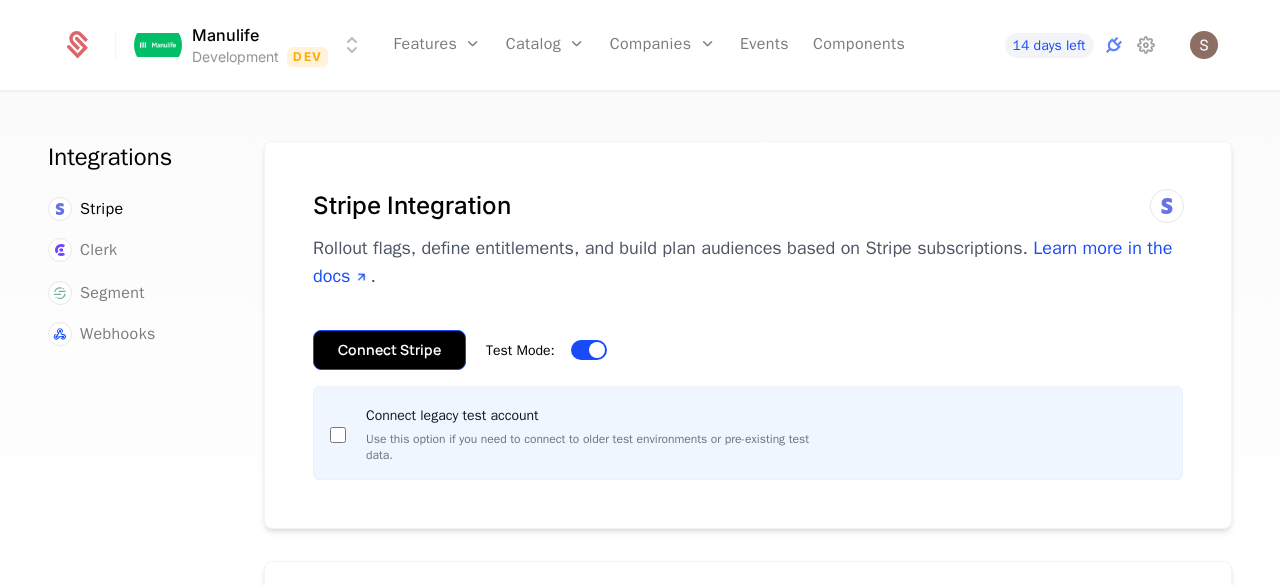 click on "Connect Stripe" at bounding box center (389, 350) 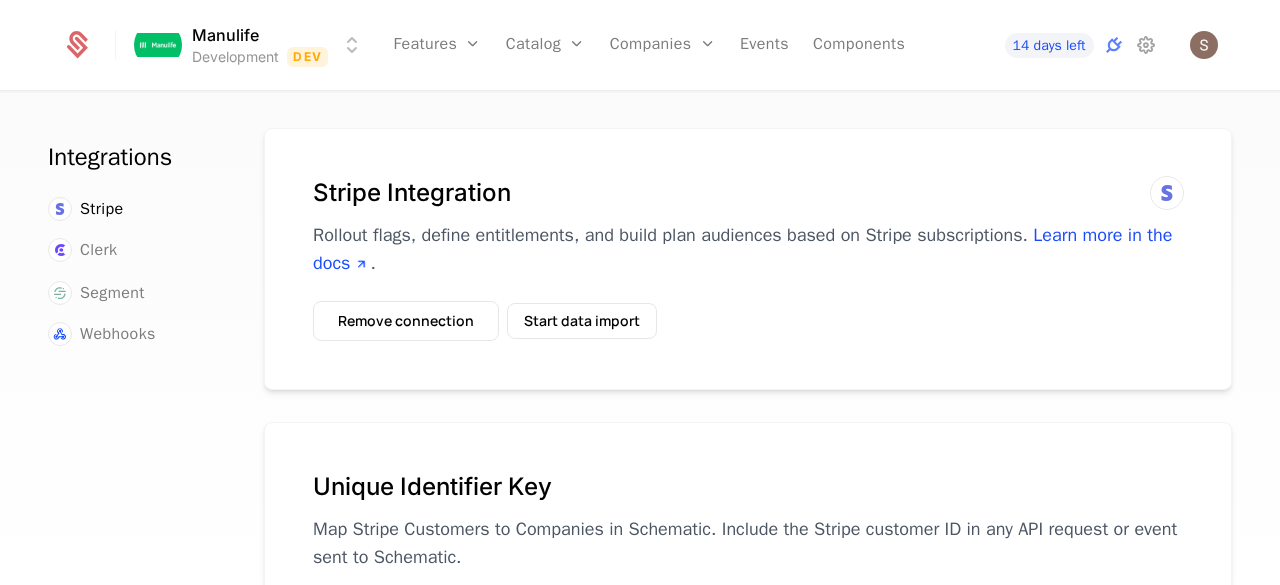 scroll, scrollTop: 0, scrollLeft: 0, axis: both 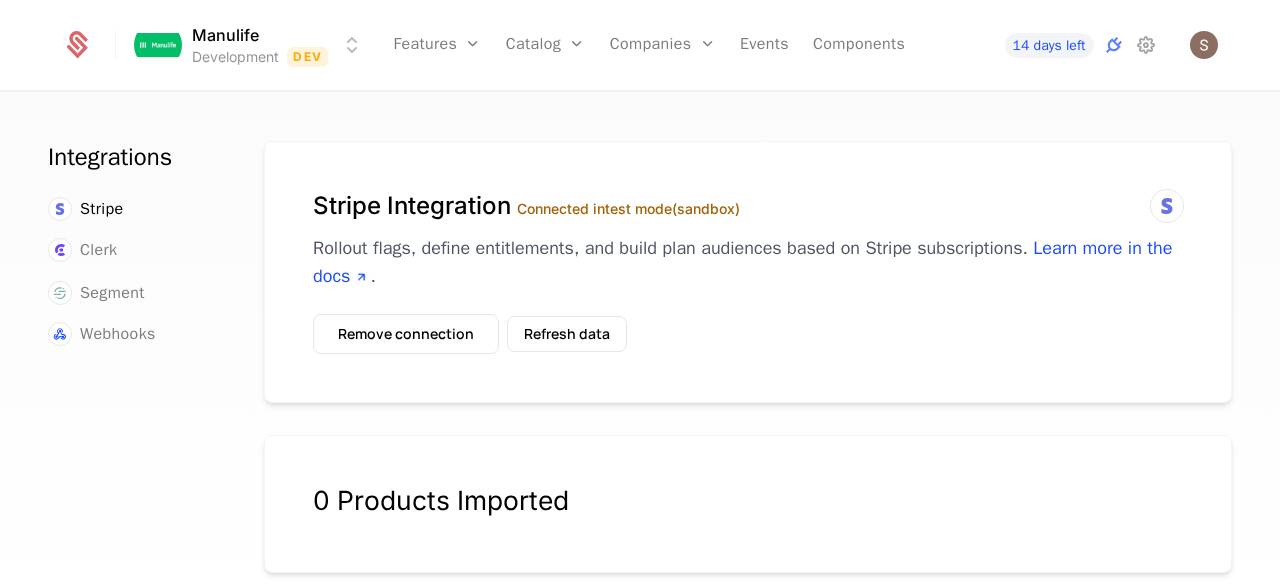 click at bounding box center [1167, 206] 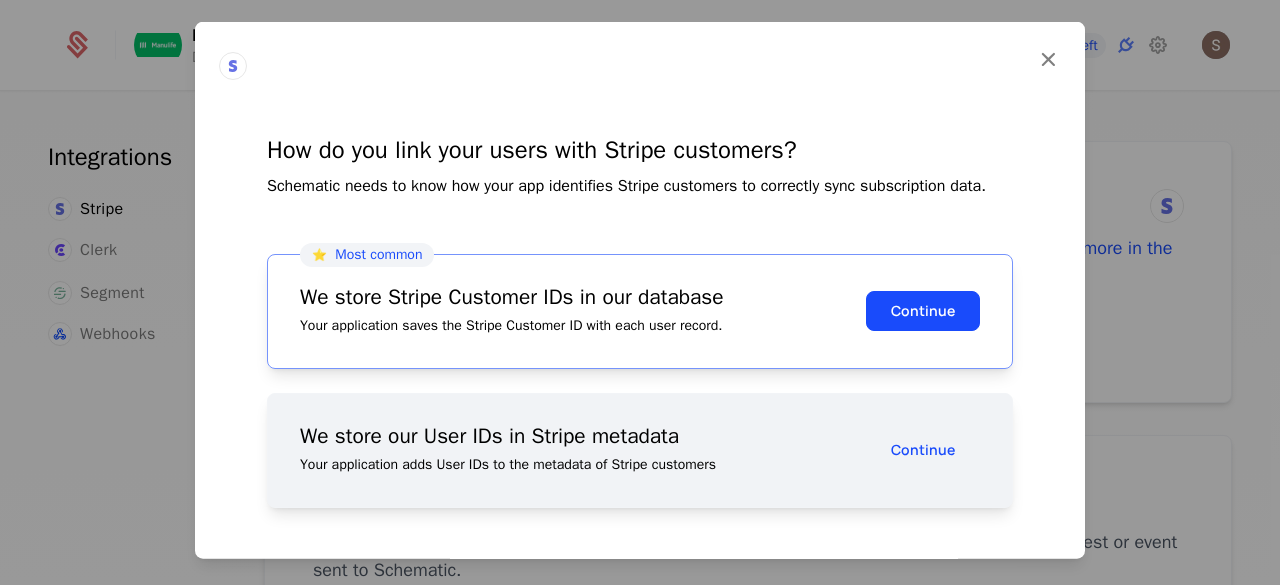 scroll, scrollTop: 0, scrollLeft: 0, axis: both 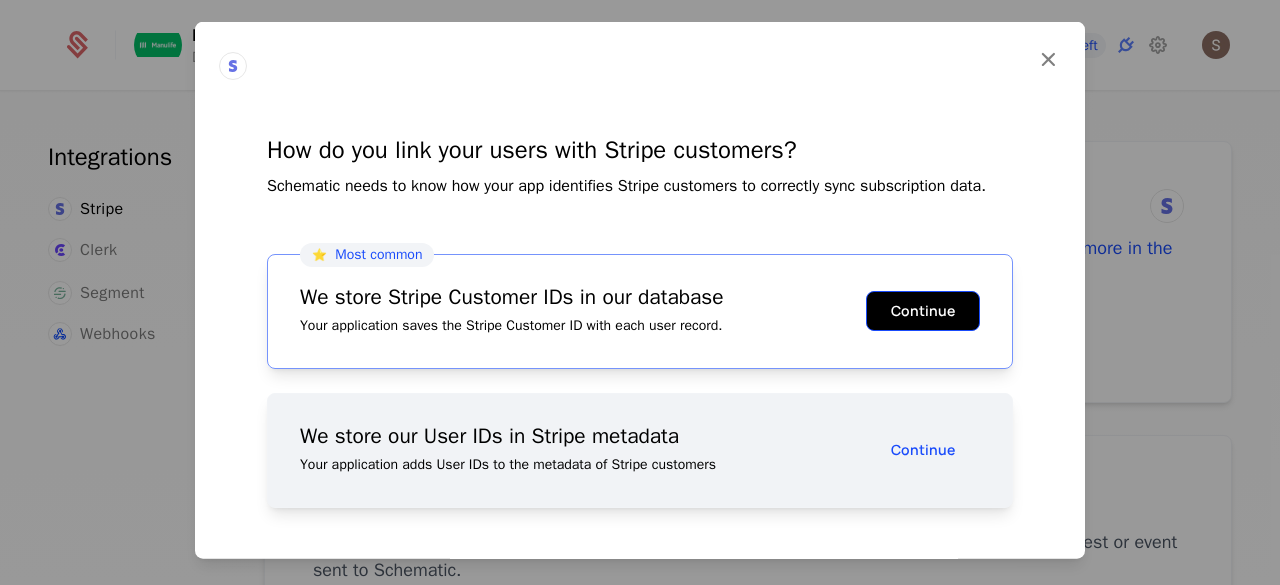 click on "Continue" at bounding box center [923, 311] 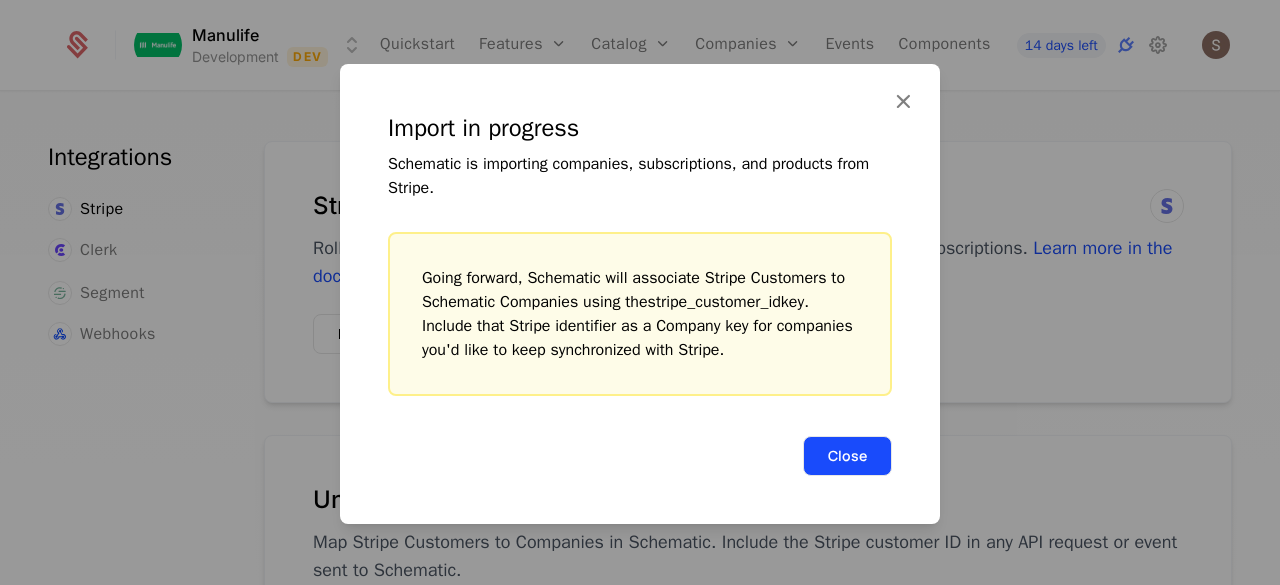 click on "Close" at bounding box center (847, 456) 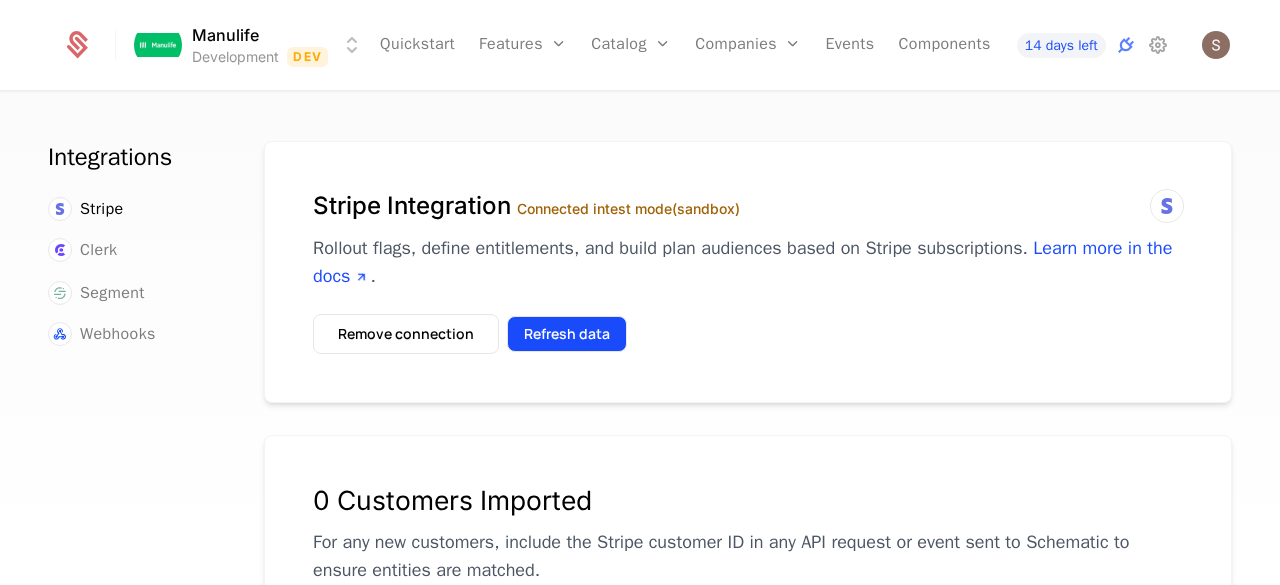 click on "Refresh data" at bounding box center [567, 334] 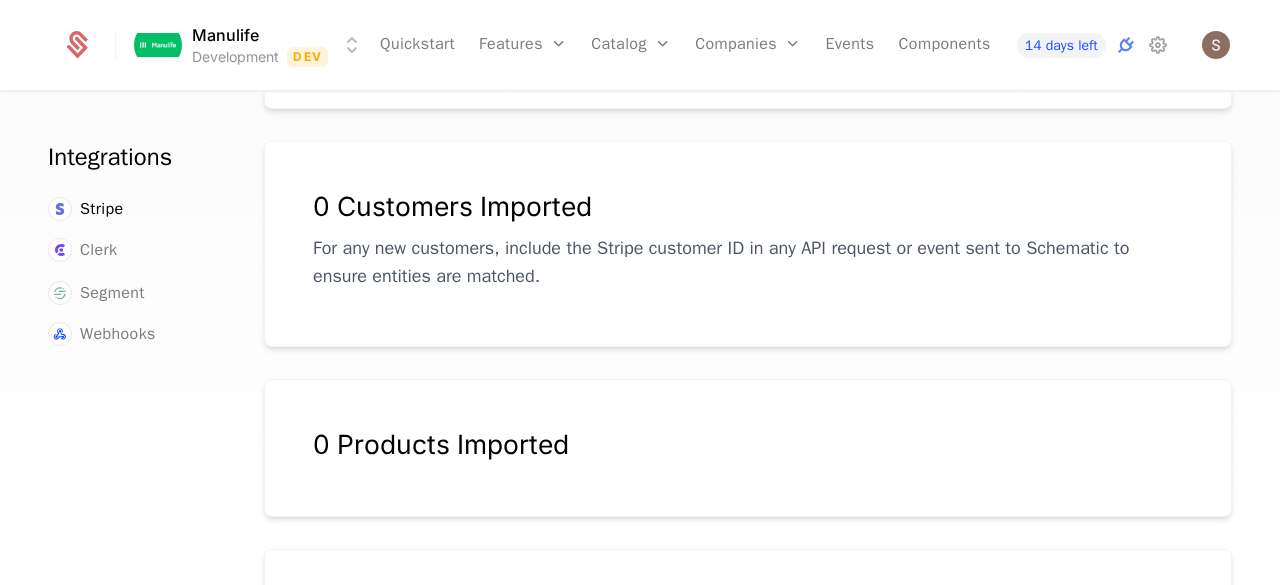 scroll, scrollTop: 150, scrollLeft: 0, axis: vertical 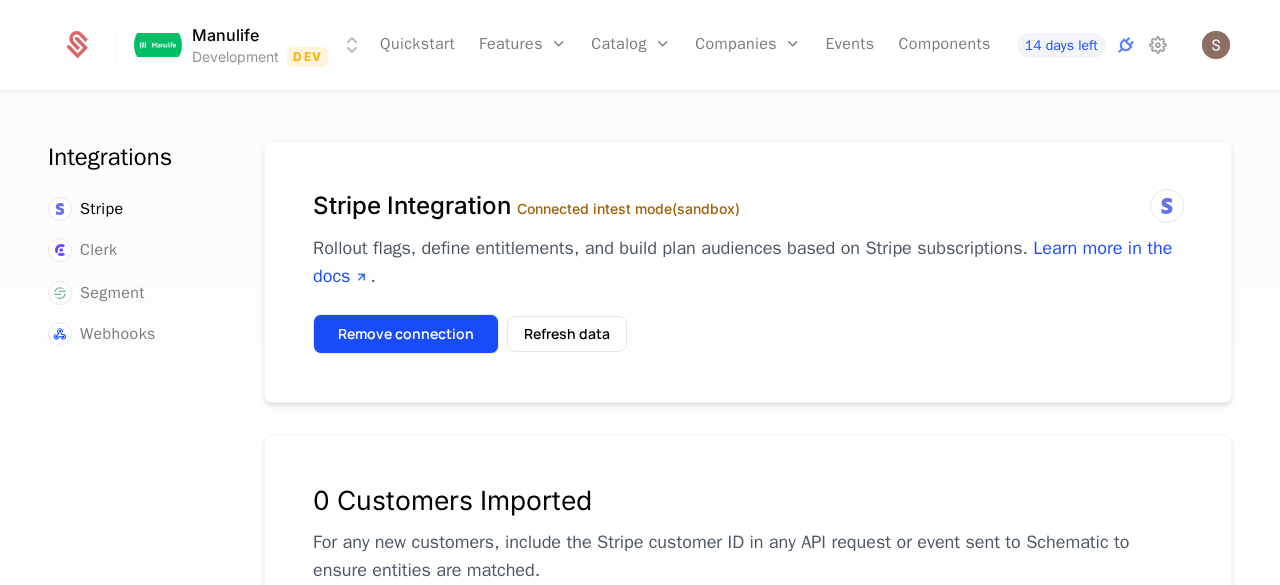 click on "Remove connection" at bounding box center [406, 334] 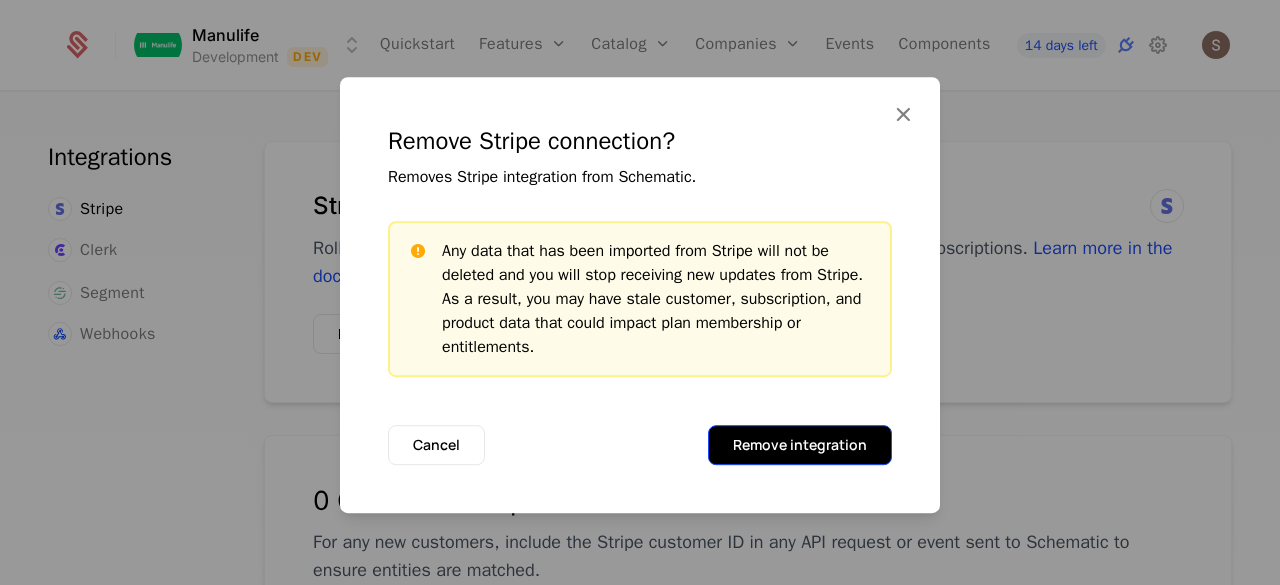 click on "Remove integration" at bounding box center [800, 445] 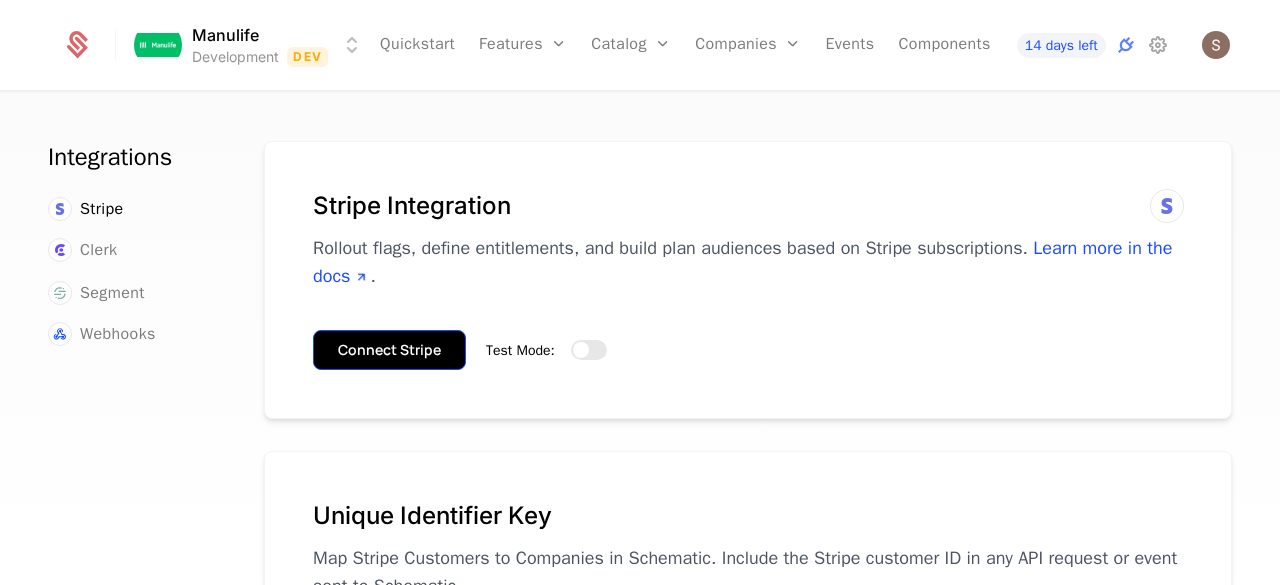 click on "Connect Stripe" at bounding box center (389, 350) 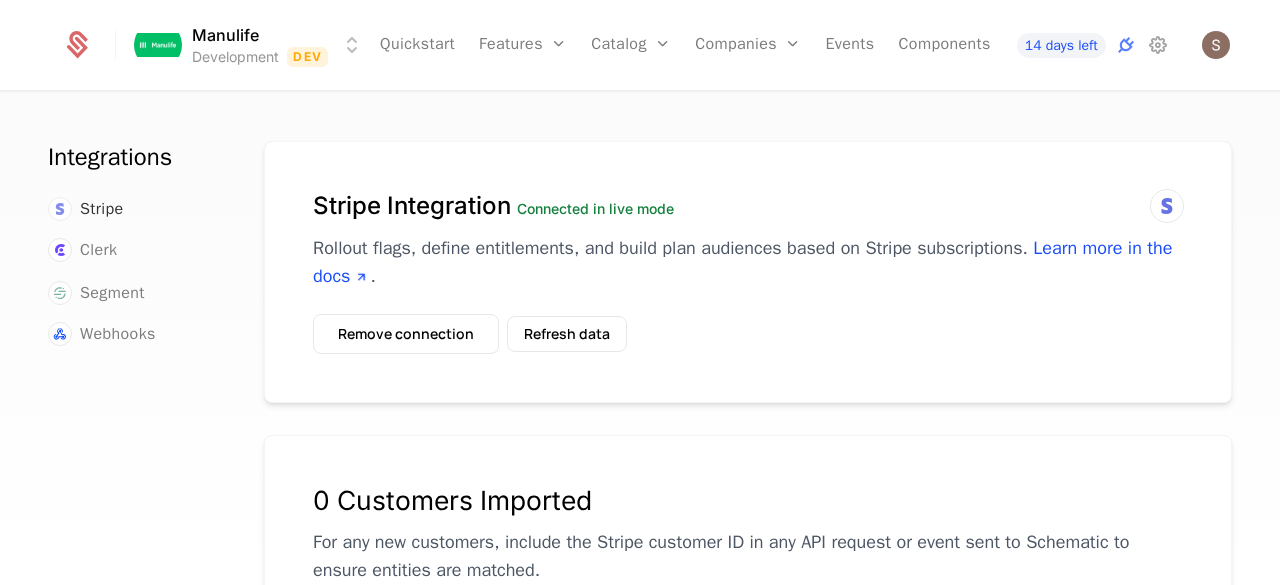 click on "Stripe" at bounding box center (102, 209) 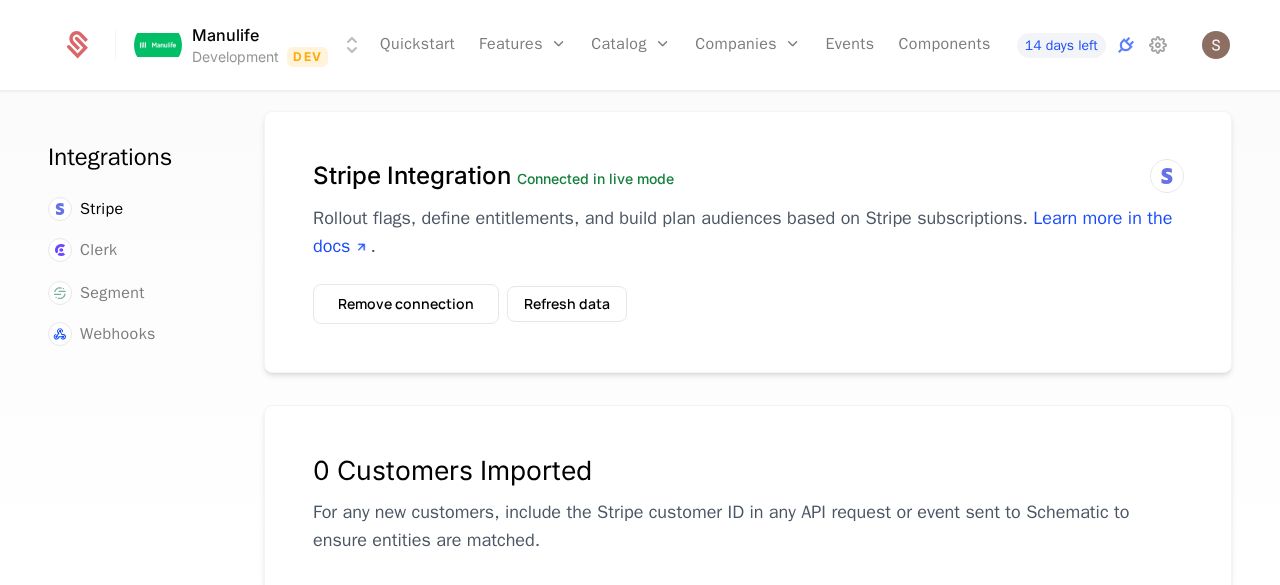 scroll, scrollTop: 0, scrollLeft: 0, axis: both 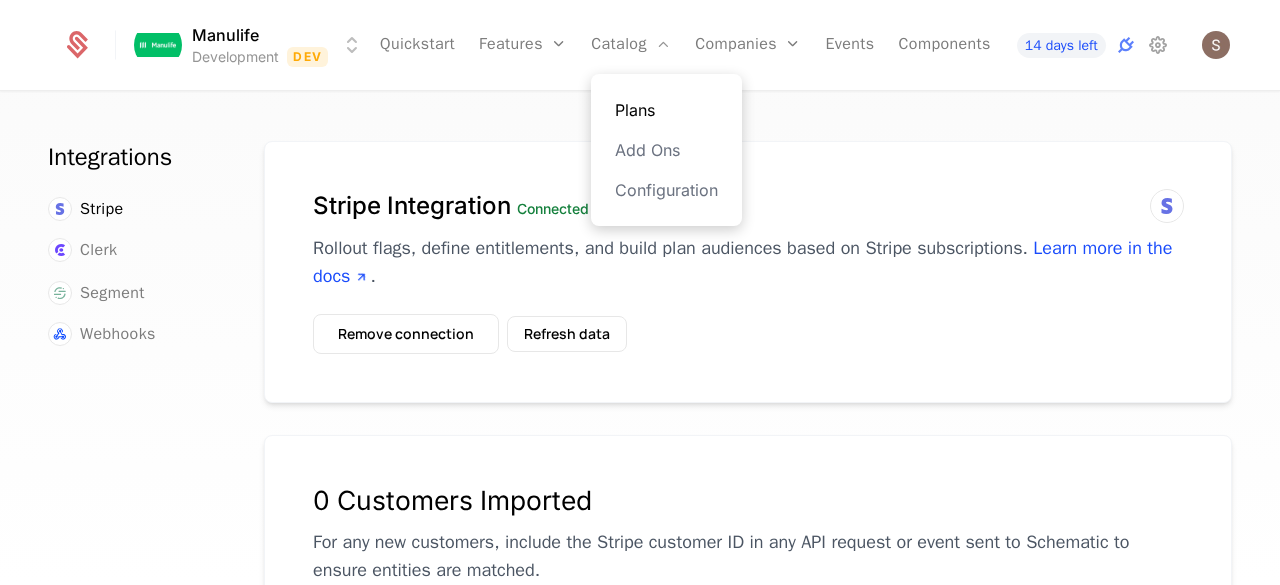 click on "Plans" at bounding box center [666, 110] 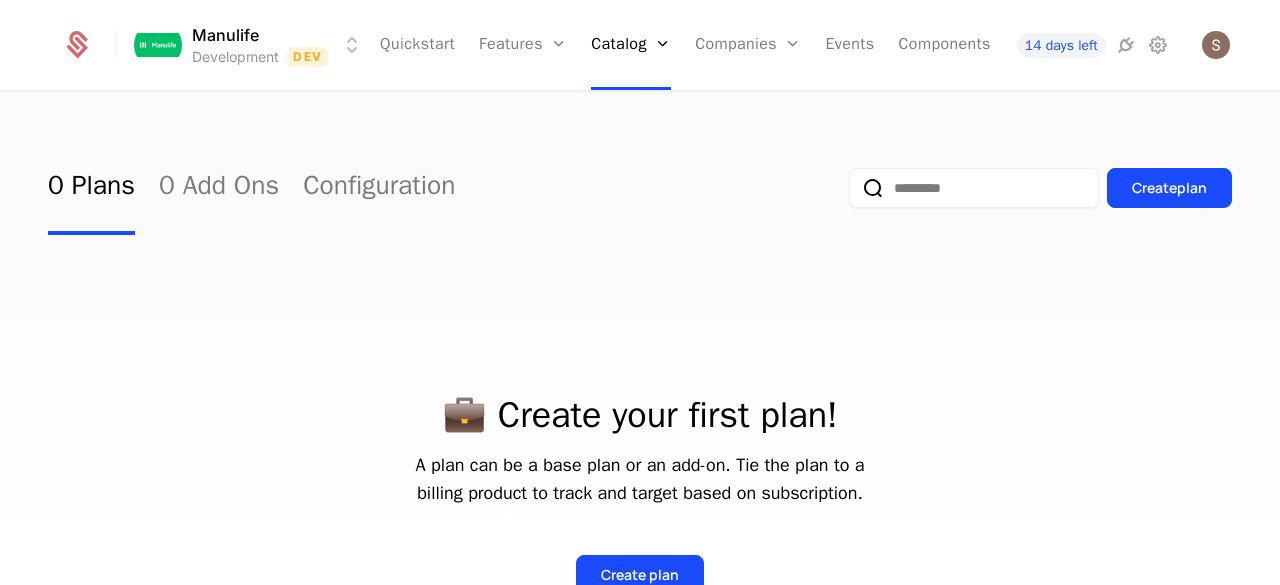 click on "0 Plans 0 Add Ons Configuration Create  plan 💼 Create your first plan! A plan can be a base plan or an add-on. Tie the plan to a billing product to track and target based on subscription. Create plan" at bounding box center [640, 345] 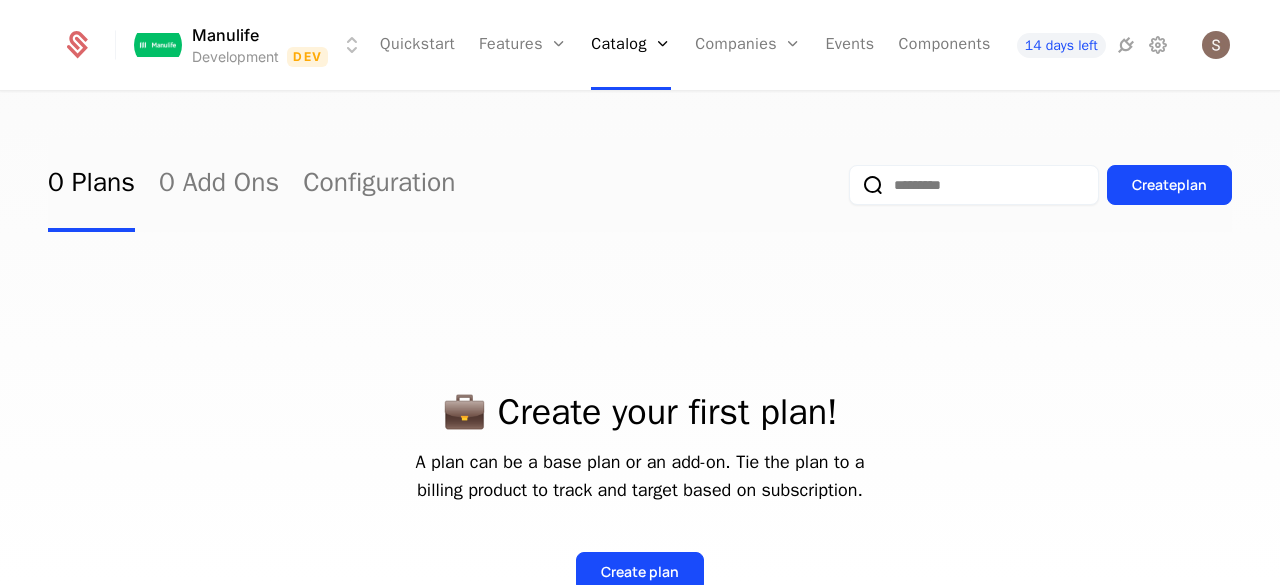 scroll, scrollTop: 0, scrollLeft: 0, axis: both 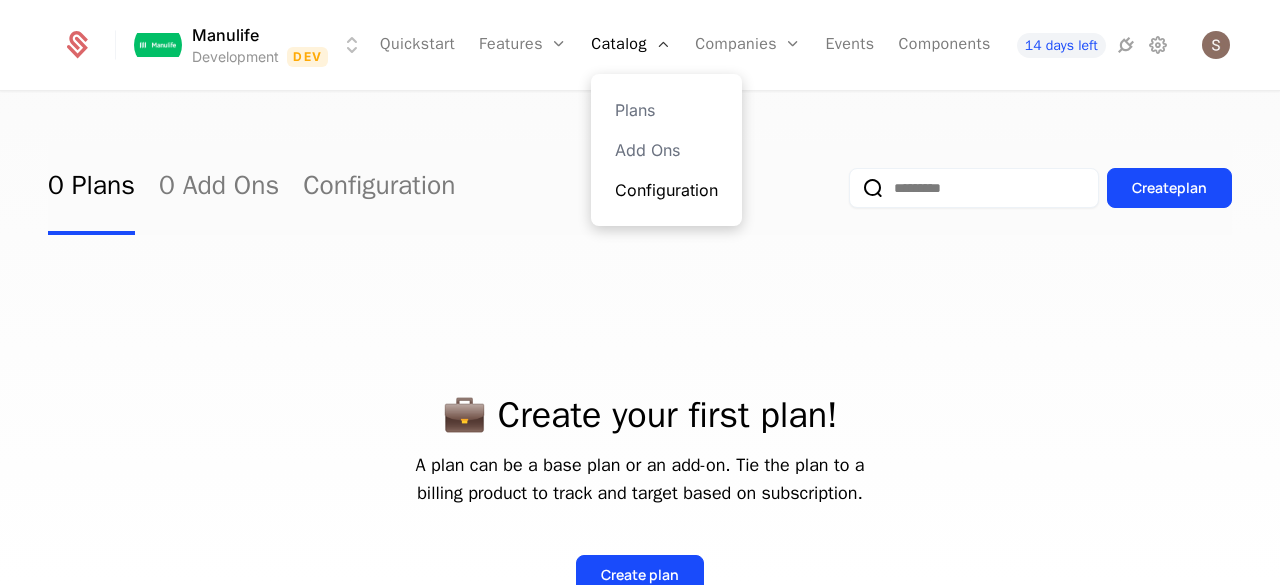 click on "Configuration" at bounding box center [666, 190] 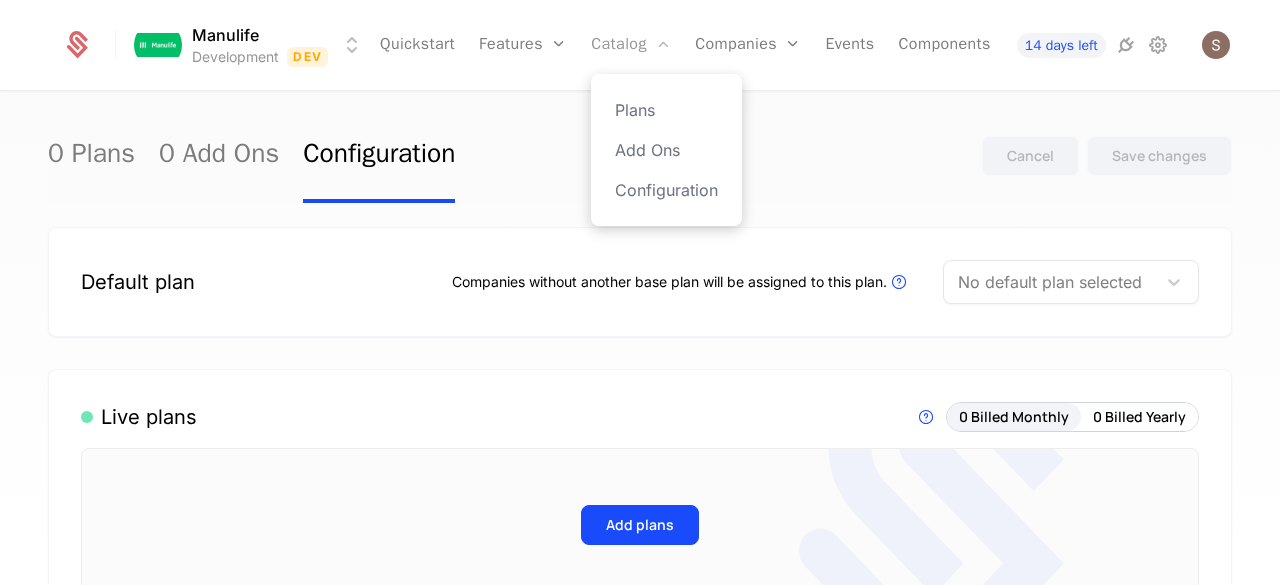 click on "Catalog" at bounding box center [631, 45] 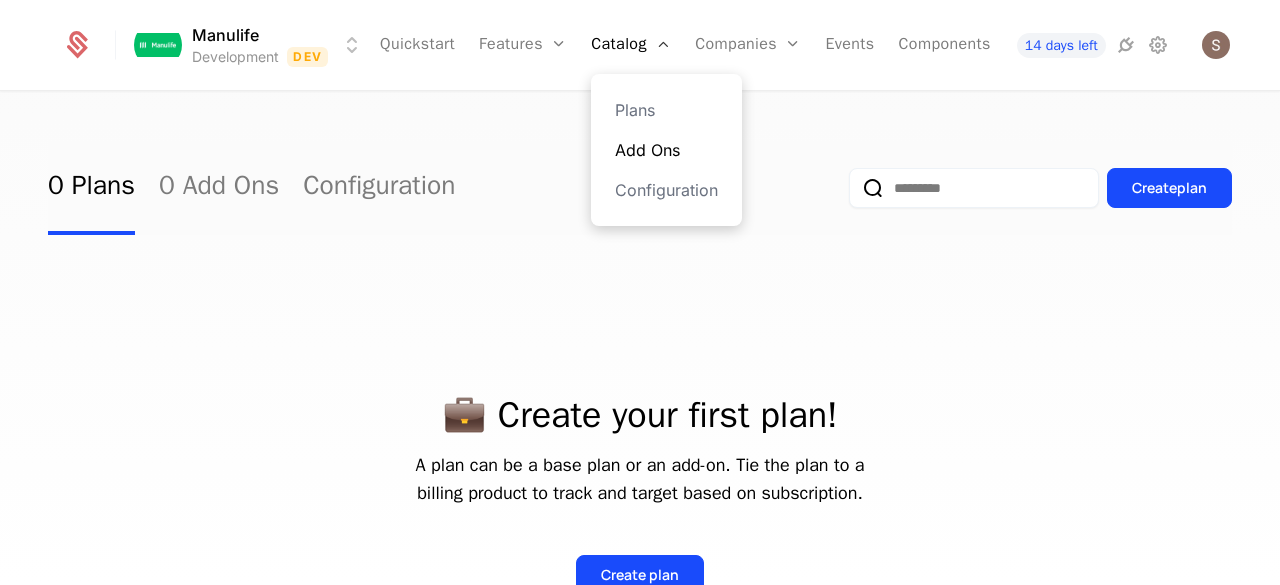 click on "Add Ons" at bounding box center (666, 150) 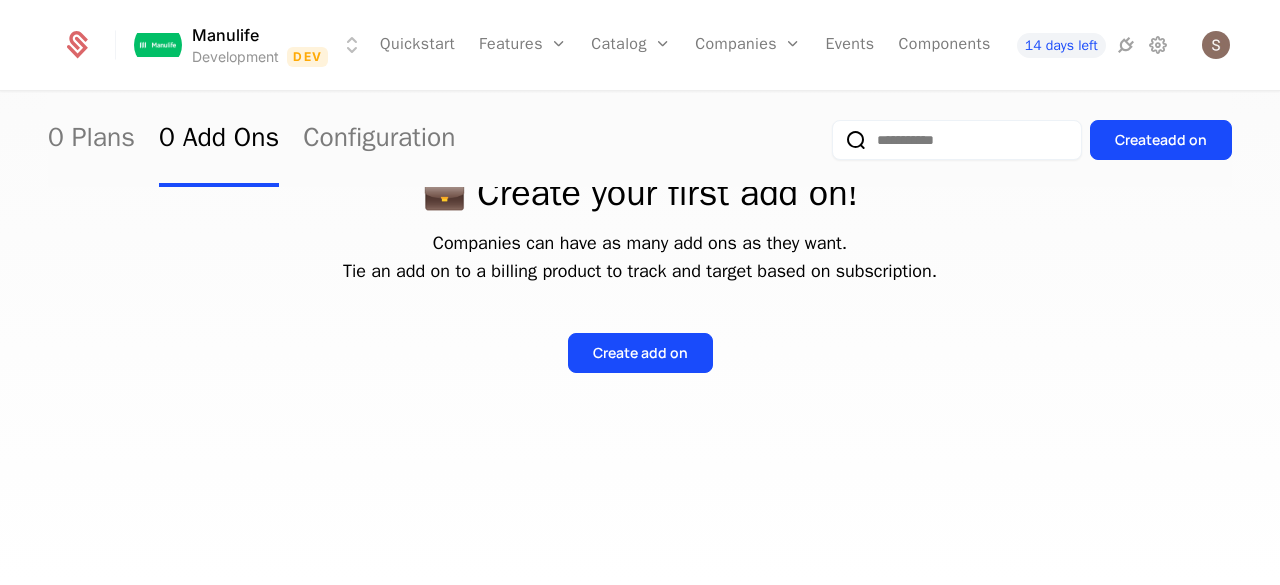 scroll, scrollTop: 22, scrollLeft: 0, axis: vertical 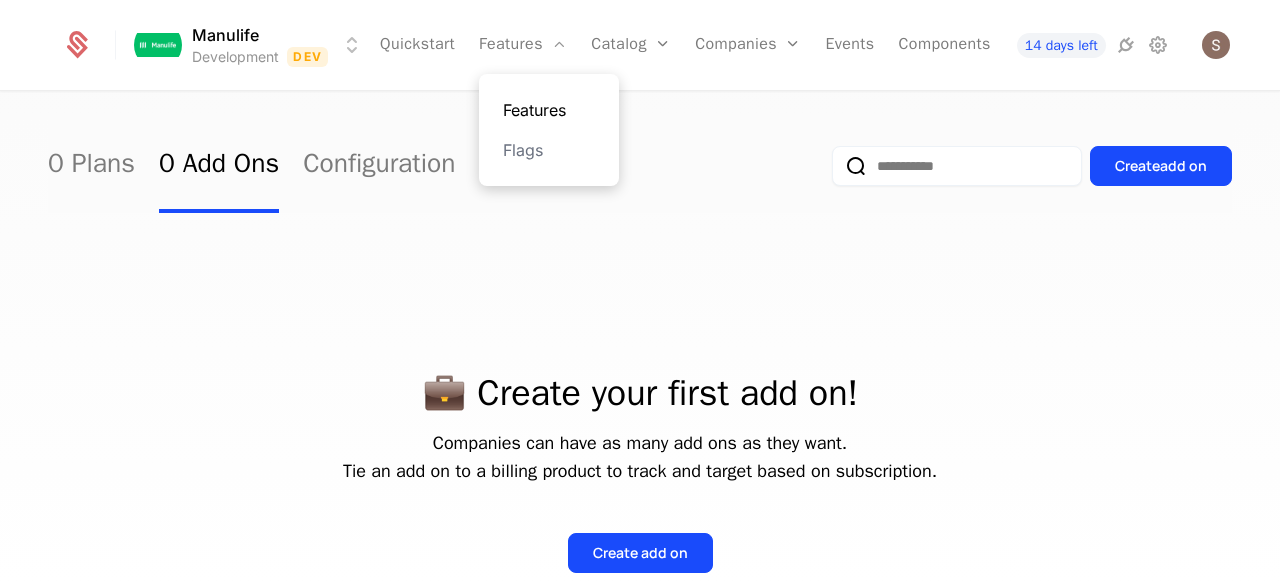 click on "Features" at bounding box center [549, 110] 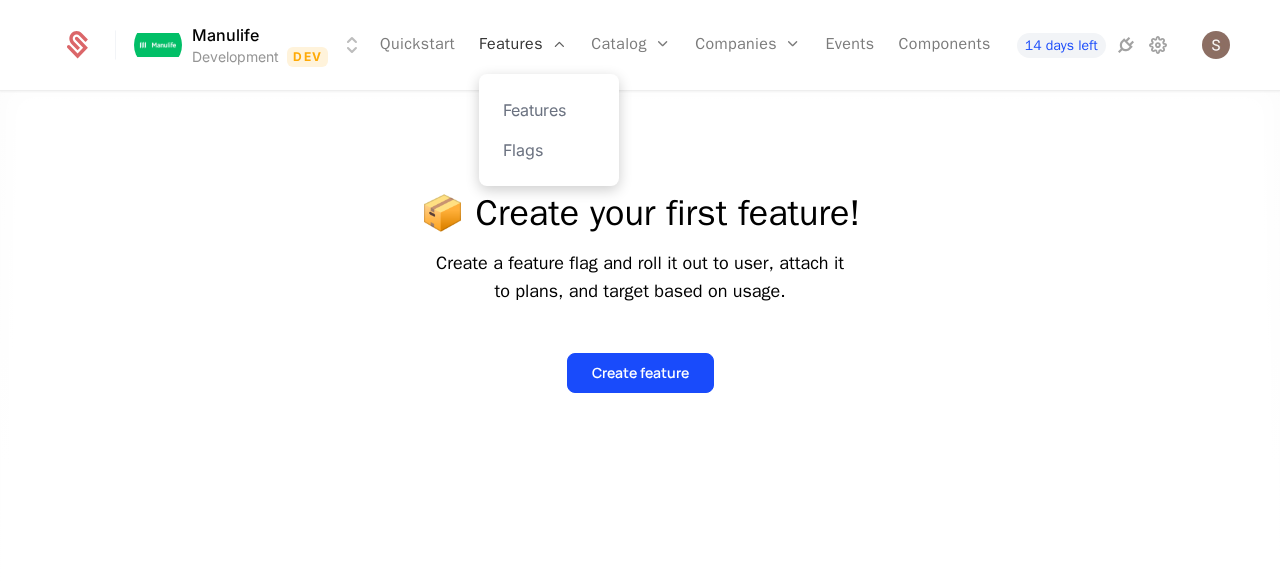 click on "Features" at bounding box center [523, 45] 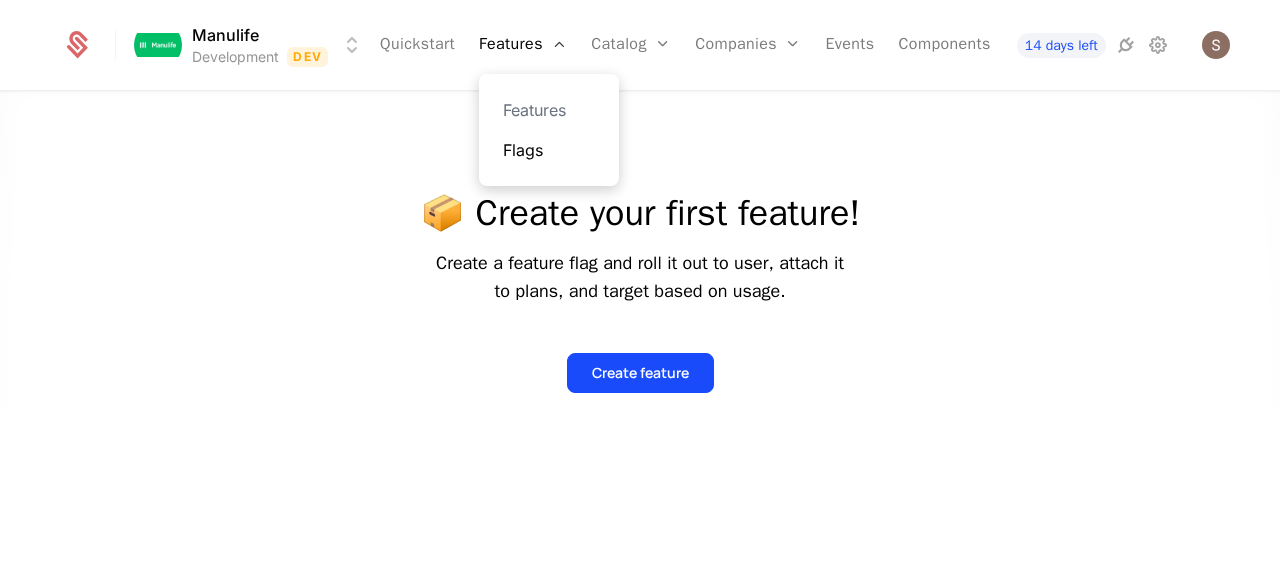 click on "Flags" at bounding box center (549, 150) 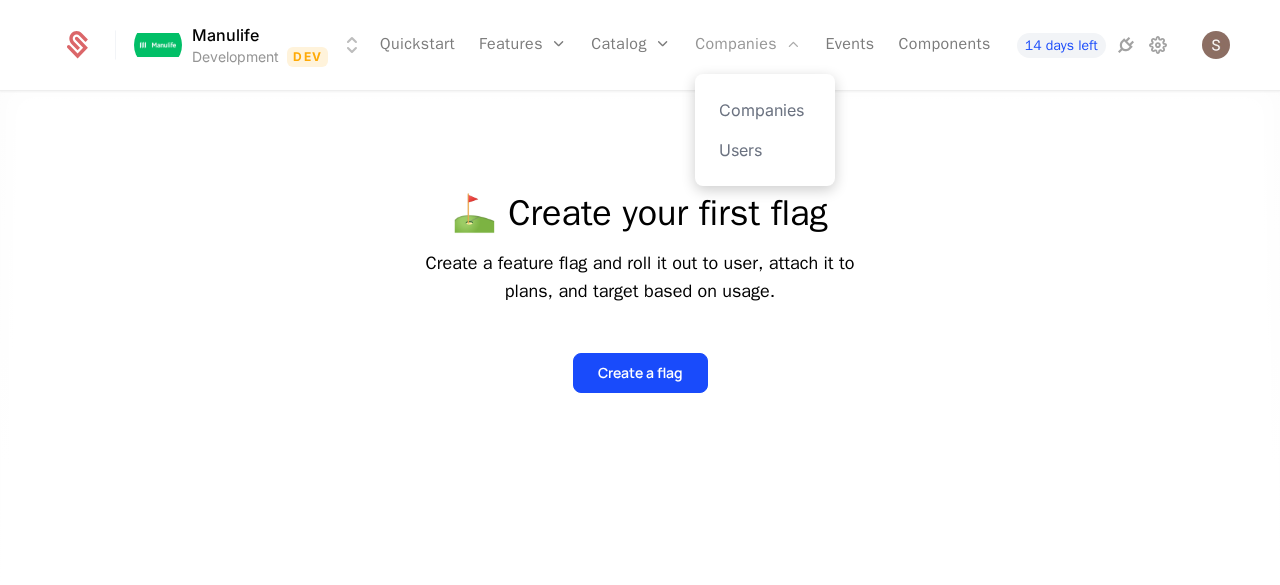 click on "Companies" at bounding box center [748, 45] 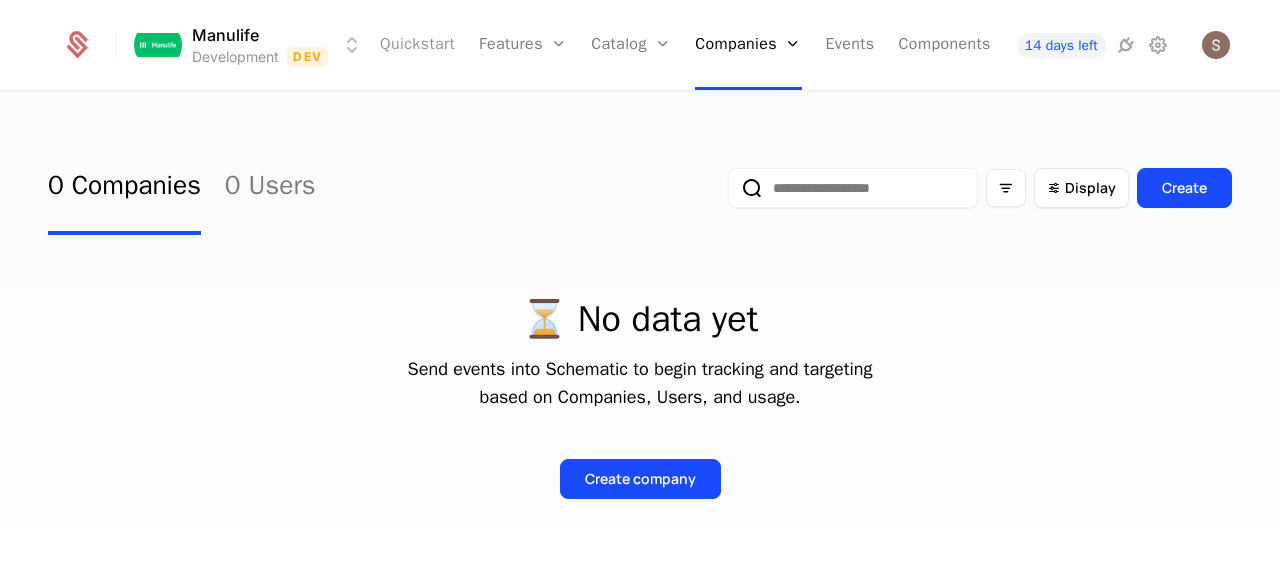 click on "Quickstart" at bounding box center [417, 45] 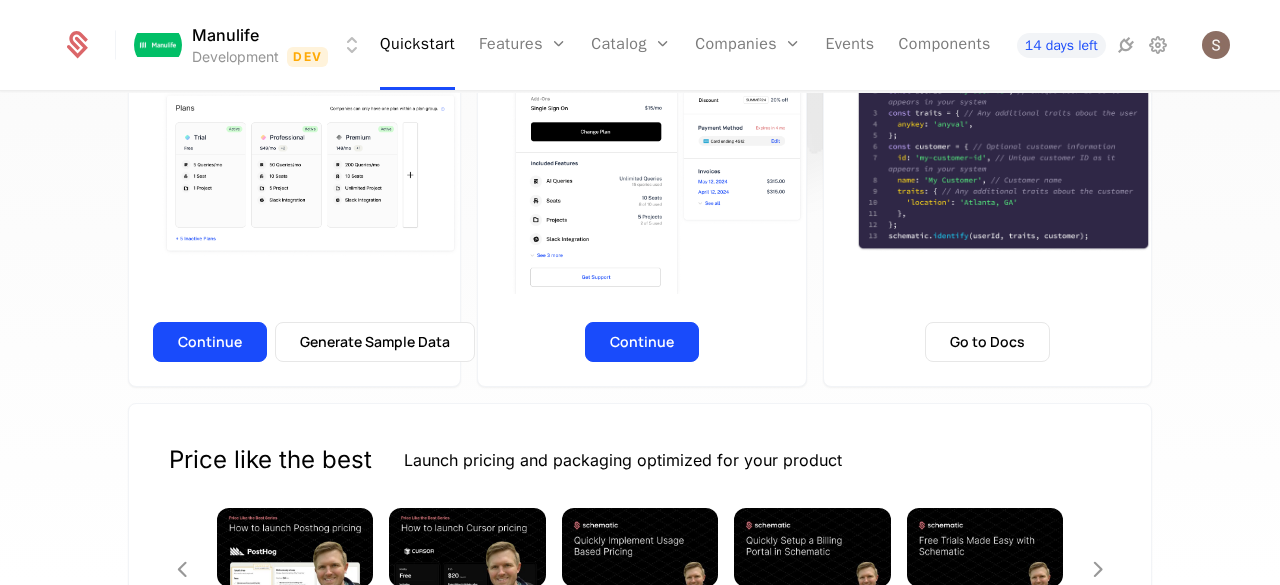 scroll, scrollTop: 0, scrollLeft: 0, axis: both 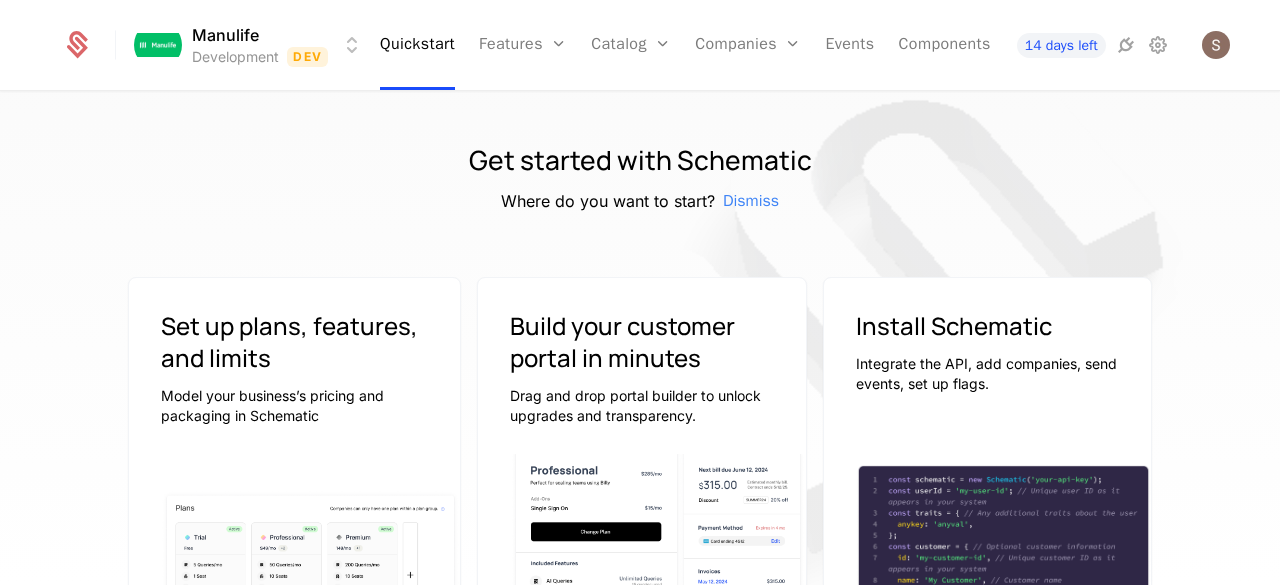 click on "Manulife Development Dev Quickstart Features Features Flags Catalog Plans Add Ons Configuration Companies Companies Users Events Components 14 days left Get started with Schematic Where do you want to start? Dismiss Set up plans, features, and limits Model your business’s pricing and packaging in Schematic Continue Generate Sample Data Build your customer portal in minutes Drag and drop portal builder to unlock upgrades and transparency. Continue Install Schematic Integrate the API, add companies, send events, set up flags. Go to Docs Price like the best Launch pricing and packaging optimized for your product Watch on Youtube 3:45 Price Like Posthog Watch on Youtube 2:39 Price like Cursor Watch on Youtube 1:27 Set up usage based pricing Watch on Youtube 1:07 Set up a billing portal Watch on Youtube 1:11 Set up free trial Watch on Youtube 2:17 Enforce usage limits Watch on Youtube 1:09 Set up a customer portal
." at bounding box center [640, 292] 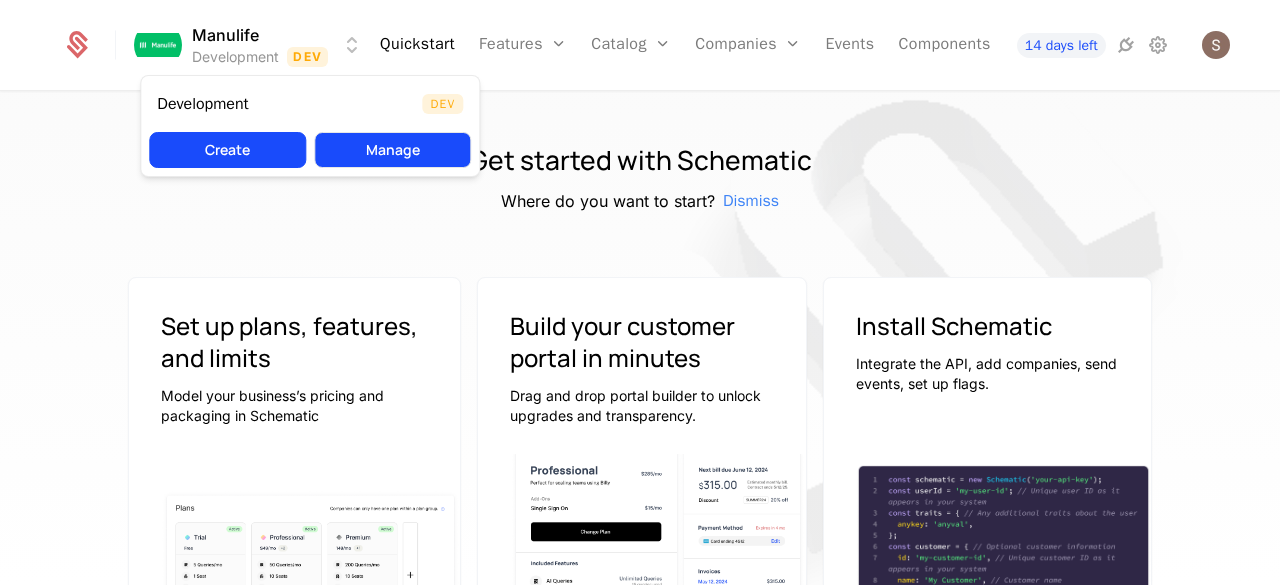click on "Manage" at bounding box center [392, 150] 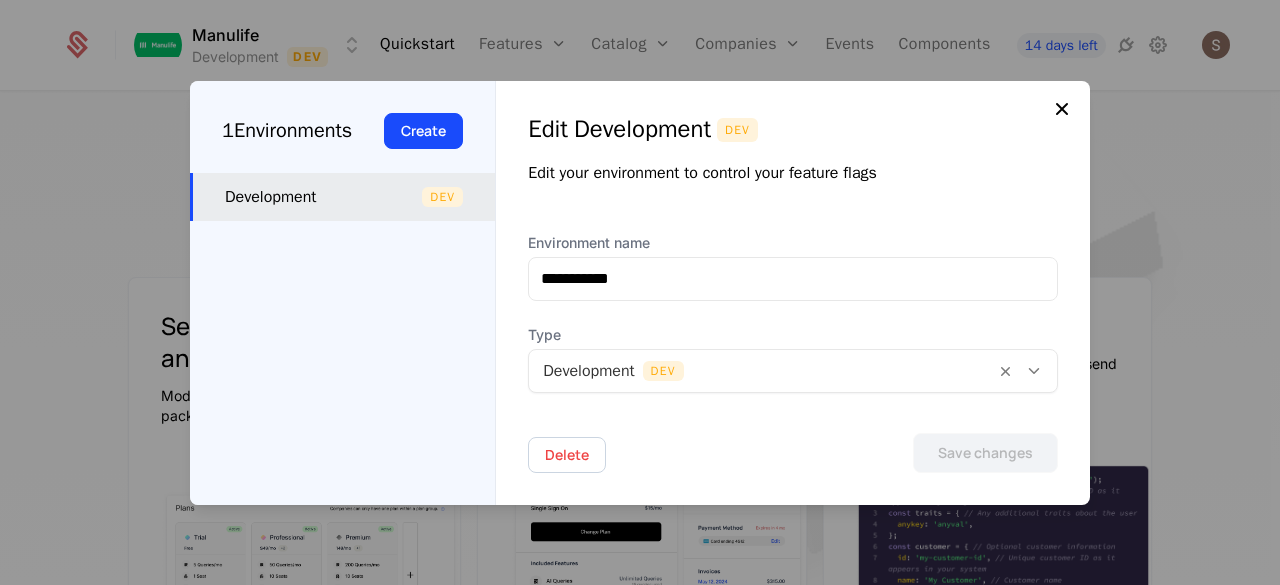 click at bounding box center (1062, 109) 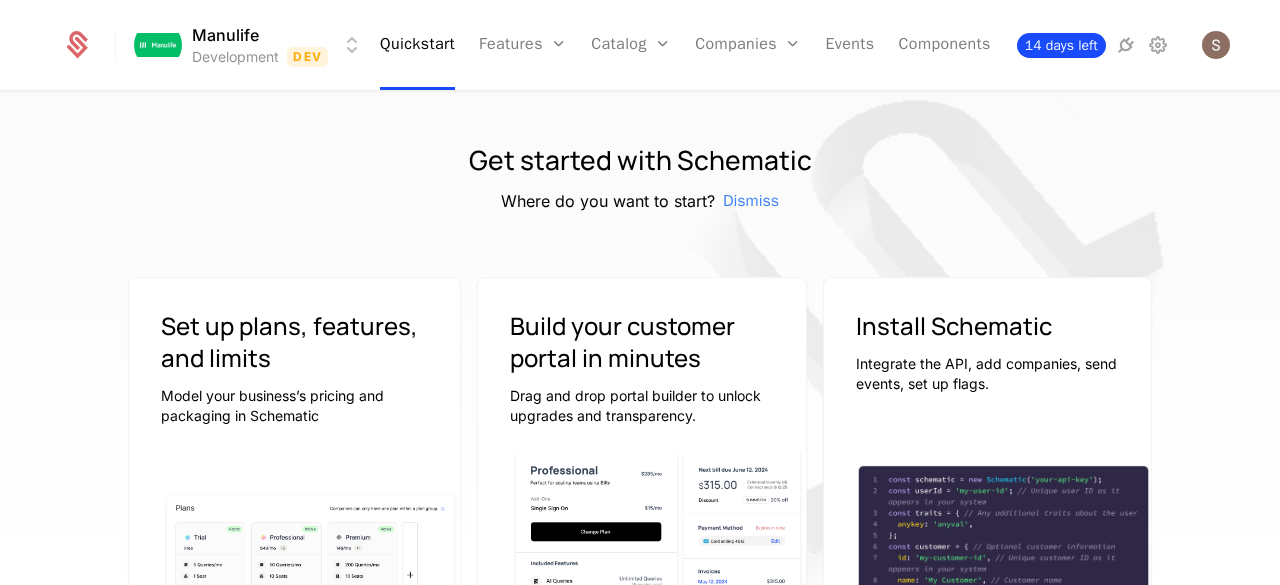 click on "14 days left" at bounding box center (1061, 45) 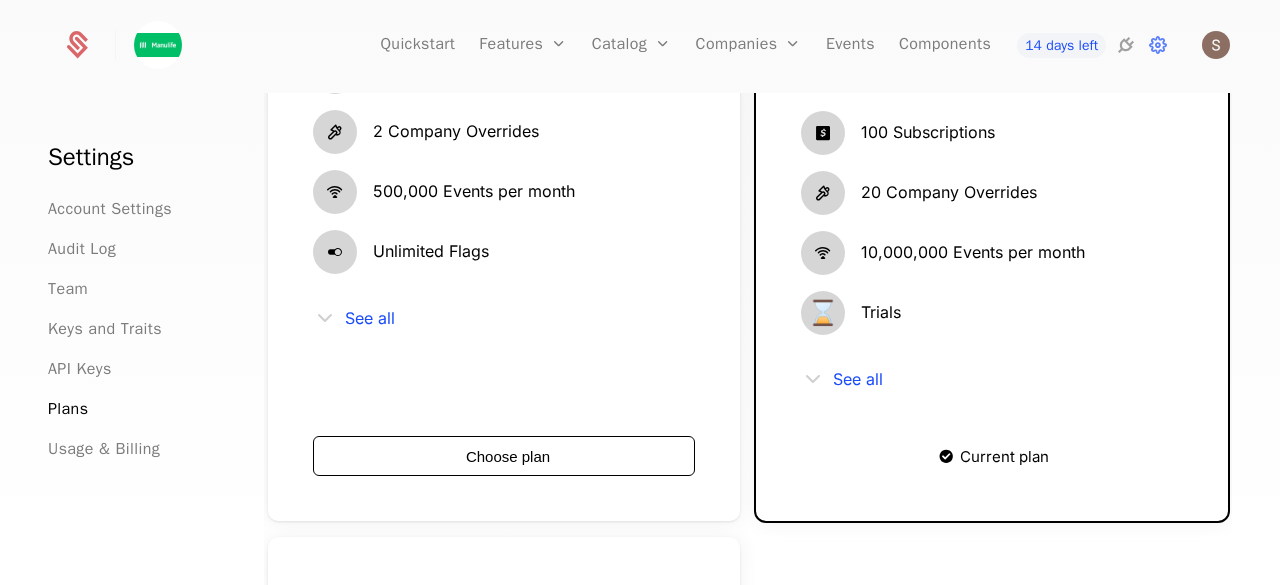 scroll, scrollTop: 400, scrollLeft: 0, axis: vertical 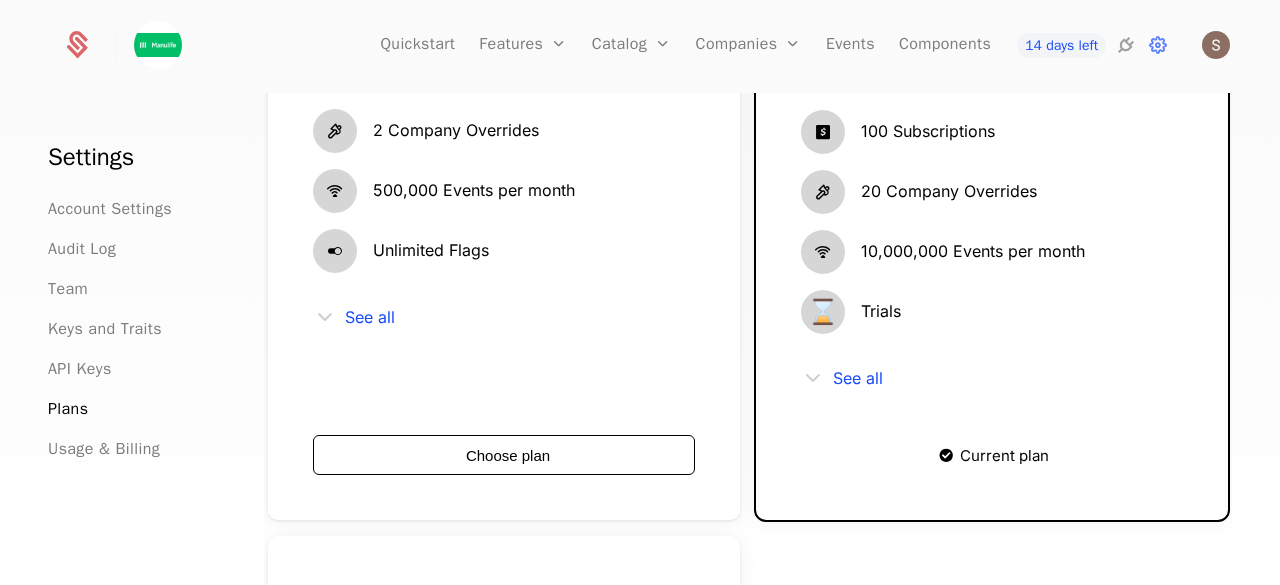 click on "500,000   Events   per   month" at bounding box center [504, 191] 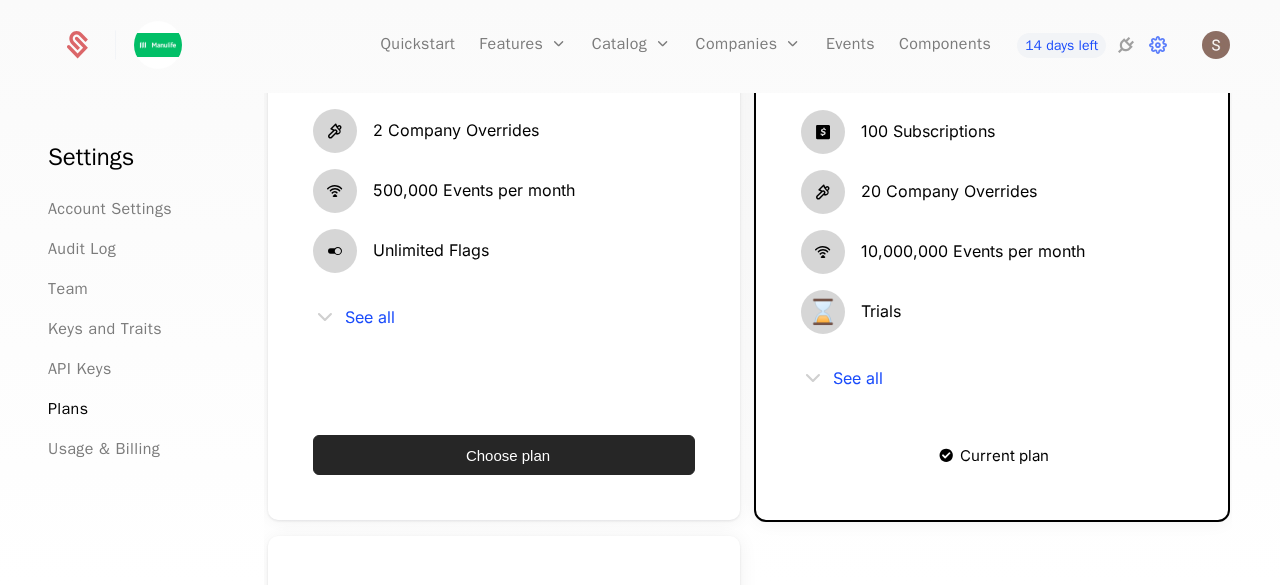 click on "Choose plan" at bounding box center (504, 455) 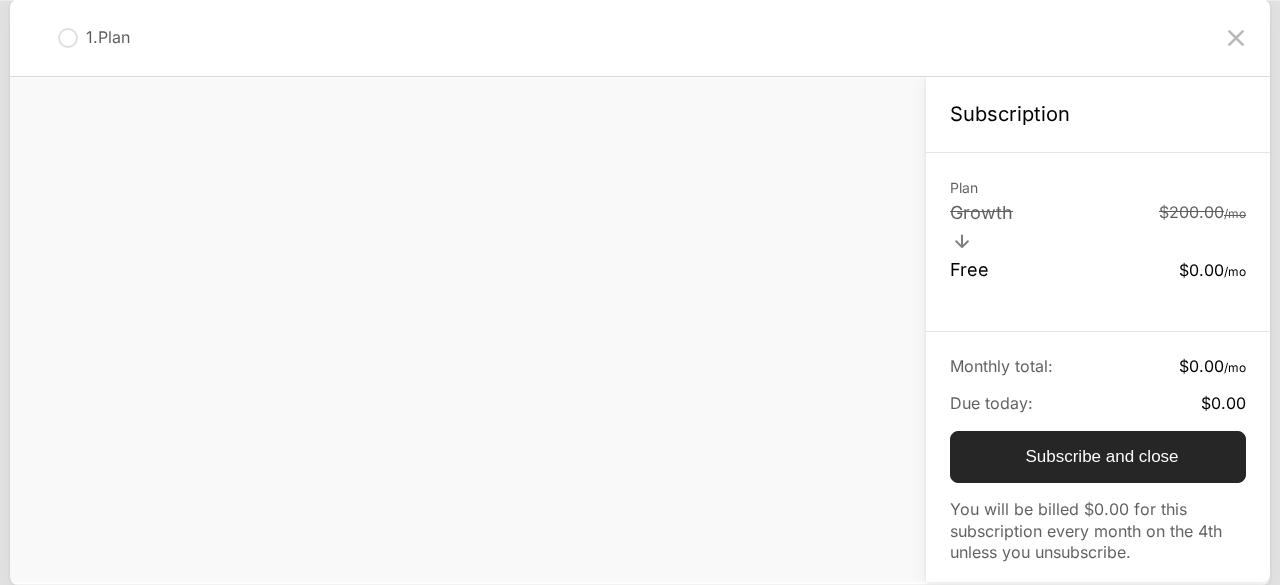 click on "Subscribe and close" at bounding box center [1098, 457] 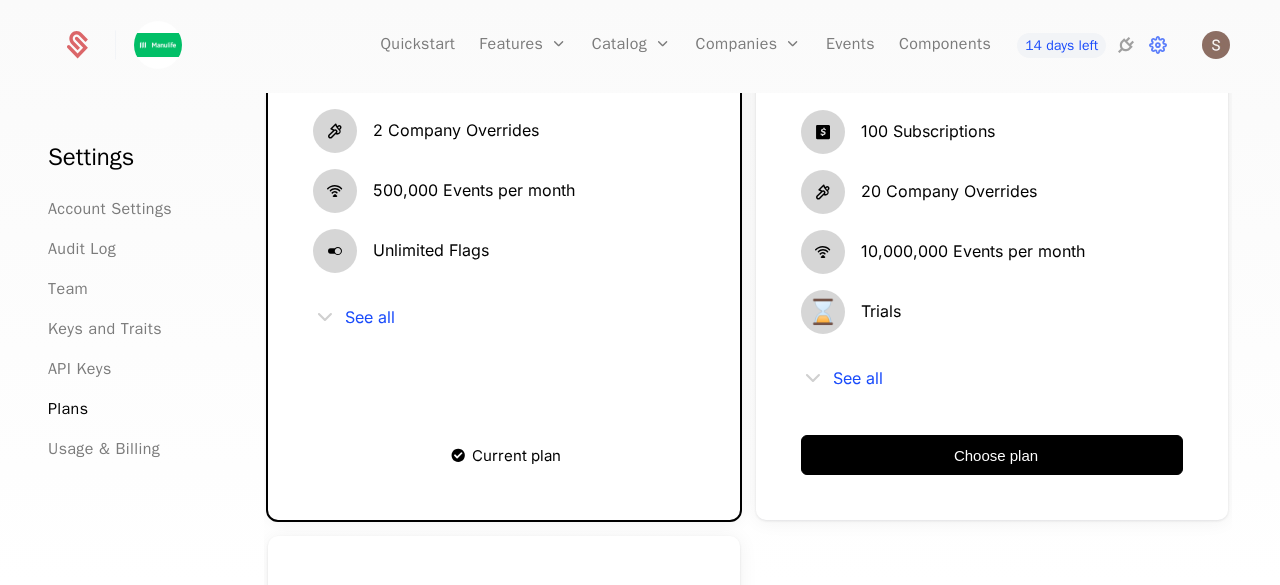 scroll, scrollTop: 0, scrollLeft: 0, axis: both 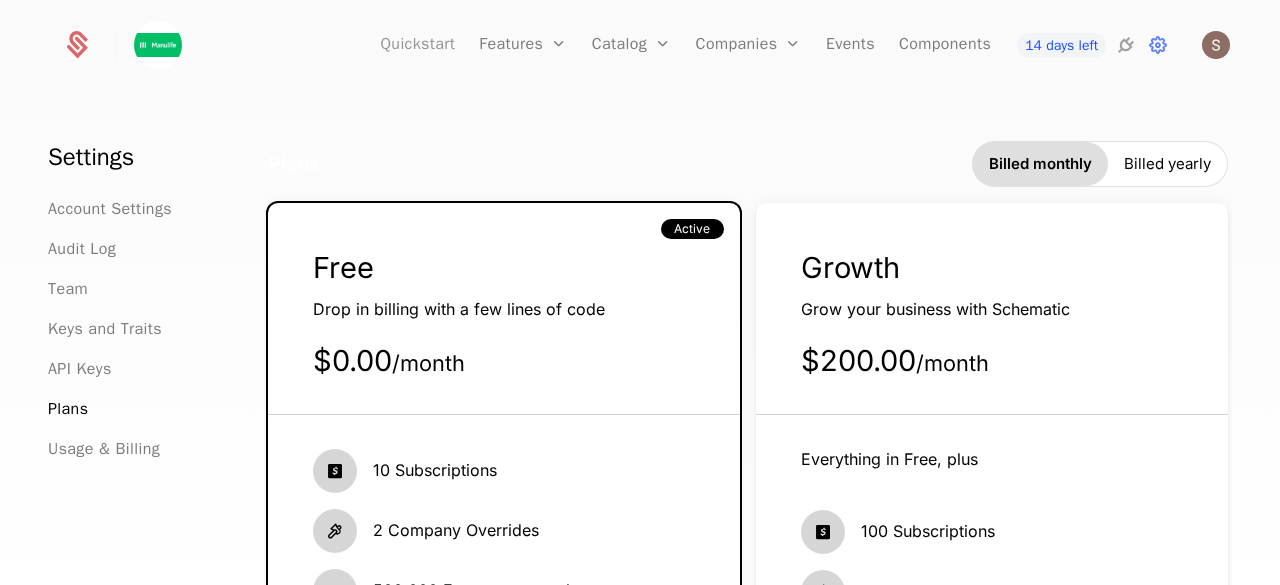 click on "Quickstart" at bounding box center (417, 45) 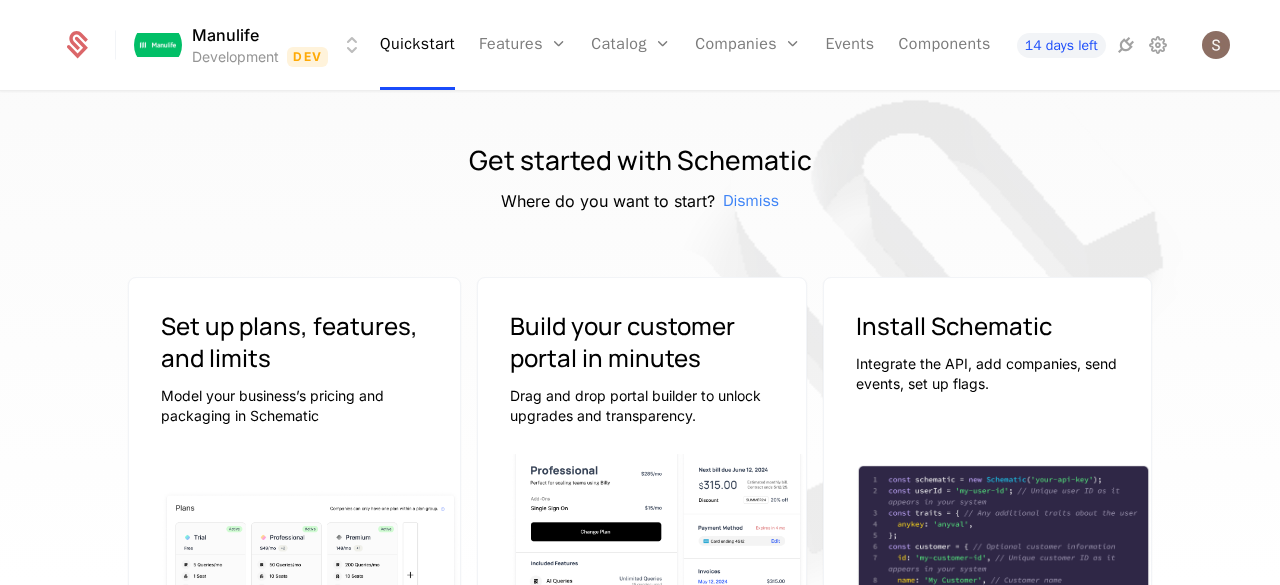 click on "Manulife Development Dev Quickstart Features Features Flags Catalog Plans Add Ons Configuration Companies Companies Users Events Components 14 days left Get started with Schematic Where do you want to start? Dismiss Set up plans, features, and limits Model your business’s pricing and packaging in Schematic Continue Generate Sample Data Build your customer portal in minutes Drag and drop portal builder to unlock upgrades and transparency. Continue Install Schematic Integrate the API, add companies, send events, set up flags. Go to Docs Price like the best Launch pricing and packaging optimized for your product Watch on Youtube 3:45 Price Like Posthog Watch on Youtube 2:39 Price like Cursor Watch on Youtube 1:27 Set up usage based pricing Watch on Youtube 1:07 Set up a billing portal Watch on Youtube 1:11 Set up free trial Watch on Youtube 2:17 Enforce usage limits Watch on Youtube 1:09 Set up a customer portal
." at bounding box center (640, 292) 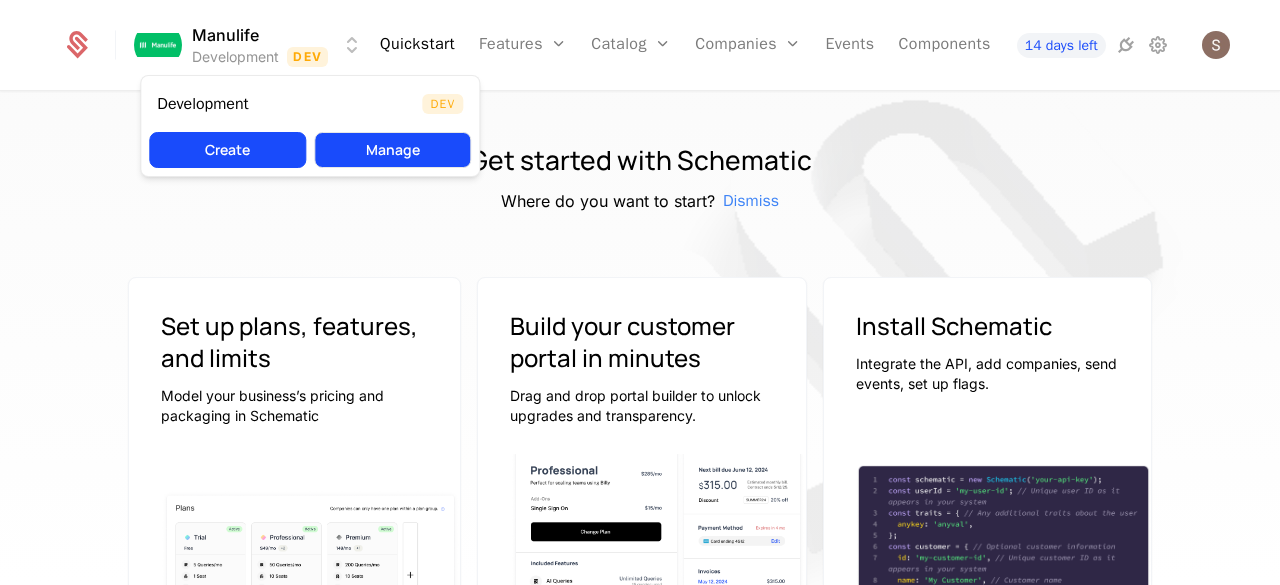 click on "Manage" at bounding box center [392, 150] 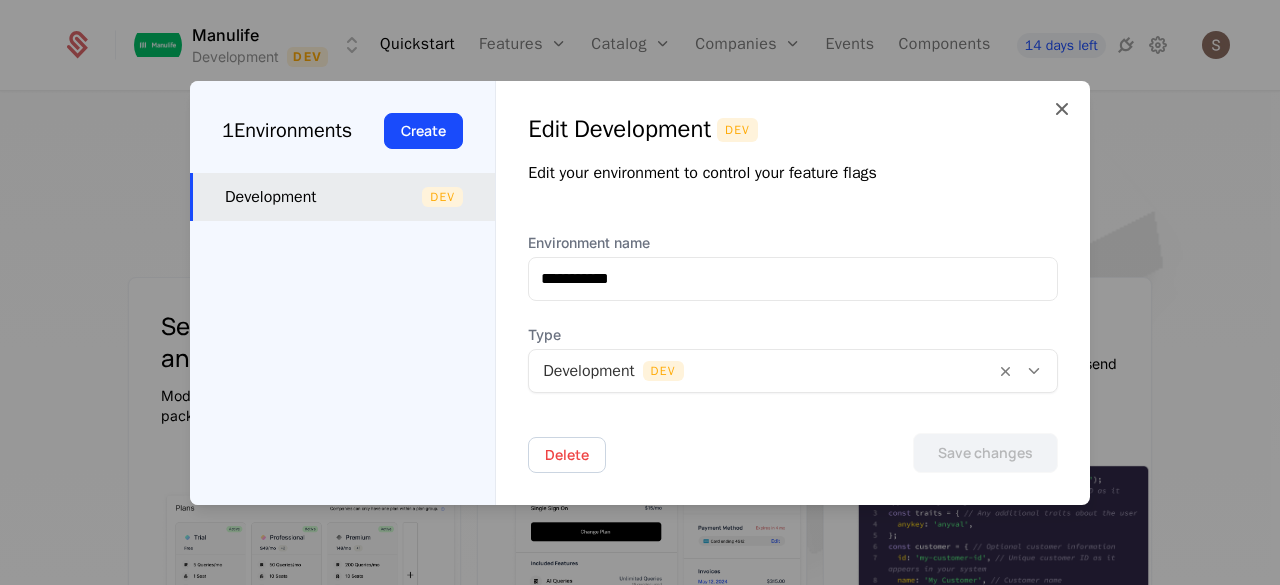 click at bounding box center [1062, 109] 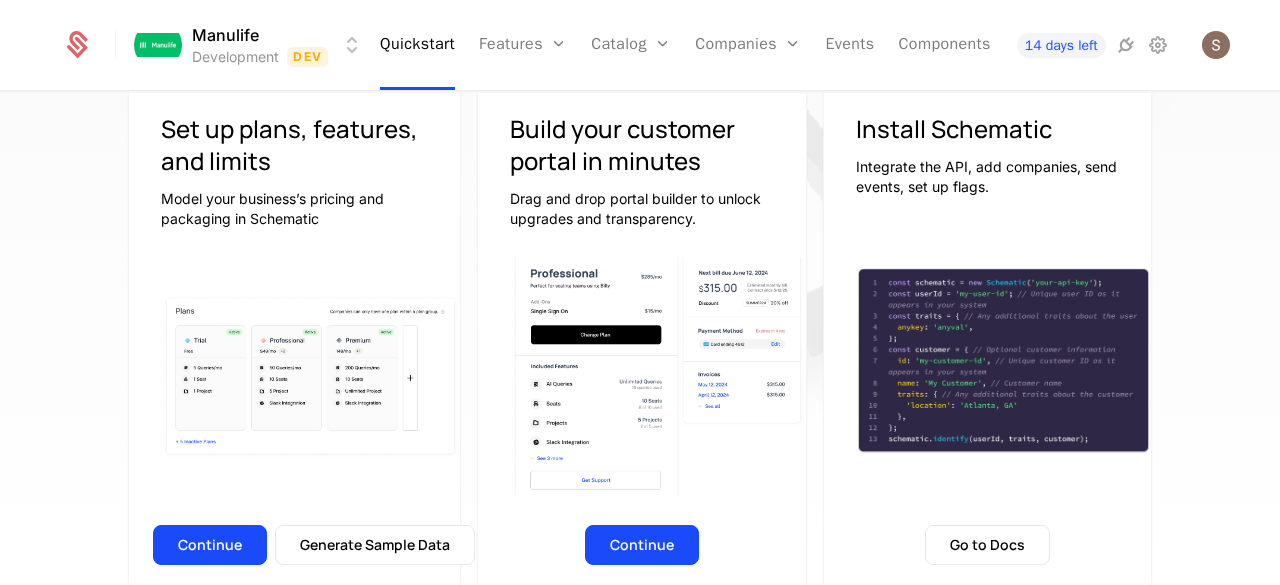 scroll, scrollTop: 0, scrollLeft: 0, axis: both 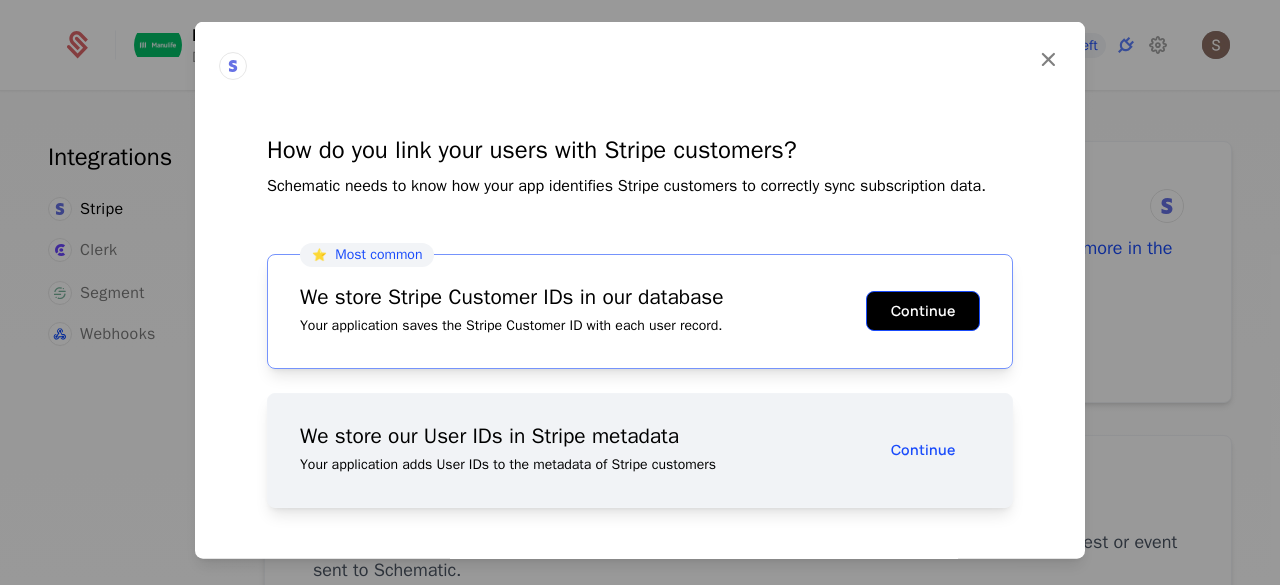 click on "Continue" at bounding box center [923, 311] 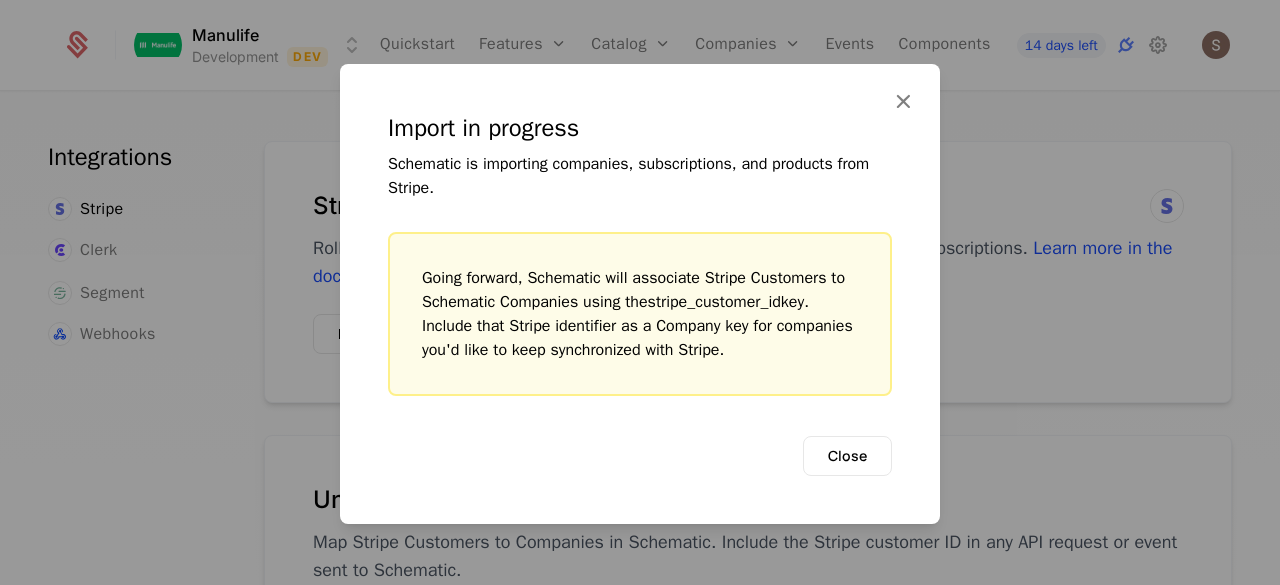 click on "Import in progress Schematic is importing companies, subscriptions, and products from Stripe.   Going forward, Schematic will associate Stripe Customers to Schematic Companies using the  stripe_customer_id  key. Include that Stripe identifier as a Company key for companies you'd like to keep synchronized with Stripe. Close" at bounding box center (640, 294) 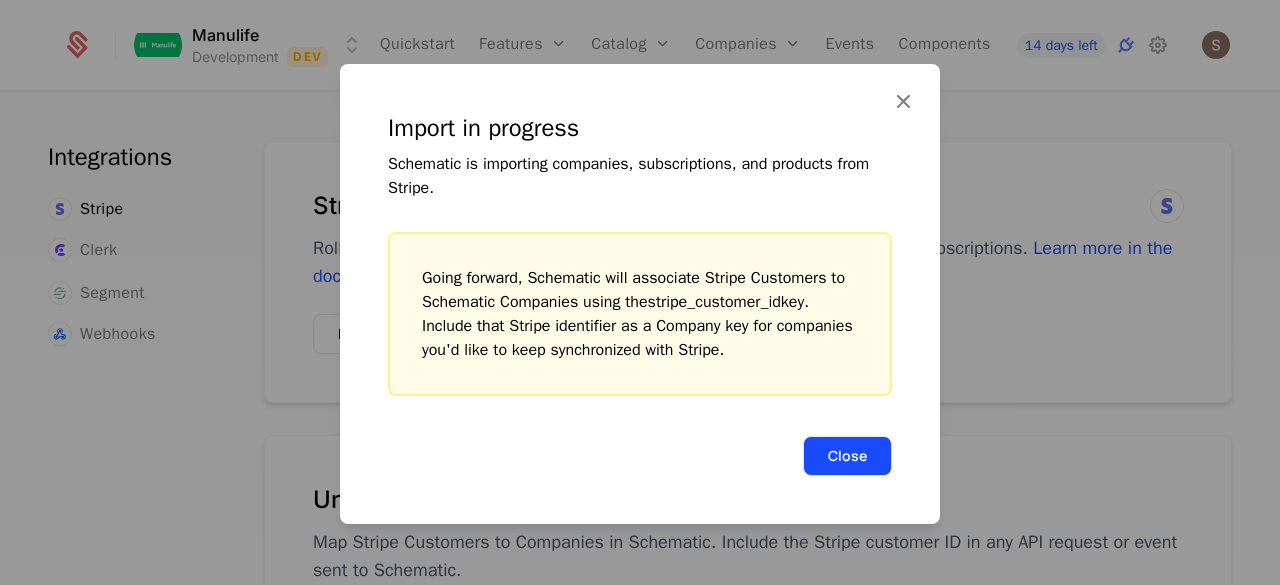 click on "Close" at bounding box center (847, 456) 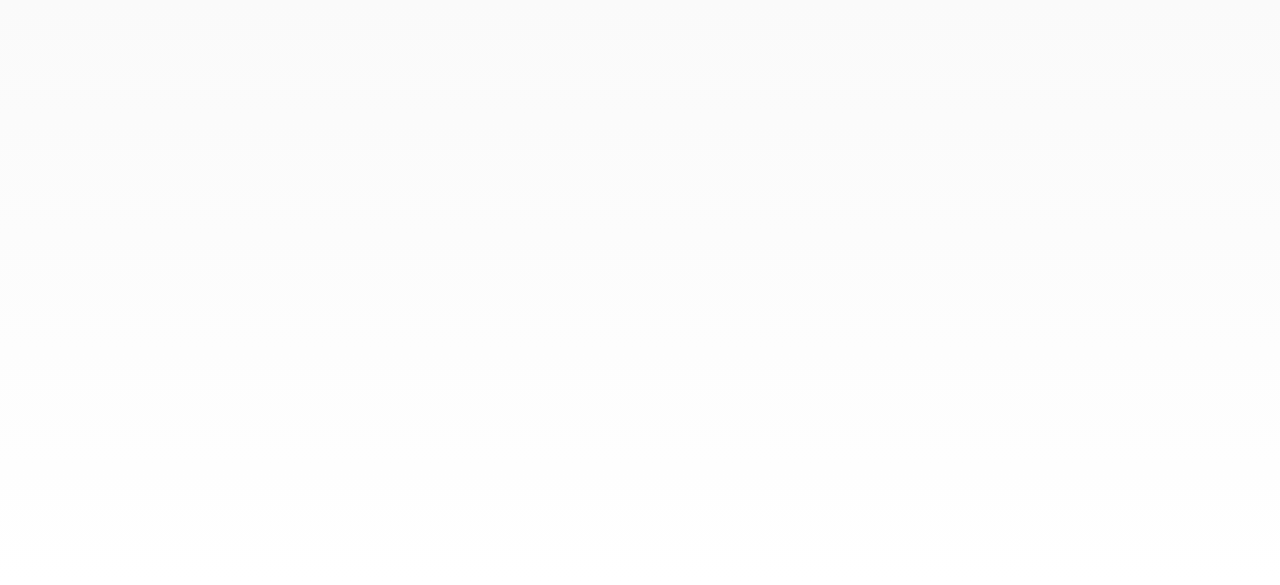 scroll, scrollTop: 0, scrollLeft: 0, axis: both 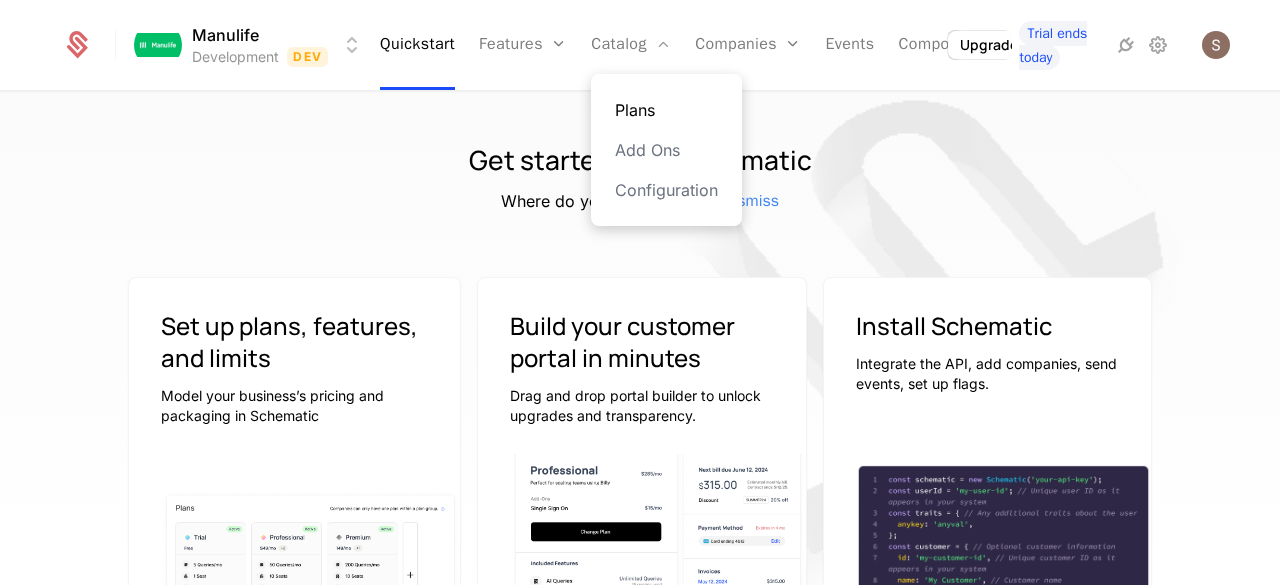 click on "Plans" at bounding box center (666, 110) 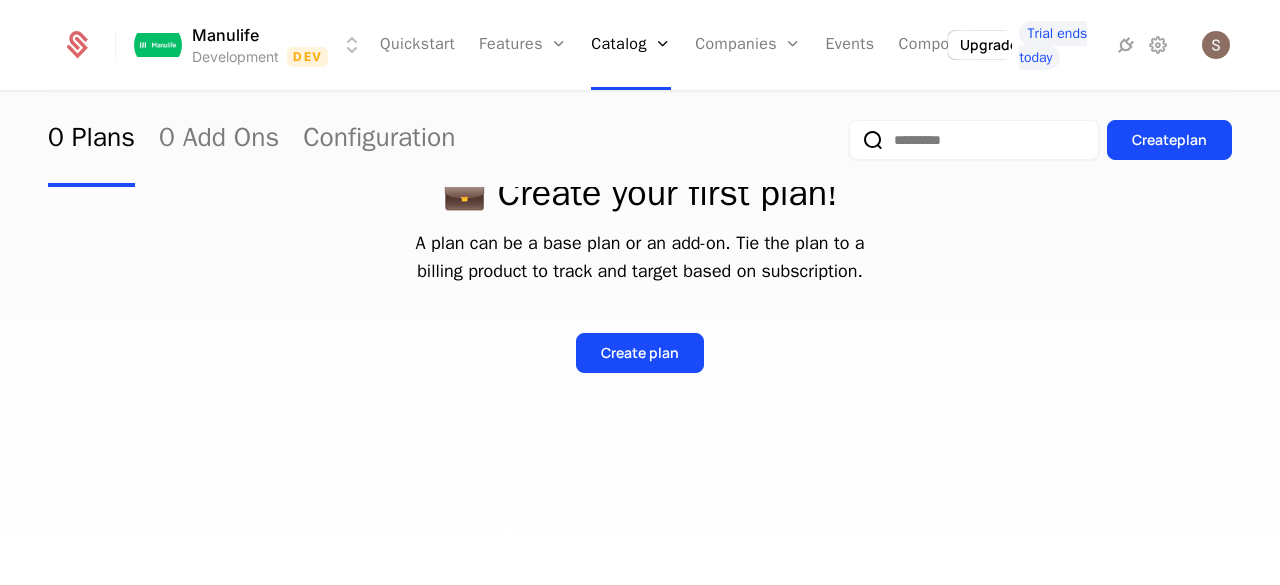 scroll, scrollTop: 0, scrollLeft: 0, axis: both 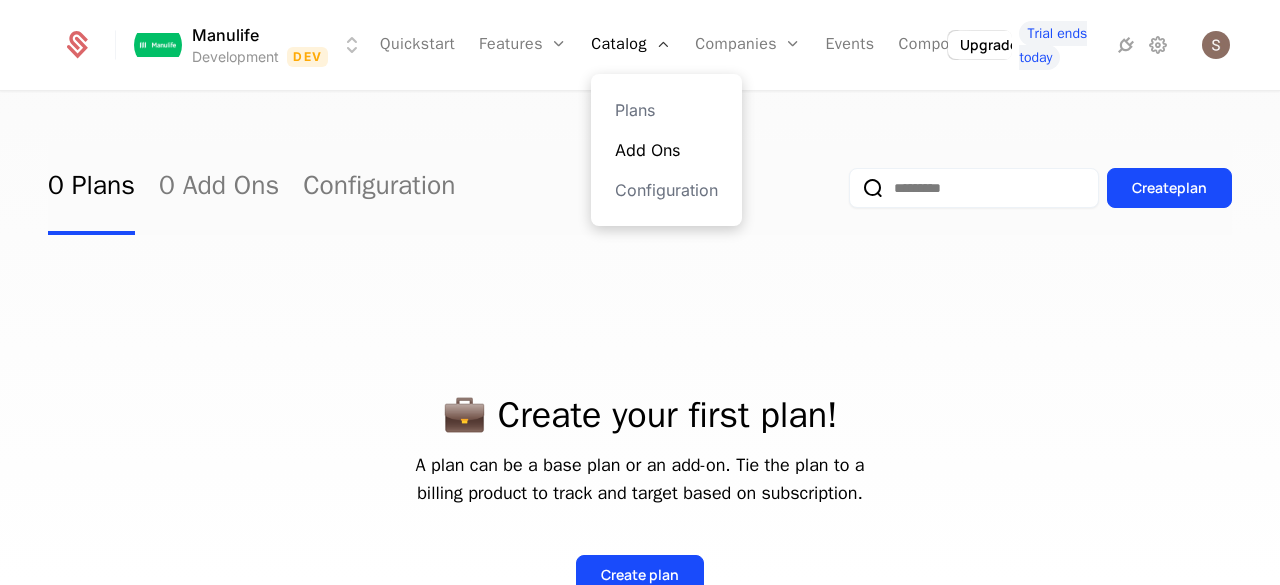 click on "Add Ons" at bounding box center [666, 150] 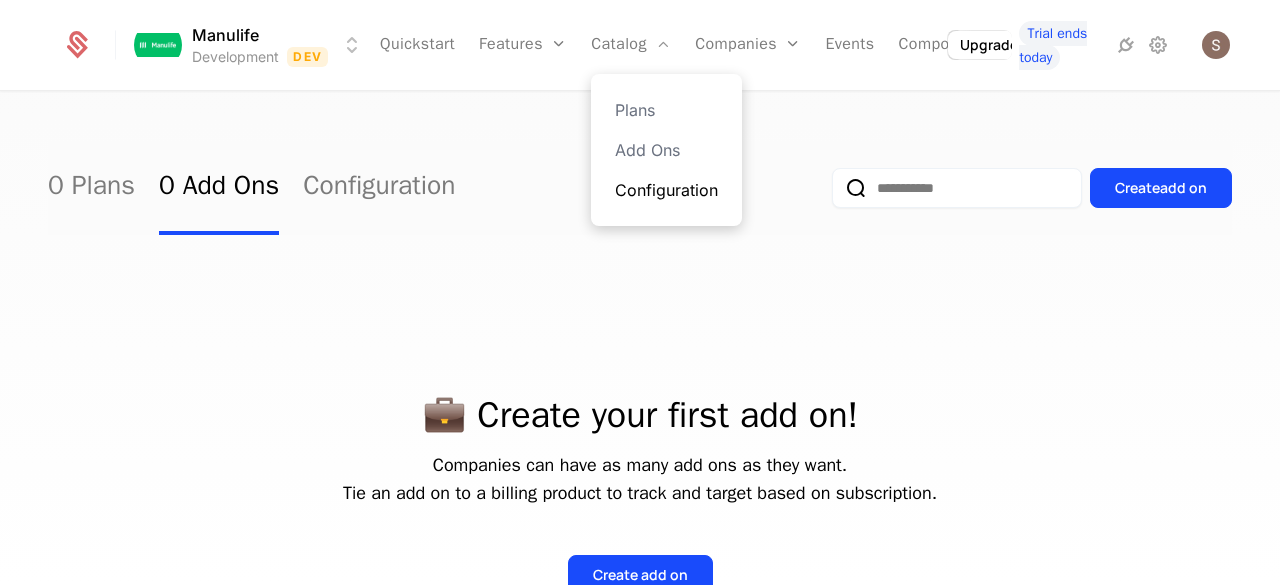 click on "Configuration" at bounding box center [666, 190] 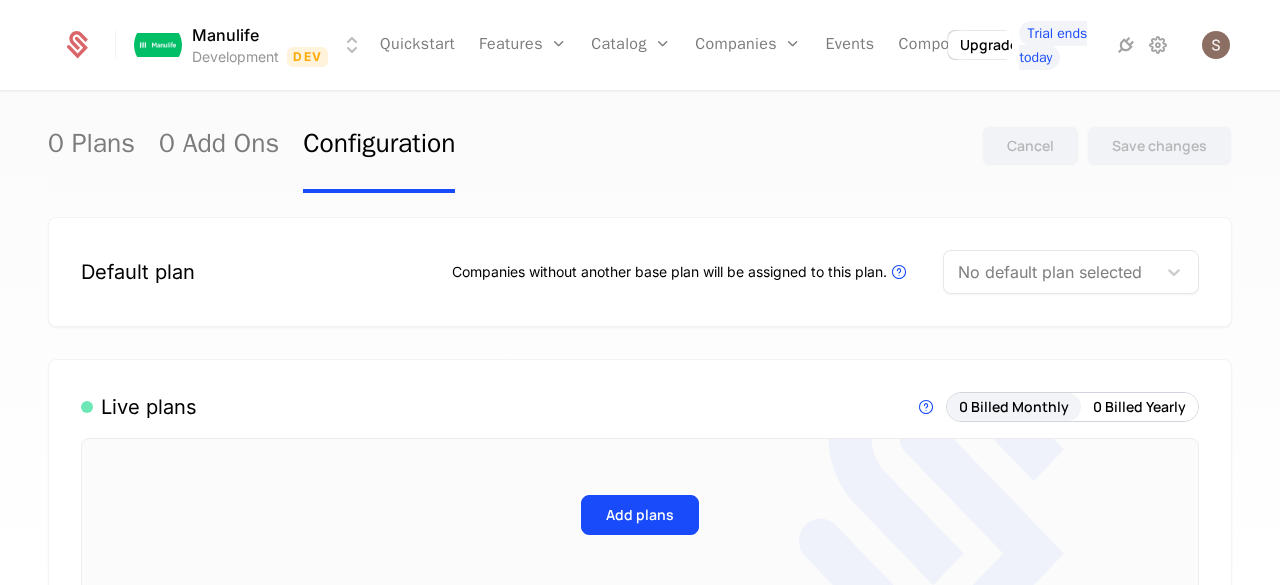 scroll, scrollTop: 0, scrollLeft: 0, axis: both 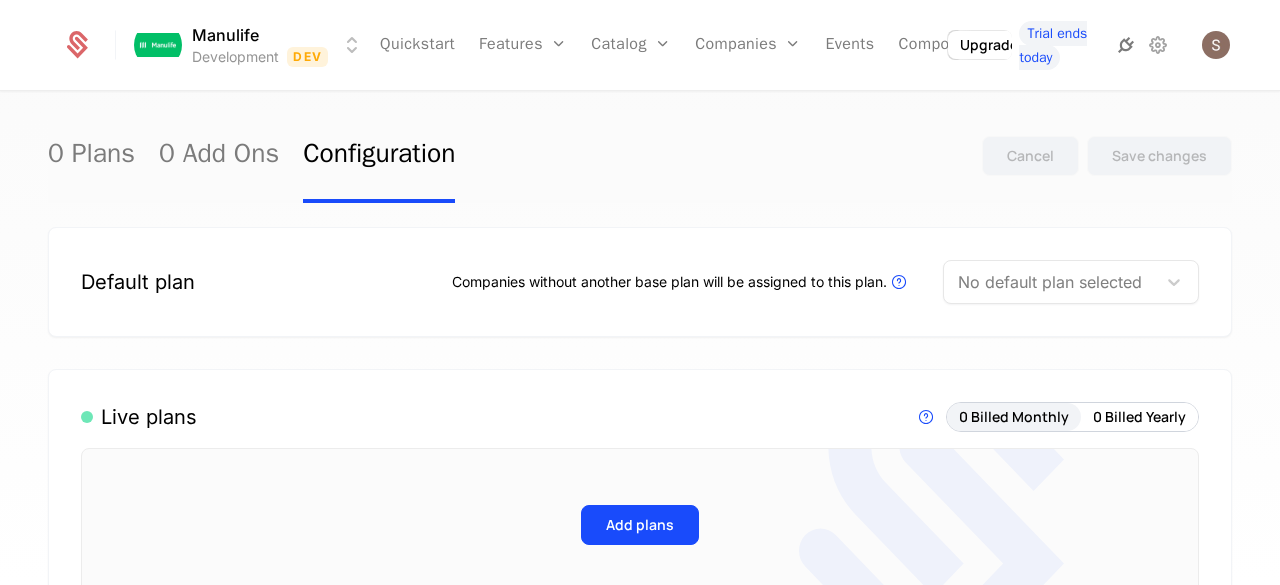 click at bounding box center [1126, 45] 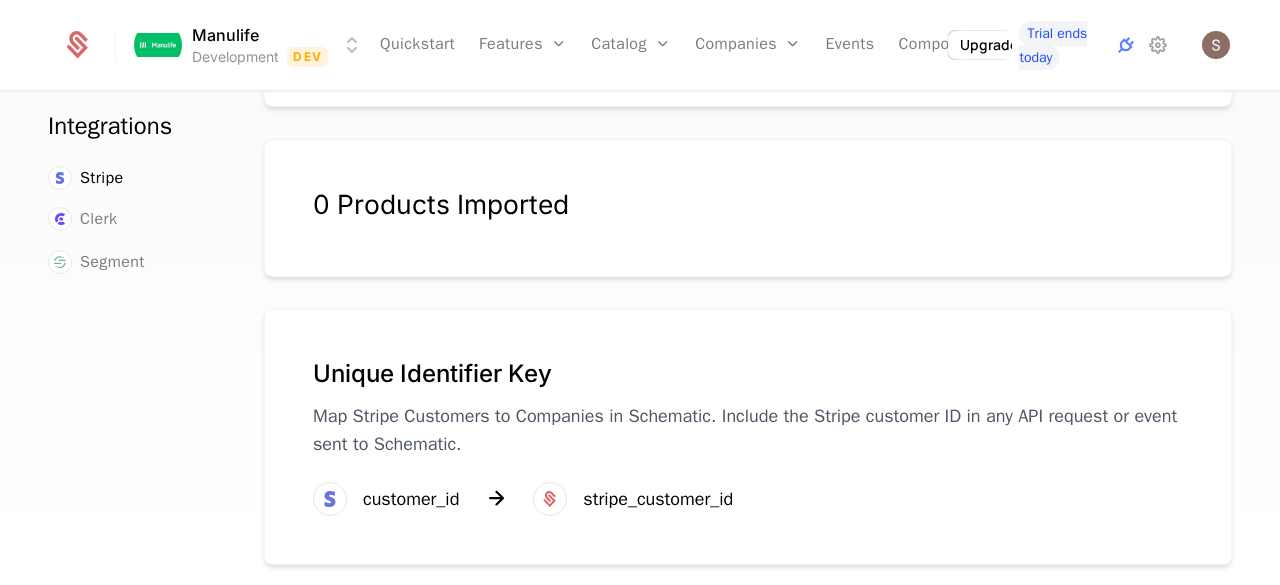 scroll, scrollTop: 550, scrollLeft: 0, axis: vertical 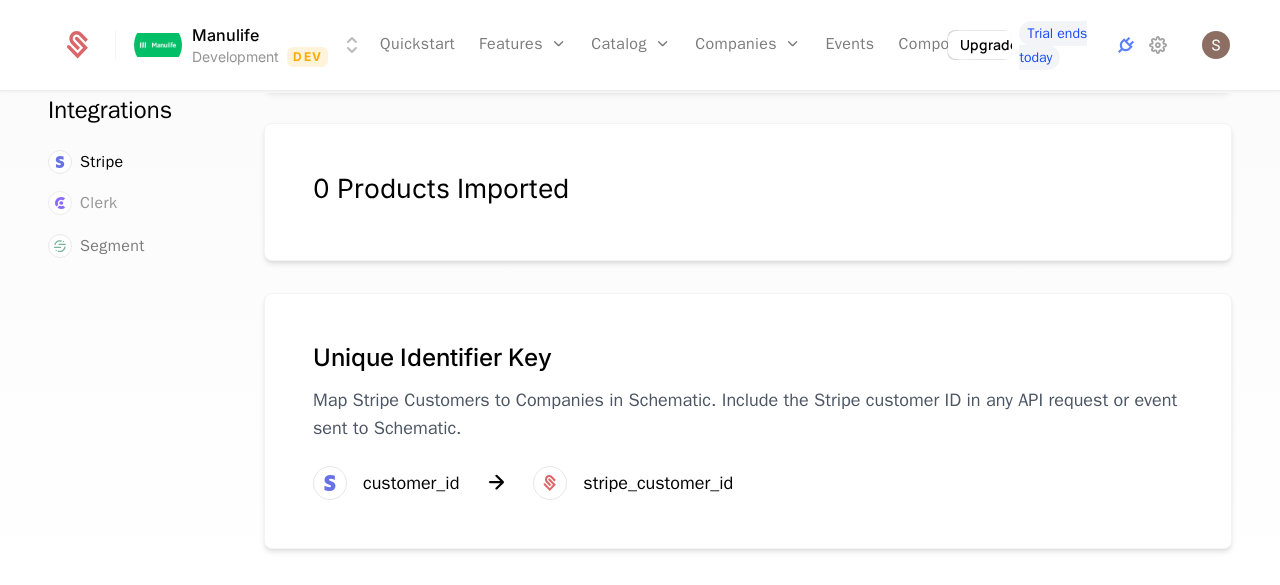 click on "Clerk" at bounding box center (98, 203) 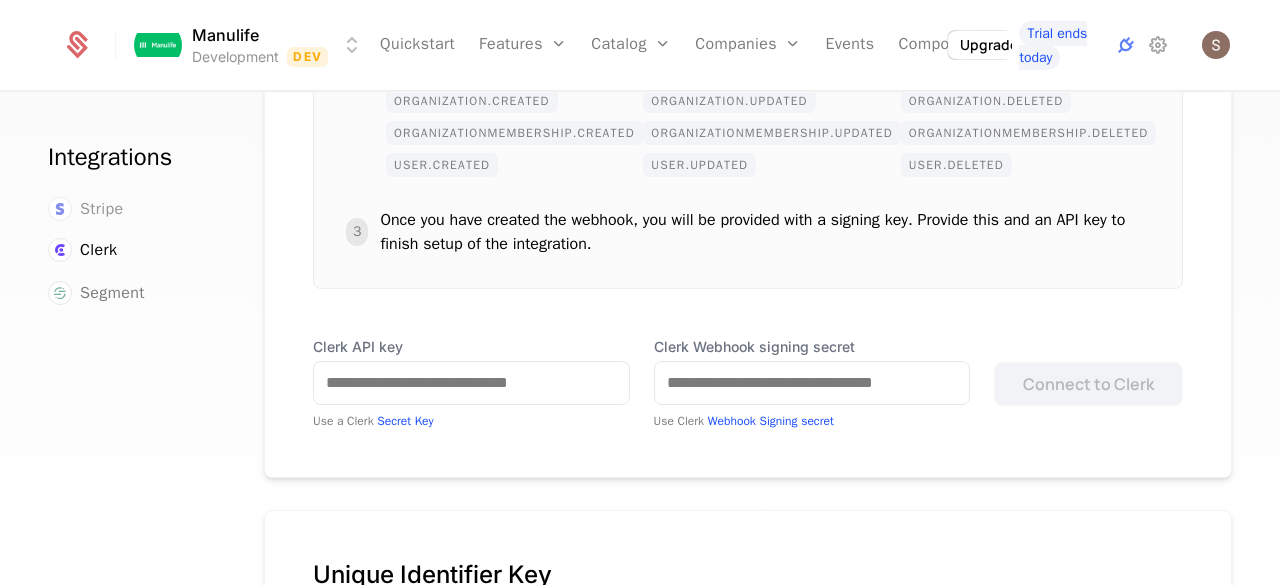 click on "Stripe" at bounding box center [102, 209] 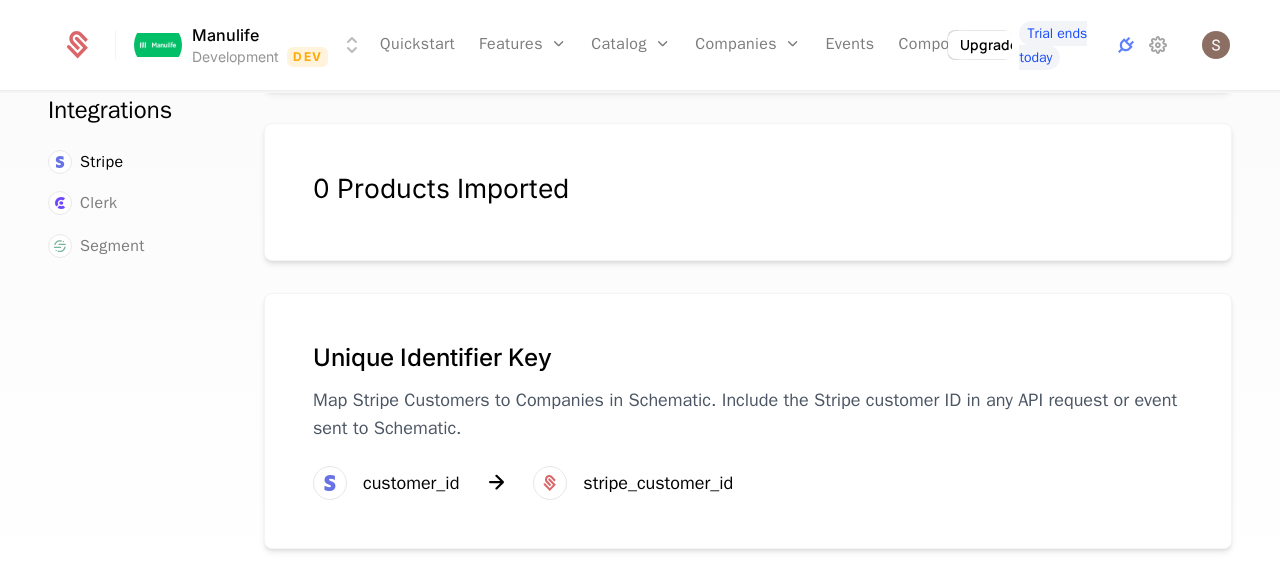 scroll, scrollTop: 0, scrollLeft: 0, axis: both 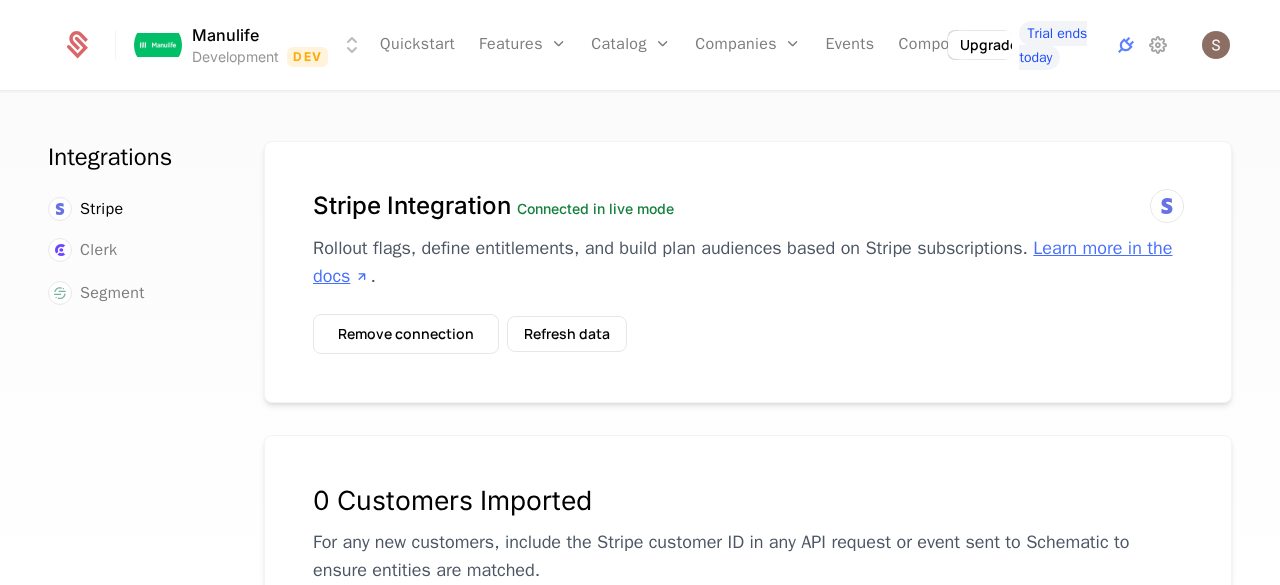 click on "Learn more in the docs" at bounding box center (742, 262) 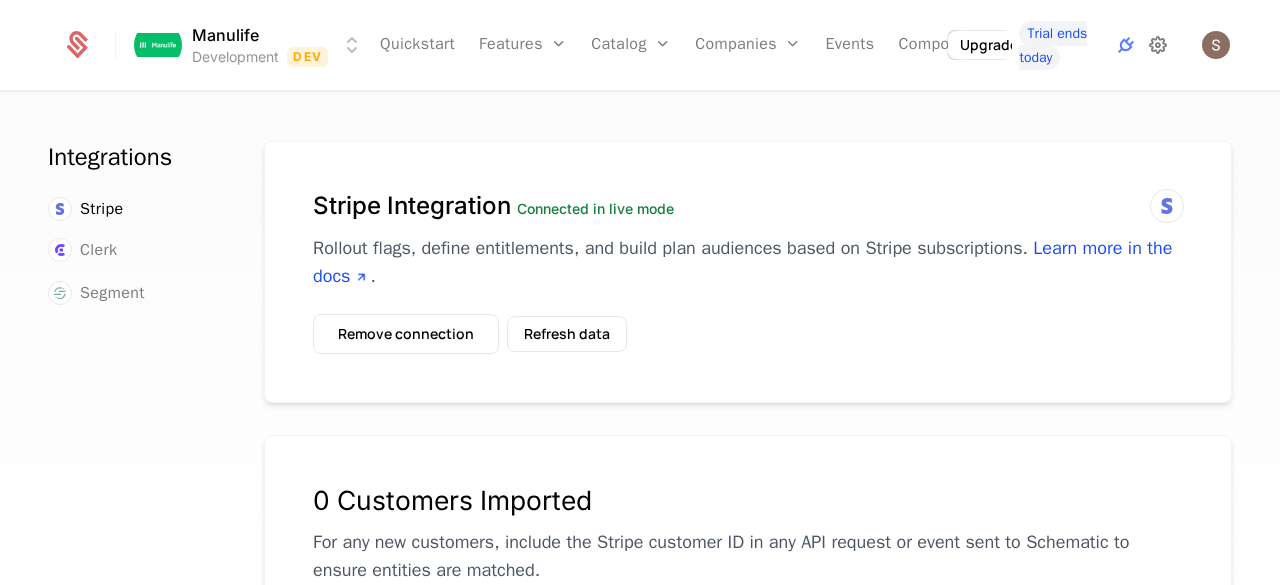 click at bounding box center [1158, 45] 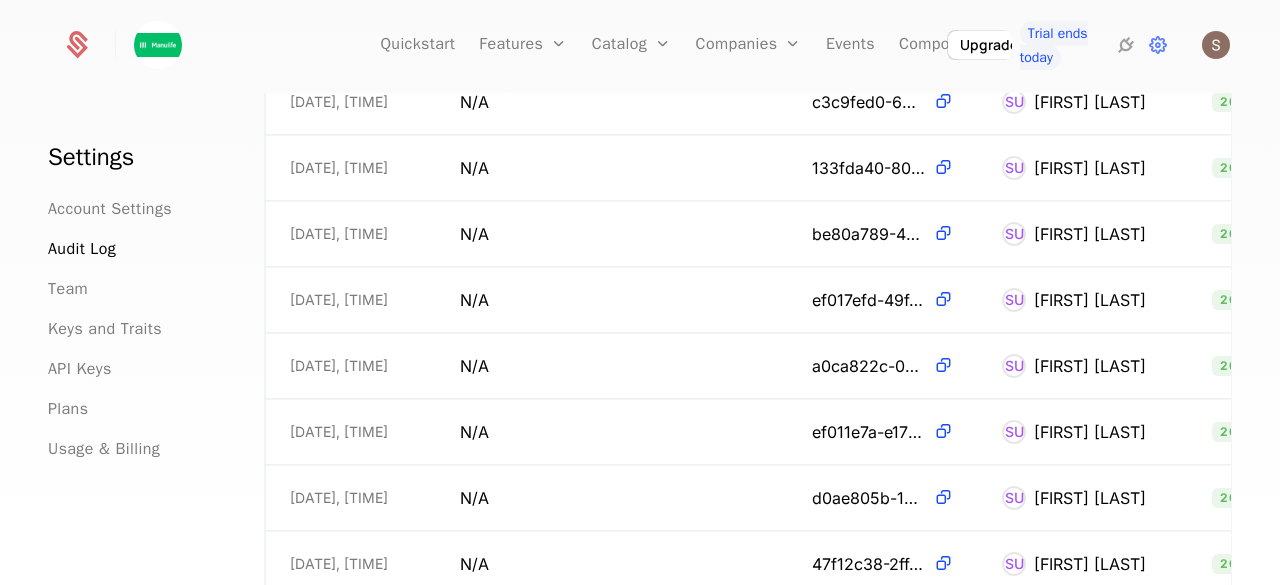 scroll, scrollTop: 0, scrollLeft: 0, axis: both 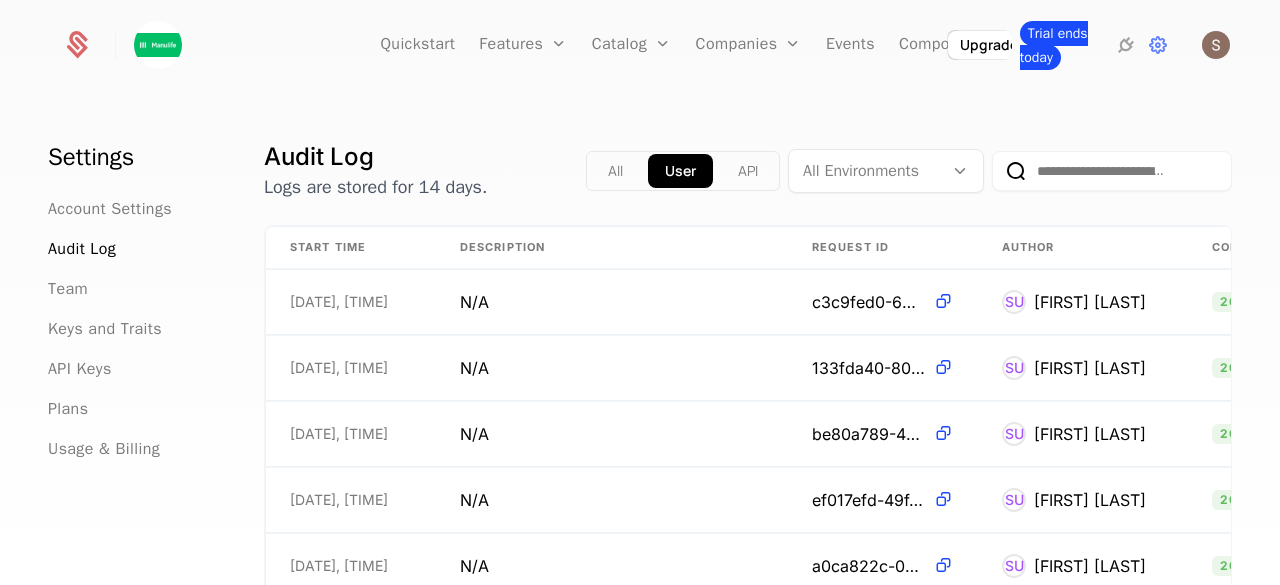 click on "Trial ends today" at bounding box center (1054, 45) 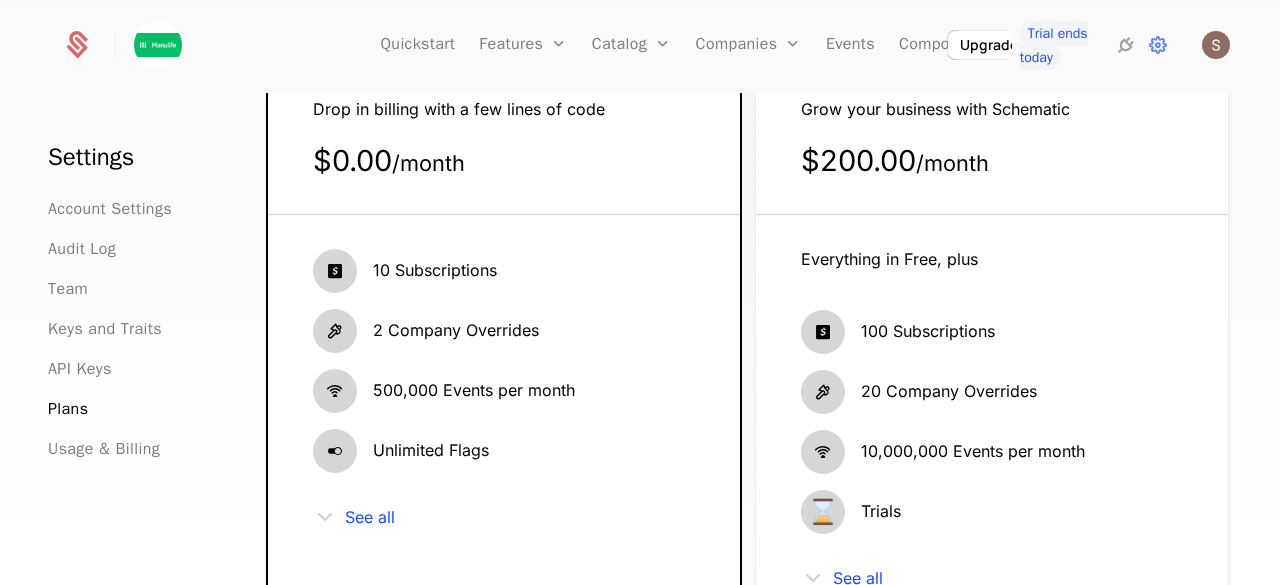 scroll, scrollTop: 0, scrollLeft: 0, axis: both 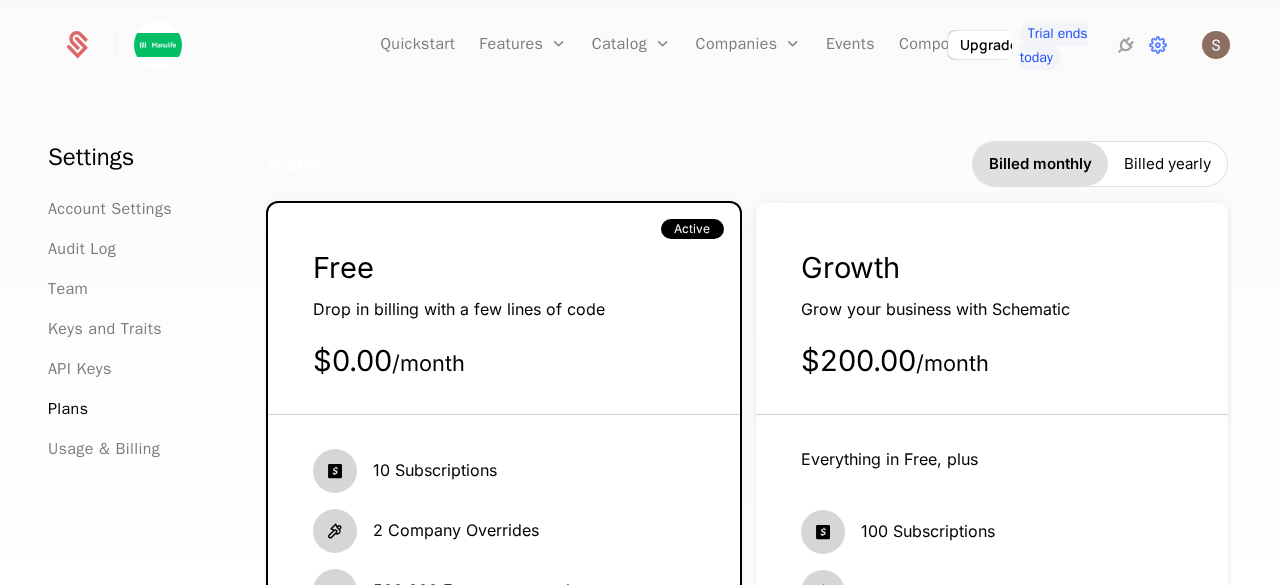 click on "Billed yearly" at bounding box center (1167, 164) 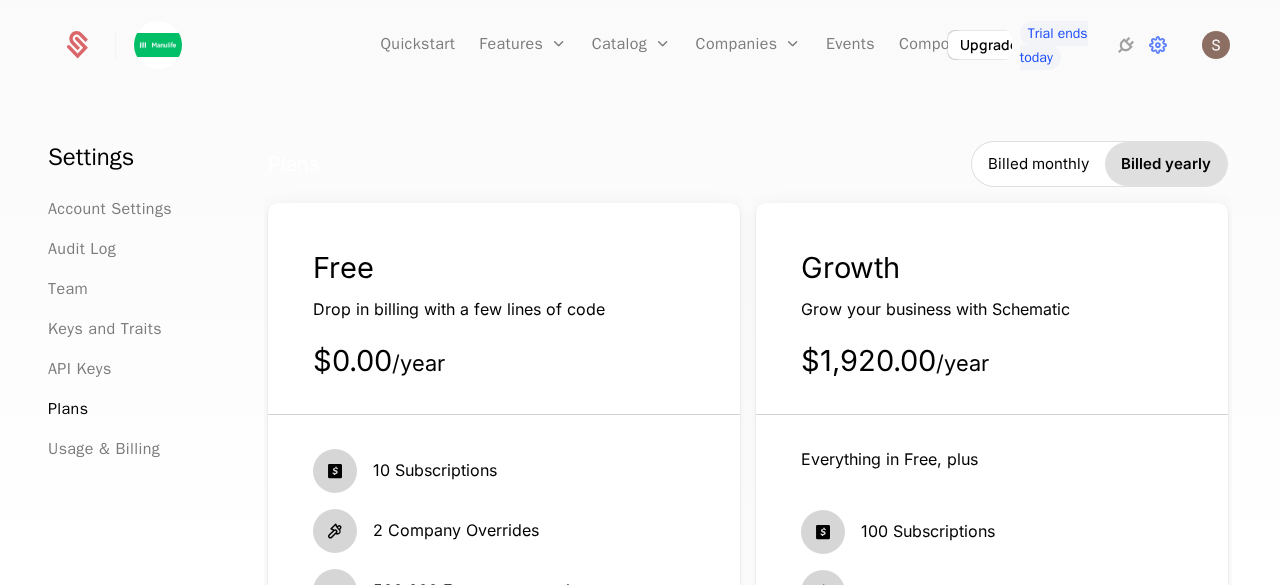 click on "Billed monthly" at bounding box center (1038, 164) 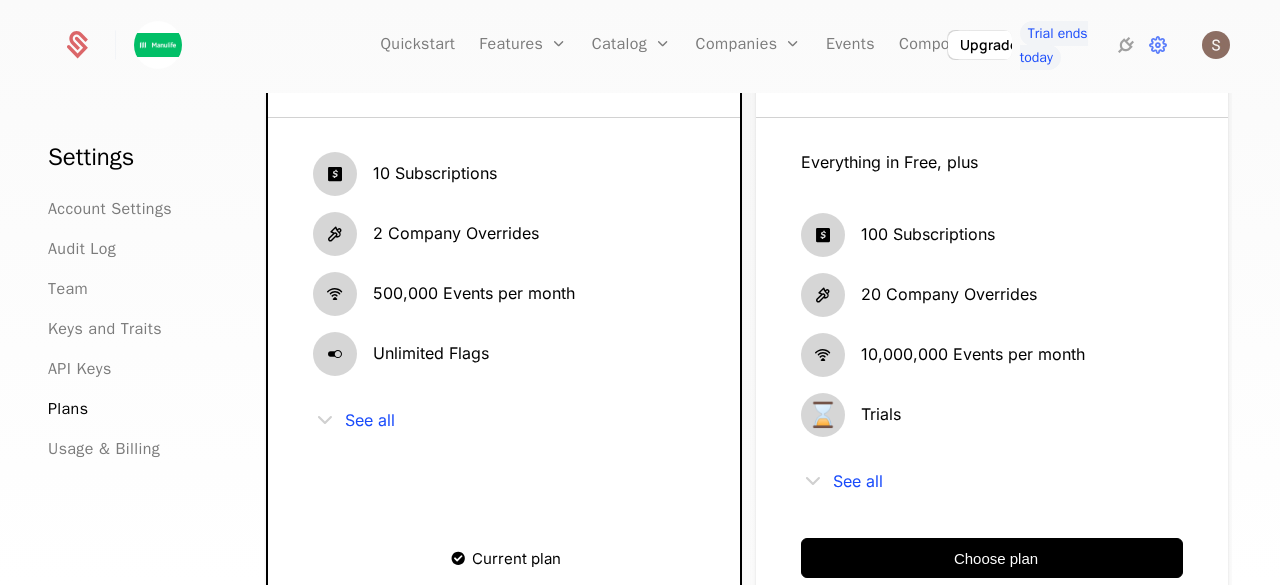 scroll, scrollTop: 300, scrollLeft: 0, axis: vertical 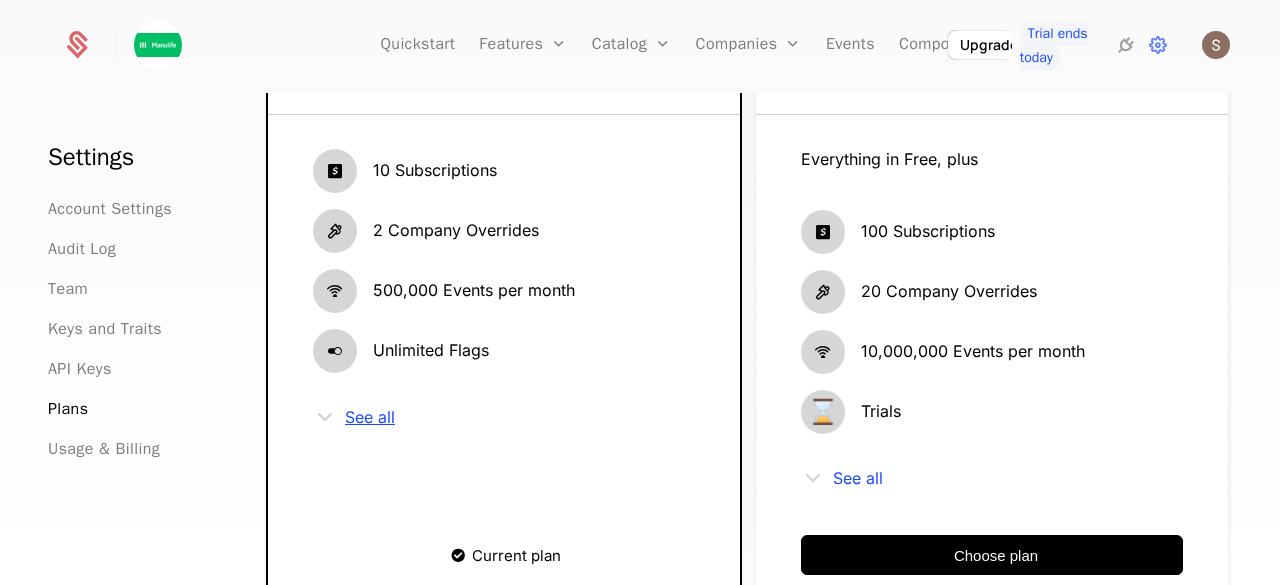 click on "See all" at bounding box center [370, 417] 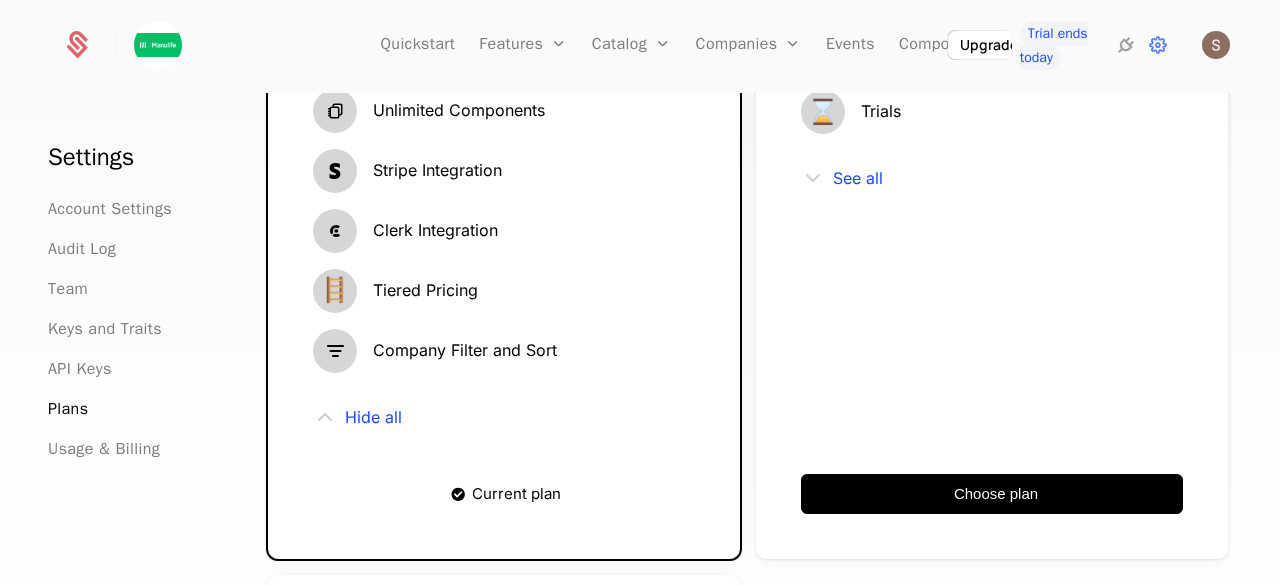 scroll, scrollTop: 0, scrollLeft: 0, axis: both 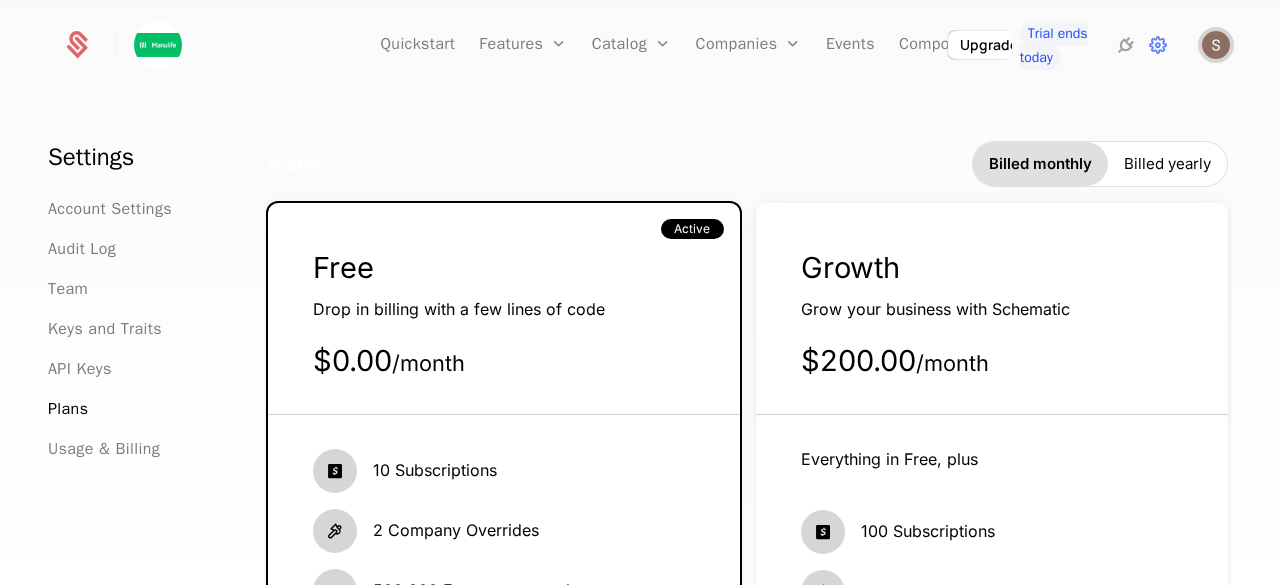 click at bounding box center [1216, 45] 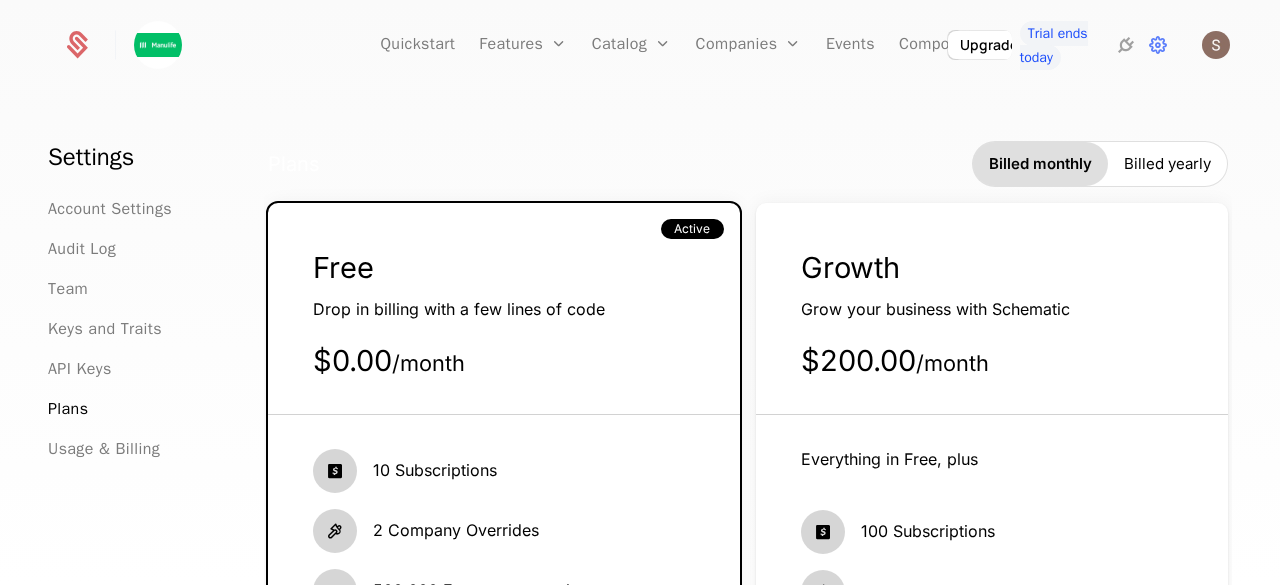 click on "Settings Account Settings Audit Log Team Keys and Traits API Keys Plans Usage & Billing Plans Billed monthly Billed yearly Free Drop in billing with a few lines of code $0.00 / month Active 10   Subscriptions 2   Company Overrides 500,000   Events   per   month Unlimited Flags Unlimited Components Stripe Integration Clerk Integration 🪜 Tiered Pricing Company Filter and Sort Hide all Current plan Growth Grow your business with Schematic $200.00 / month Everything in Free, plus 100   Subscriptions 20   Company Overrides 10,000,000   Events   per   month ⌛ Trials See all Choose plan Enterprise Support scale and high performance Talk to us Everything in Growth, plus Unlimited Subscriptions Unlimited Company Overrides Unlimited Events Unlimited Webhooks See all Schedule a demo Add-ons Teams Everything you need to use Schematic with your team $500.00 / month Role Based Access Control Data Exports Timed Company Overrides Unlimited Company Overrides Unlimited Webhooks Choose add-on Powered by" at bounding box center [640, 345] 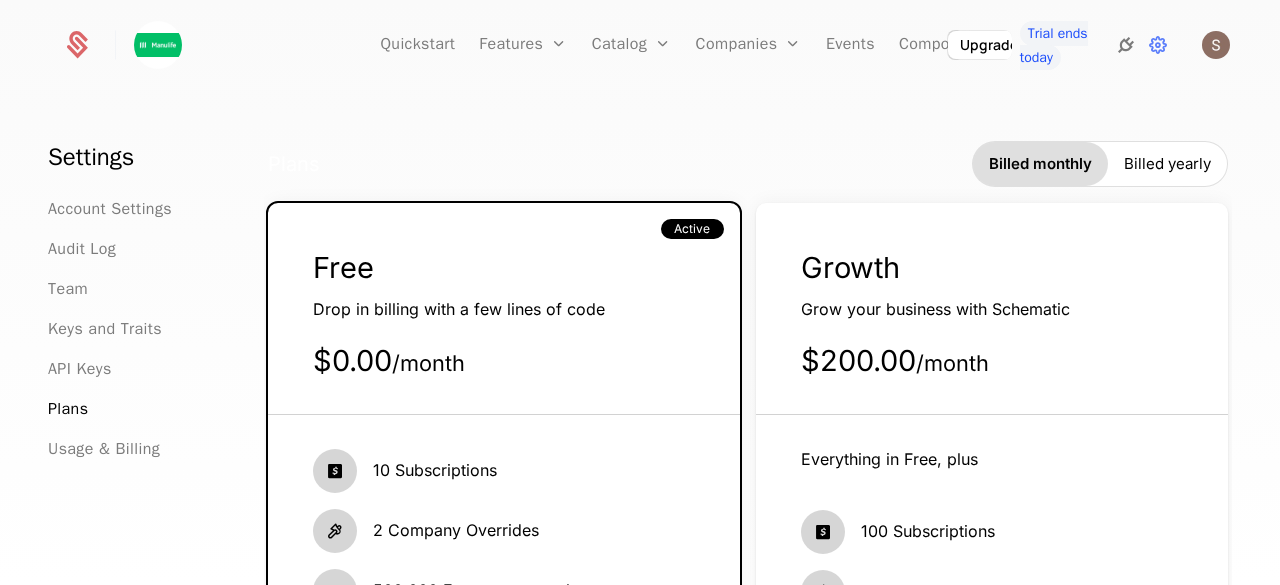 click at bounding box center (1126, 45) 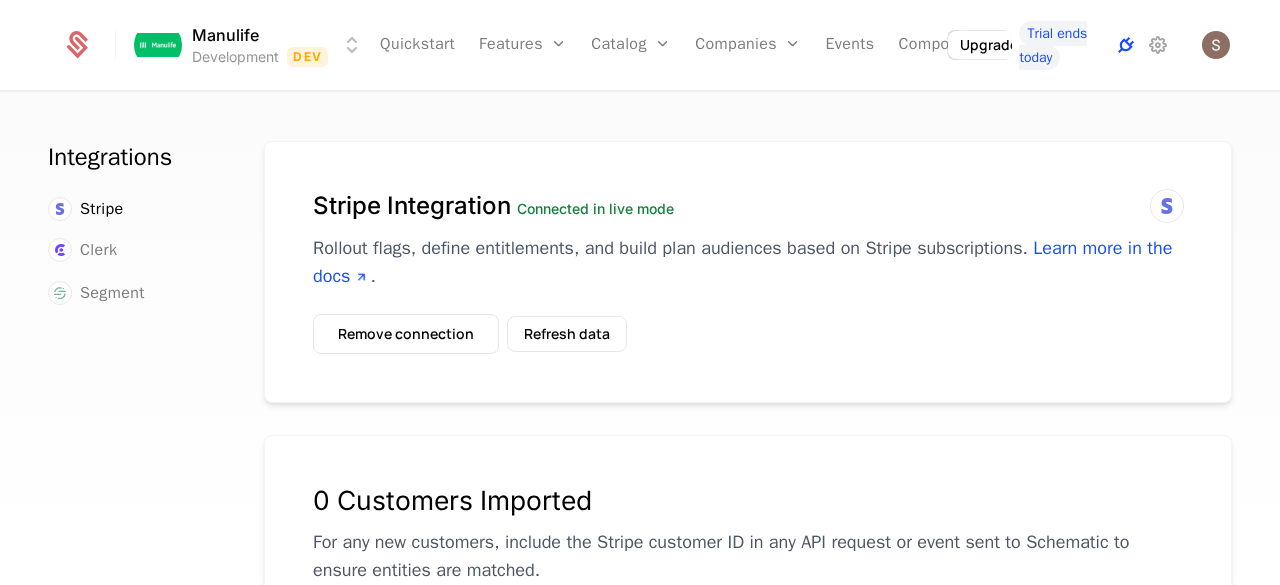 click at bounding box center [1126, 45] 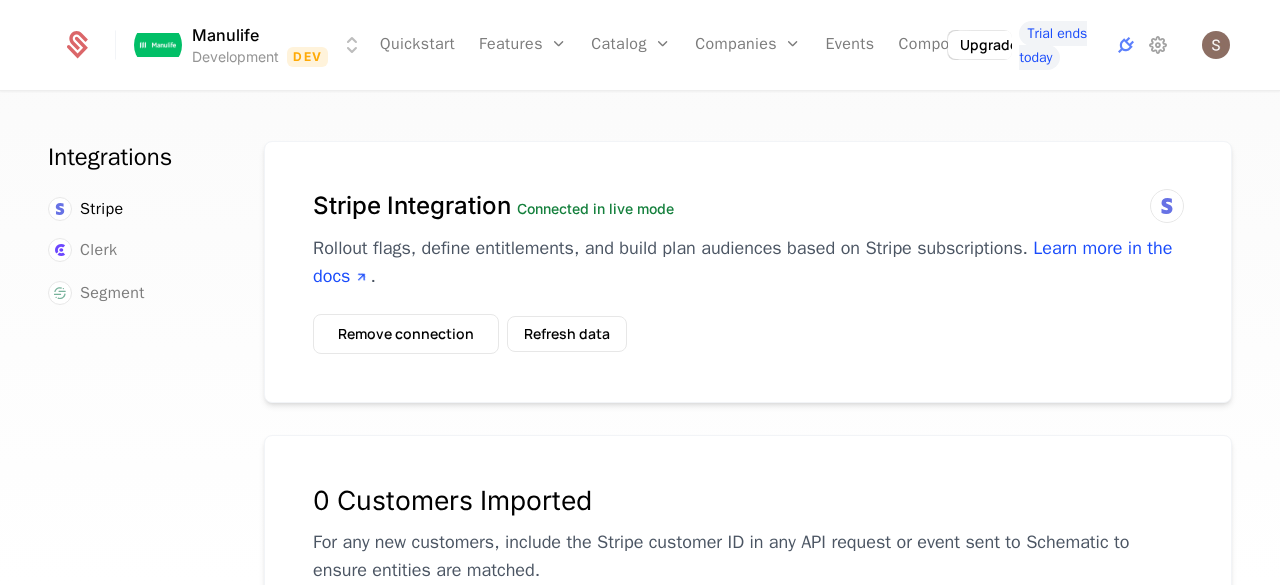 click at bounding box center (1167, 206) 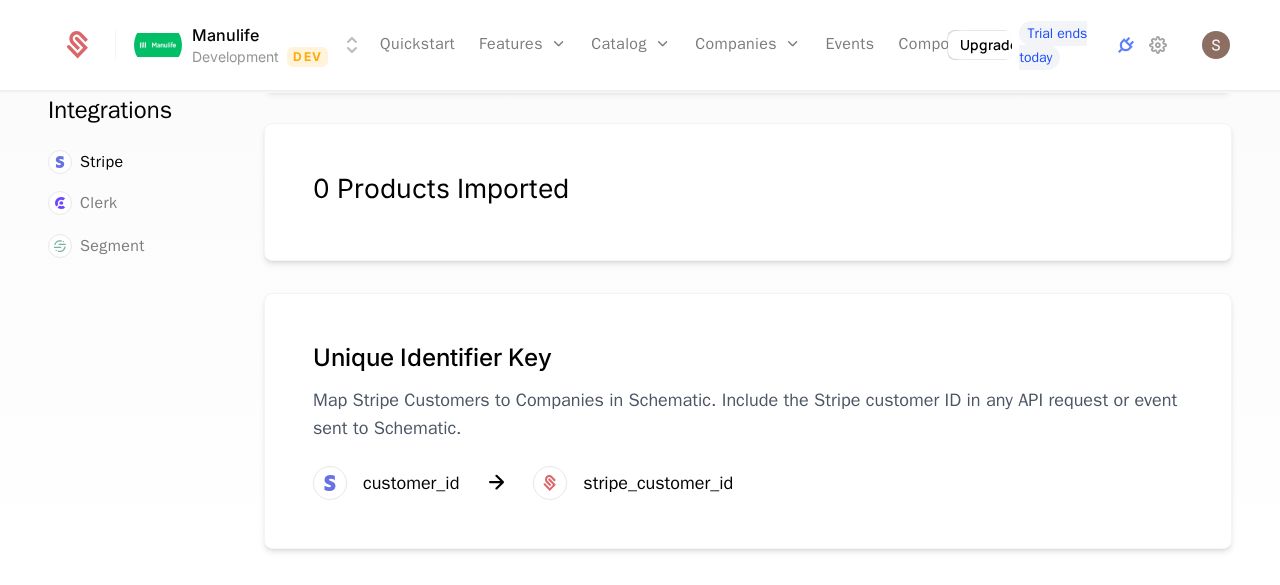 scroll, scrollTop: 0, scrollLeft: 0, axis: both 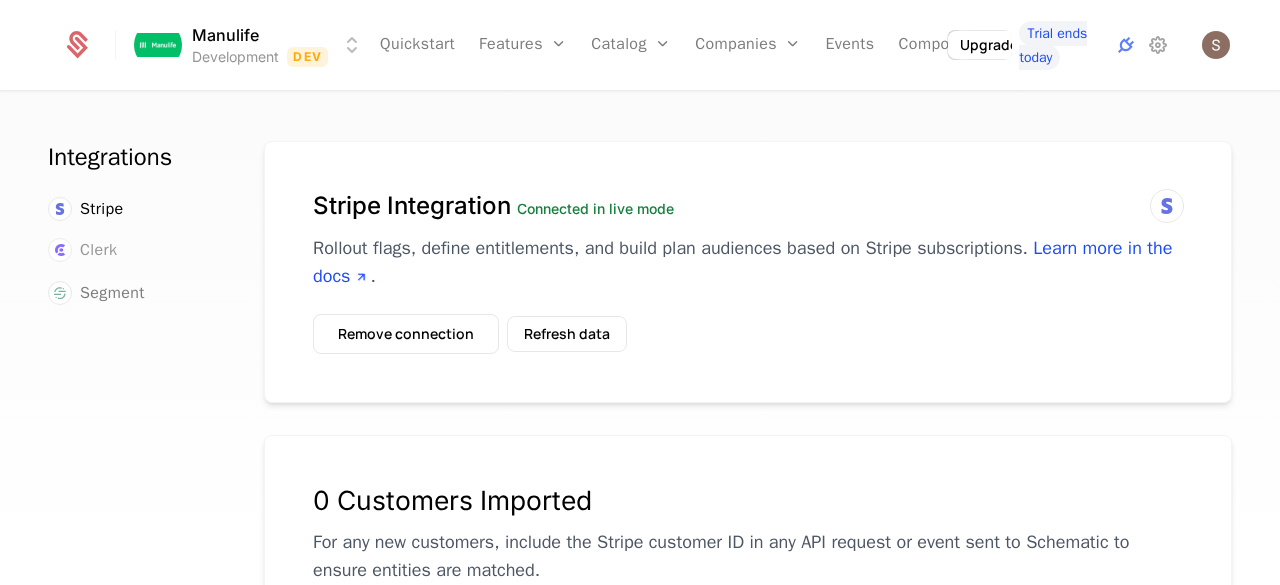 click on "Clerk" at bounding box center (98, 250) 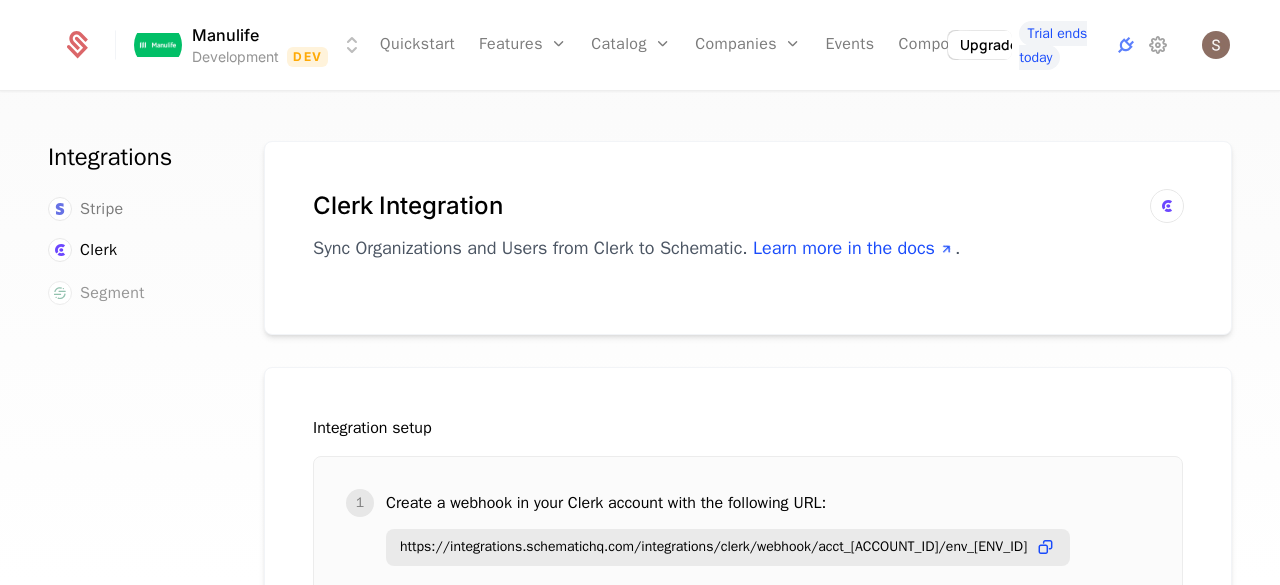 click on "Segment" at bounding box center [112, 293] 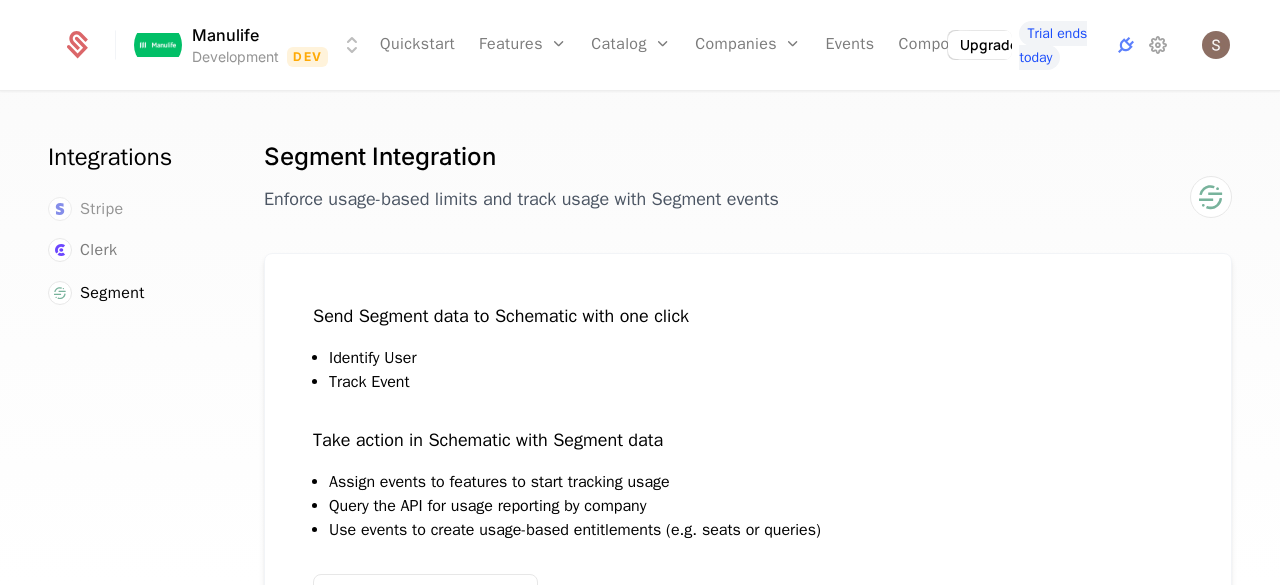 click on "Stripe" at bounding box center [102, 209] 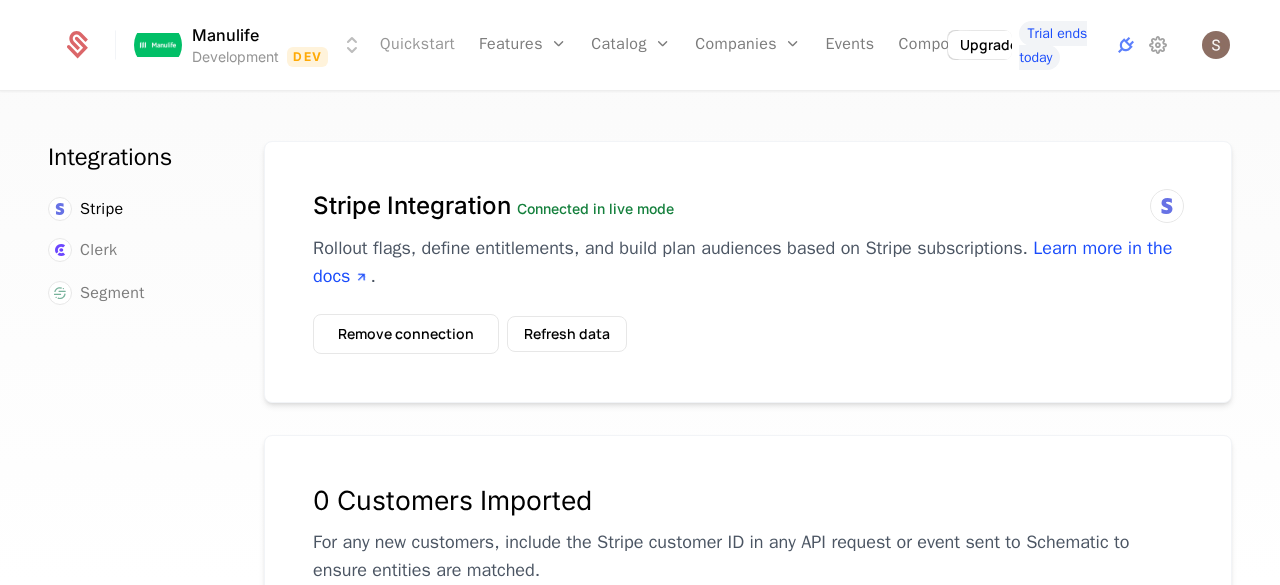 click on "Quickstart" at bounding box center [417, 45] 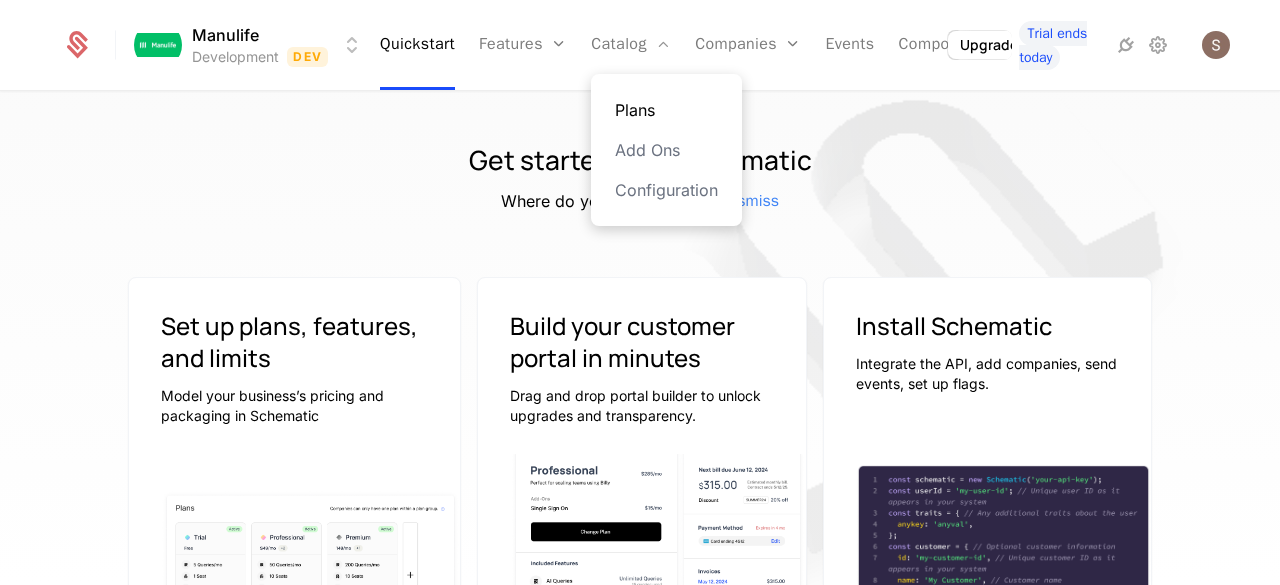 click on "Plans" at bounding box center (666, 110) 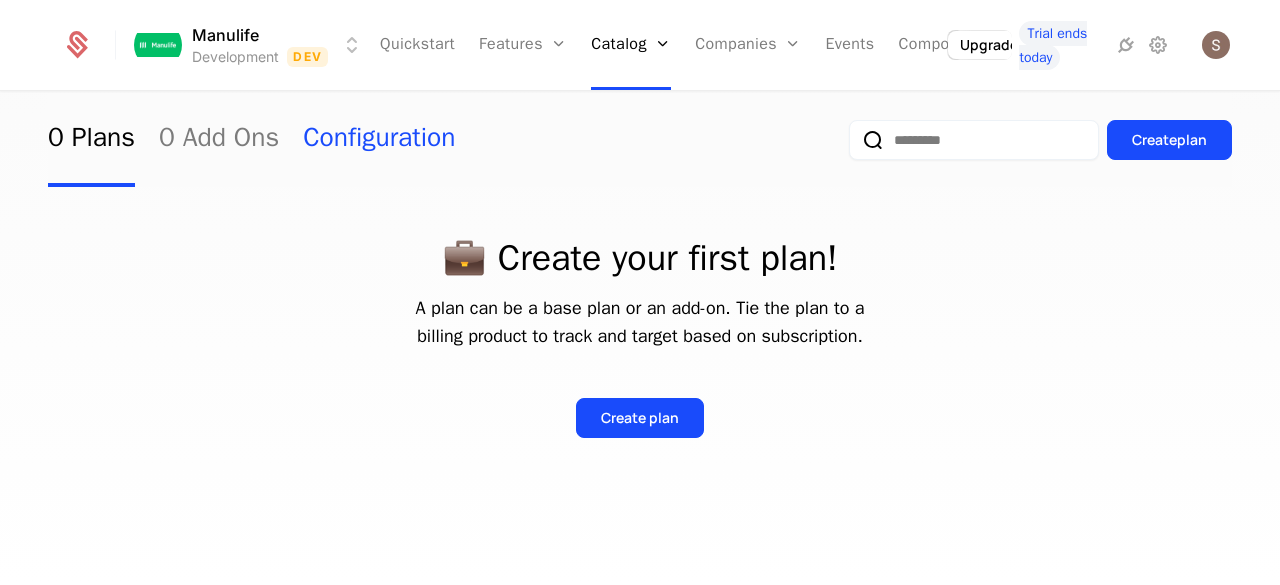 scroll, scrollTop: 200, scrollLeft: 0, axis: vertical 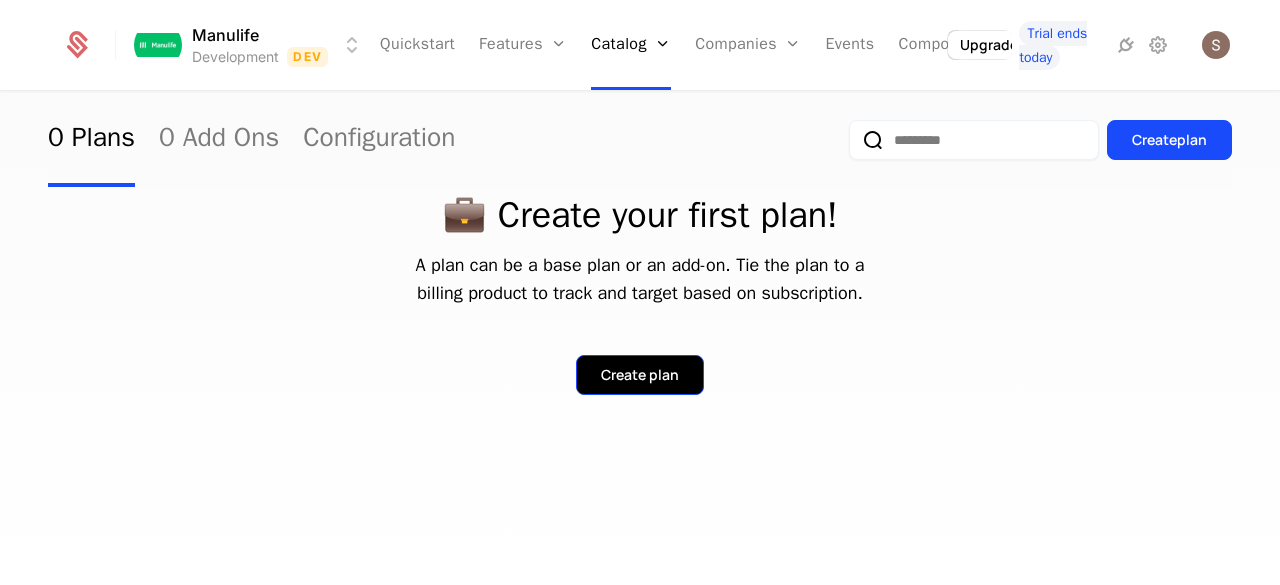 click on "Create plan" at bounding box center (640, 375) 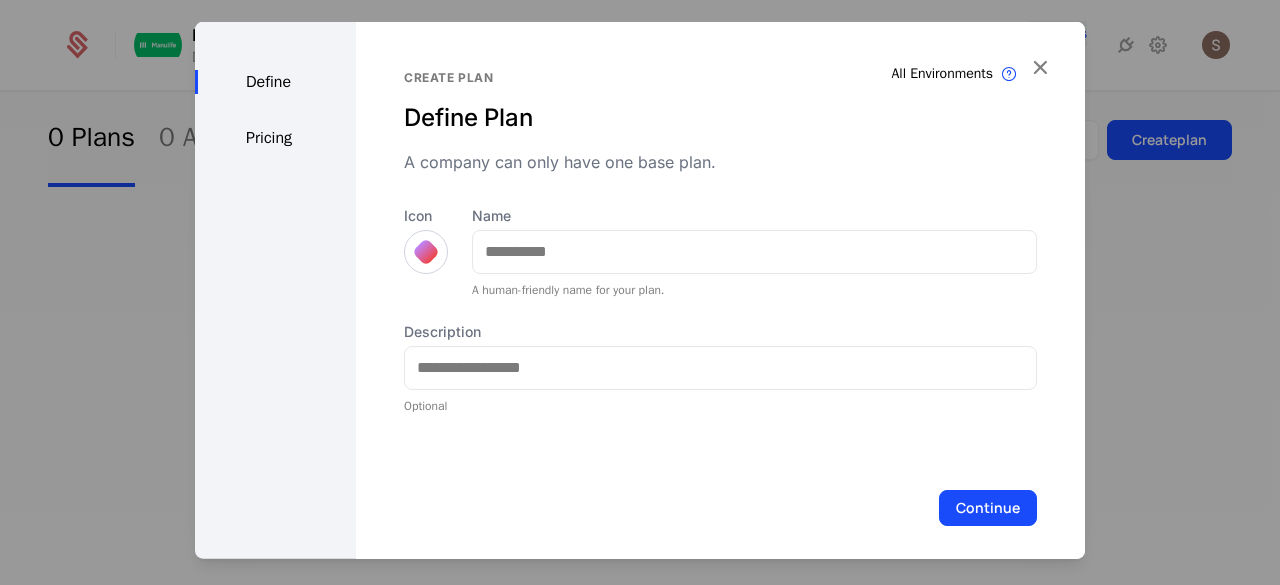 click at bounding box center [426, 251] 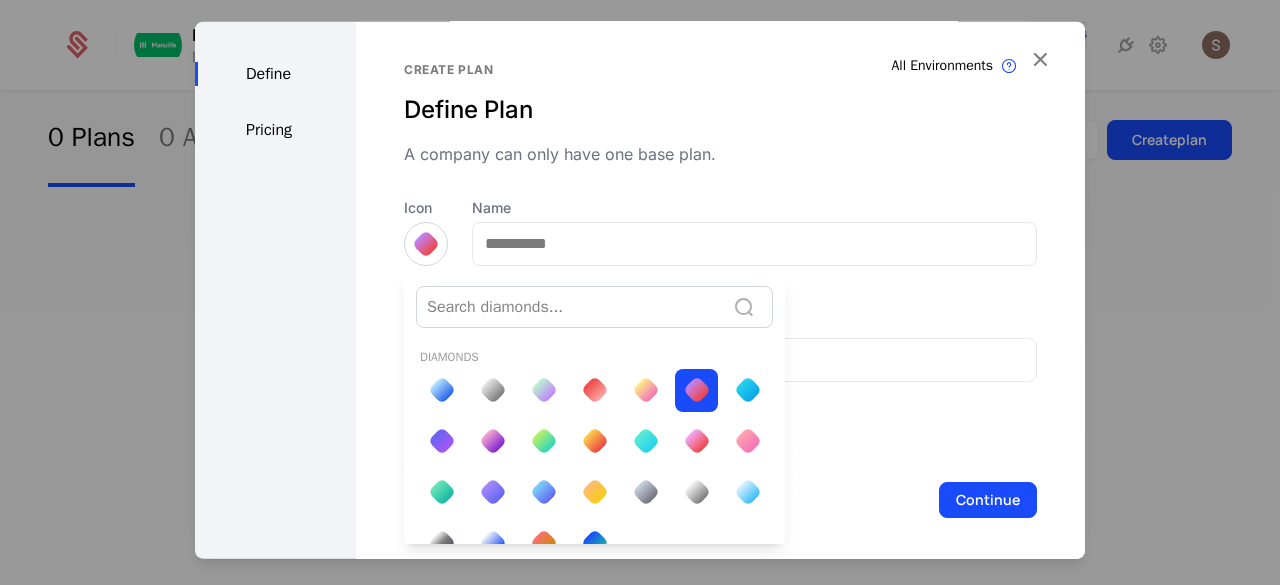 scroll, scrollTop: 15, scrollLeft: 0, axis: vertical 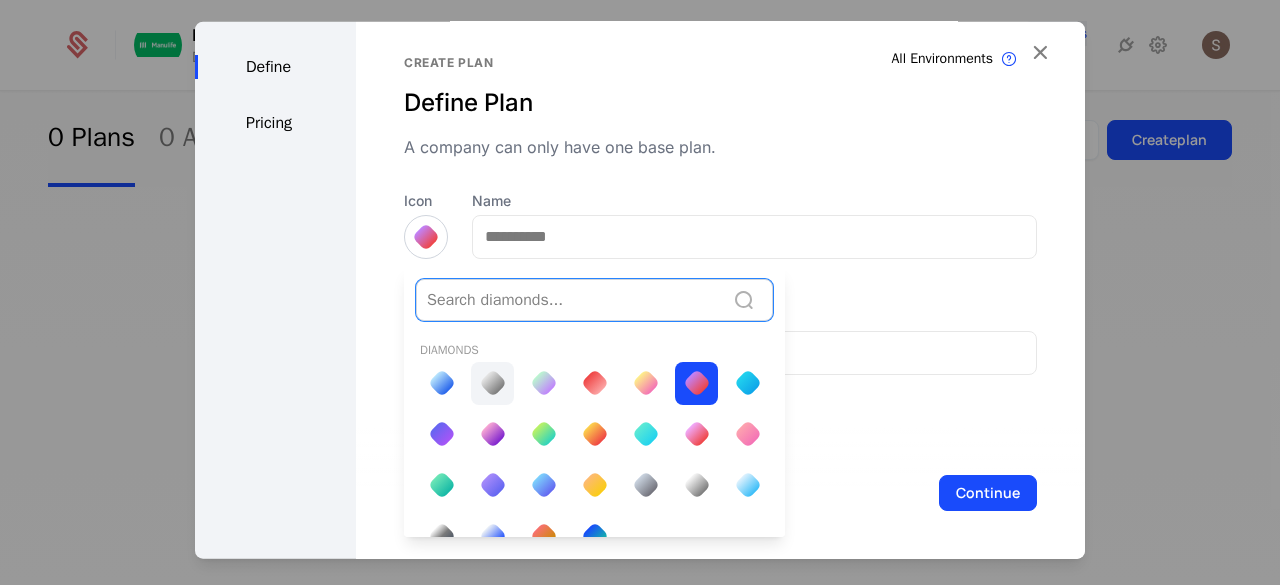 click at bounding box center [492, 383] 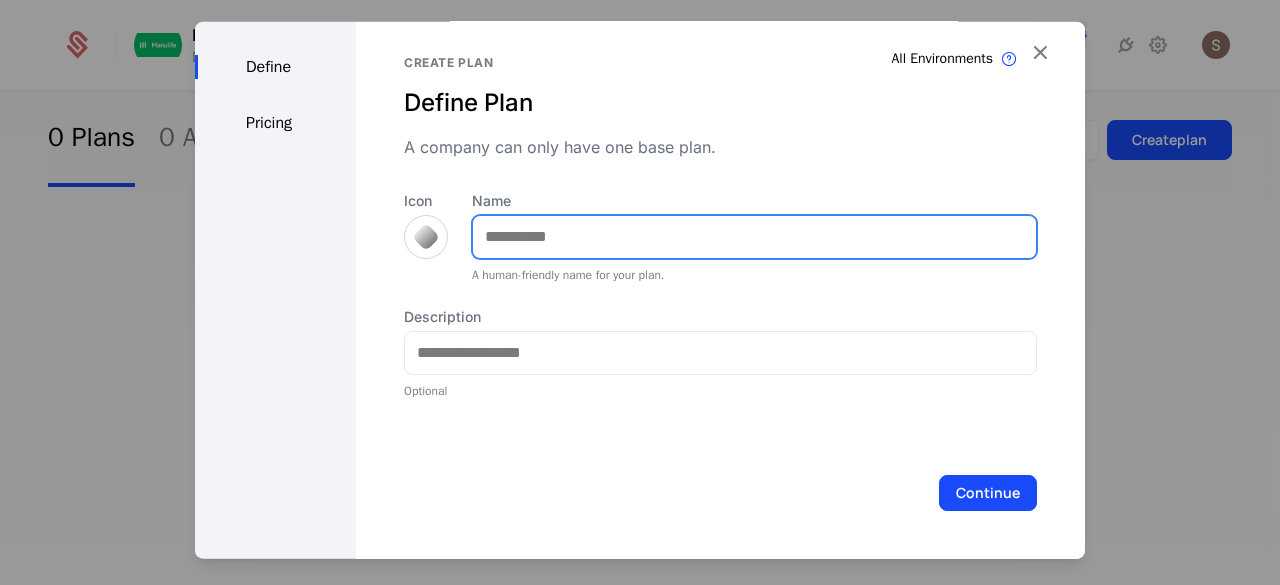 click on "Name" at bounding box center [754, 236] 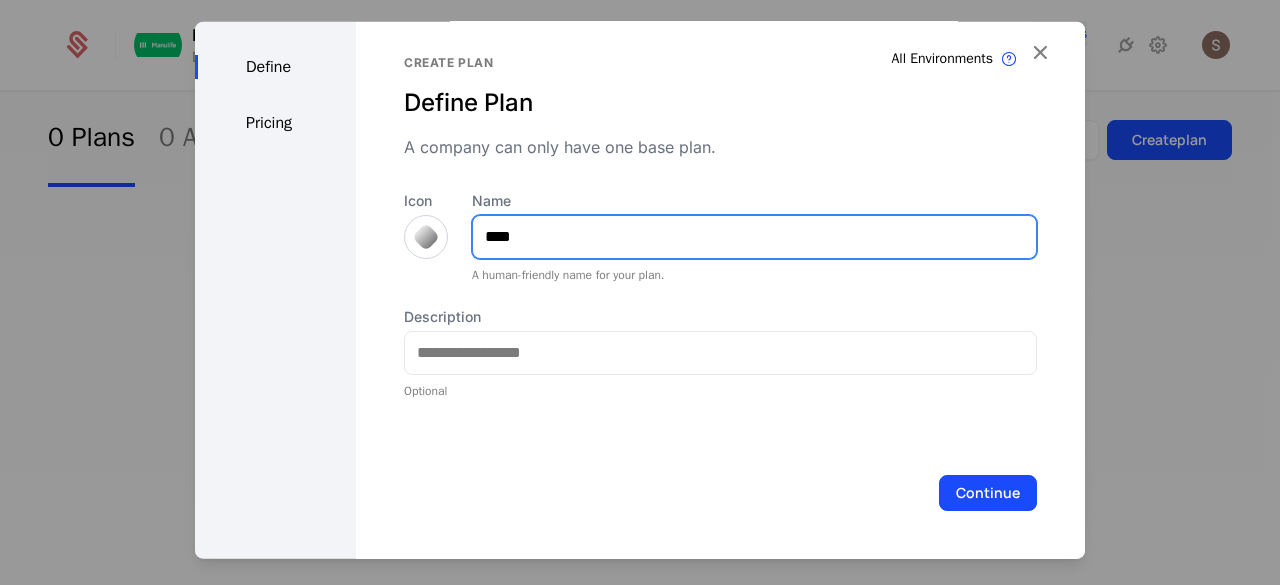 type on "****" 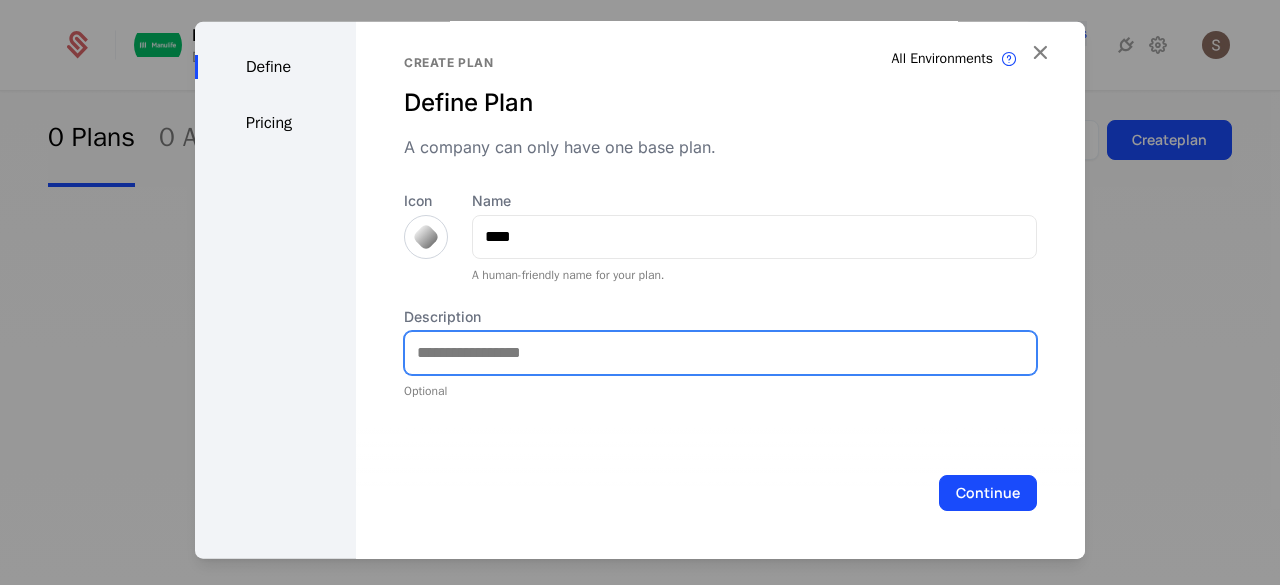 click on "Description" at bounding box center (720, 352) 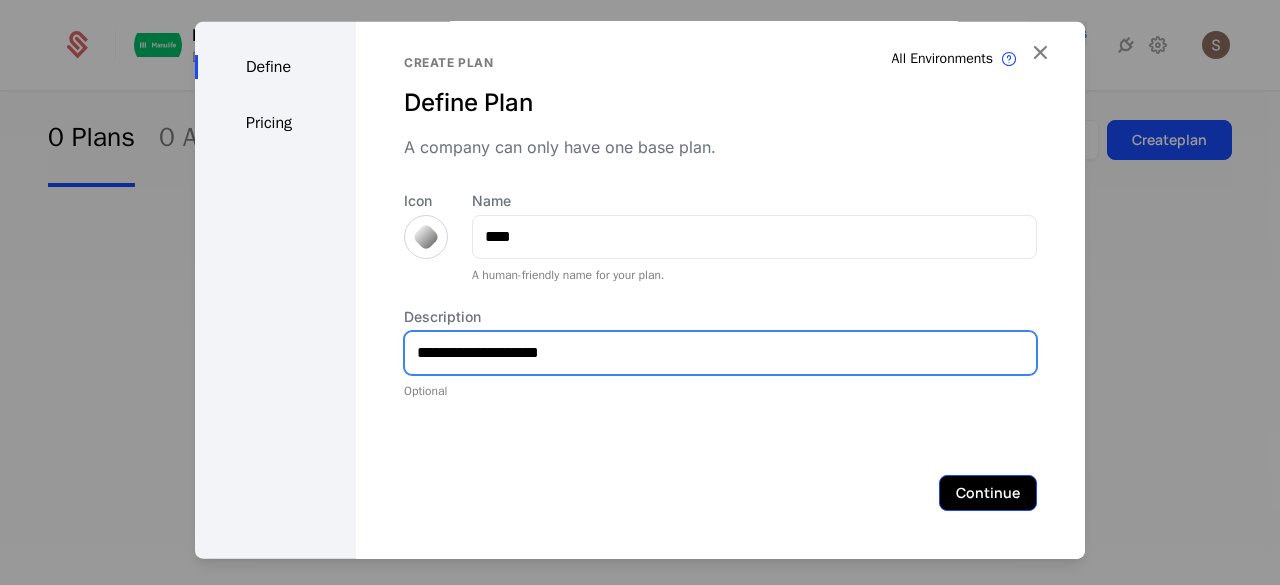 type on "**********" 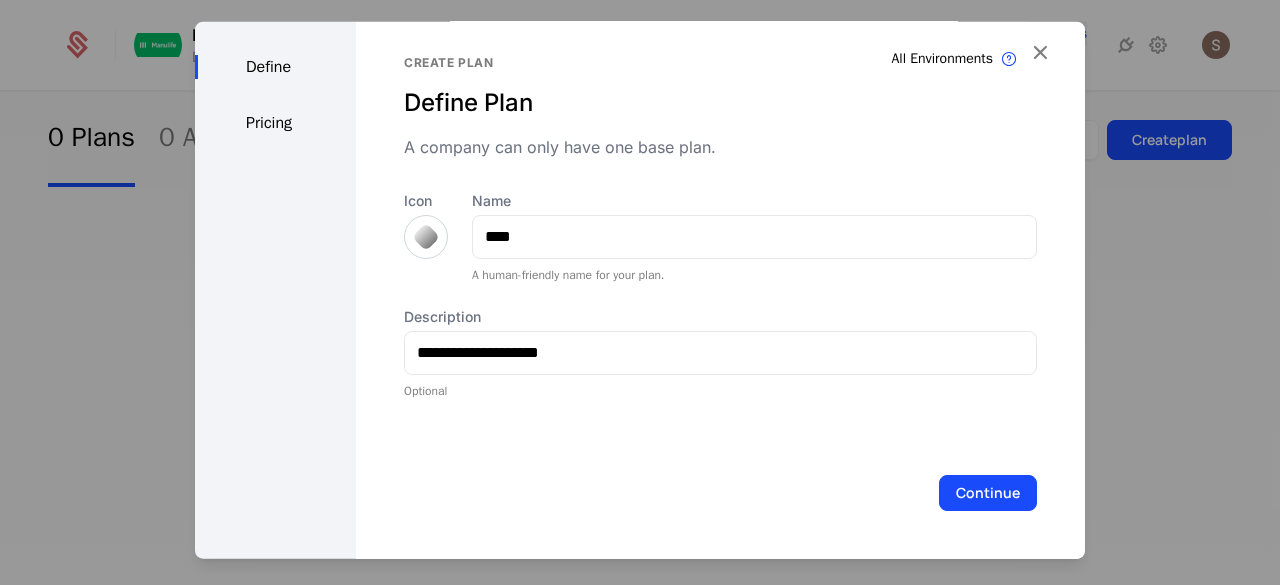 drag, startPoint x: 962, startPoint y: 488, endPoint x: 948, endPoint y: 477, distance: 17.804493 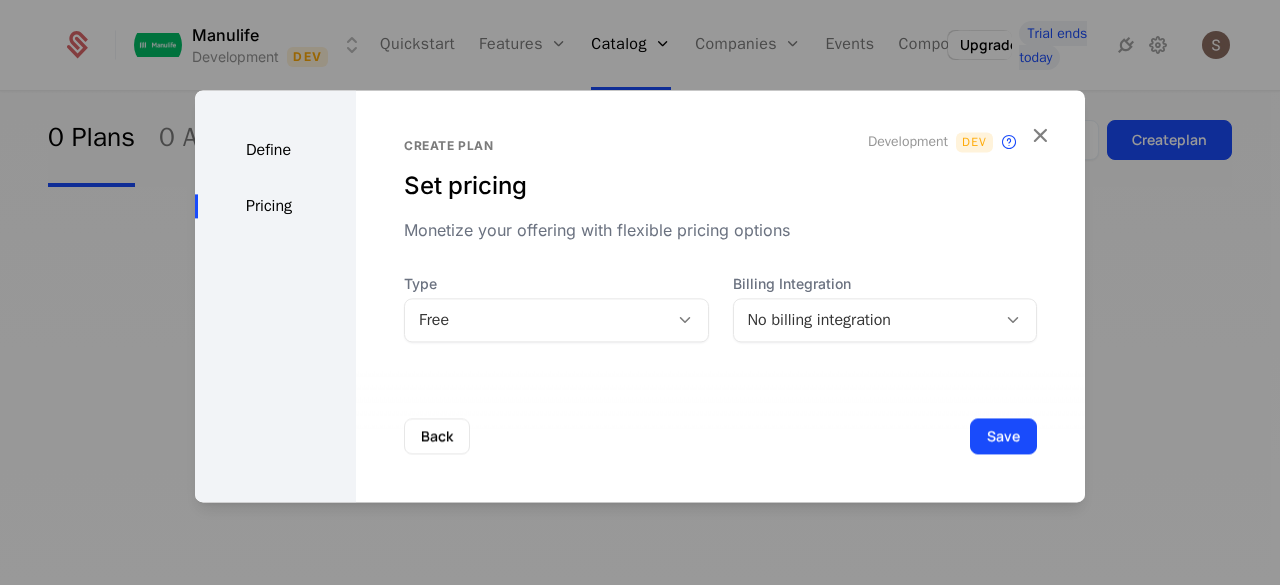 type 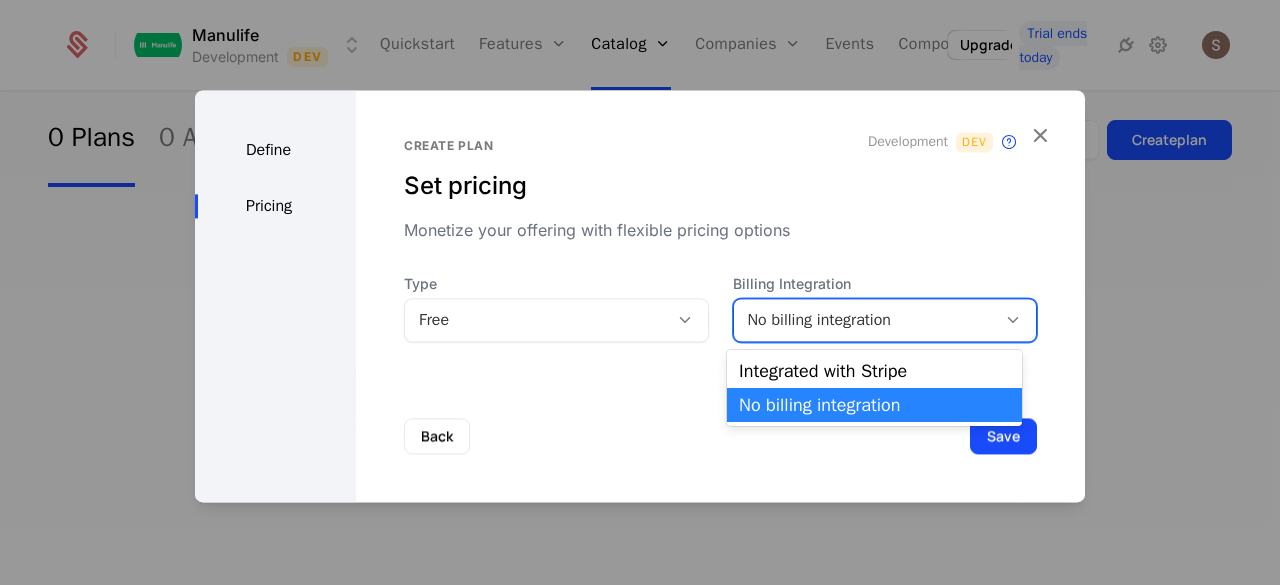 click on "No billing integration" at bounding box center [865, 320] 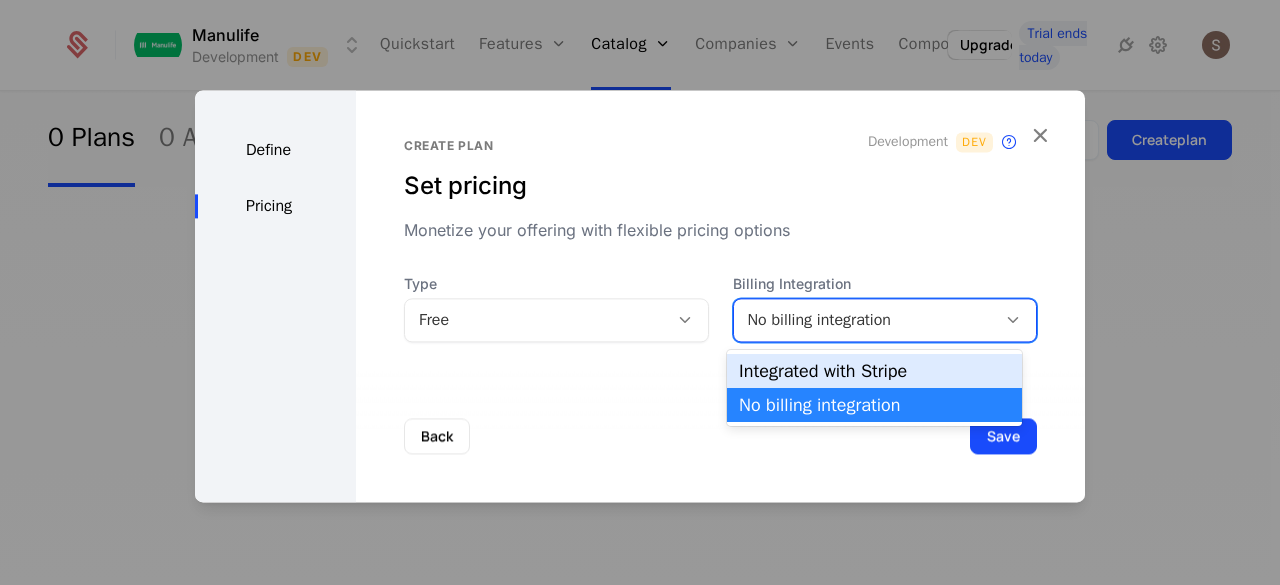 click on "Integrated with Stripe" at bounding box center [874, 371] 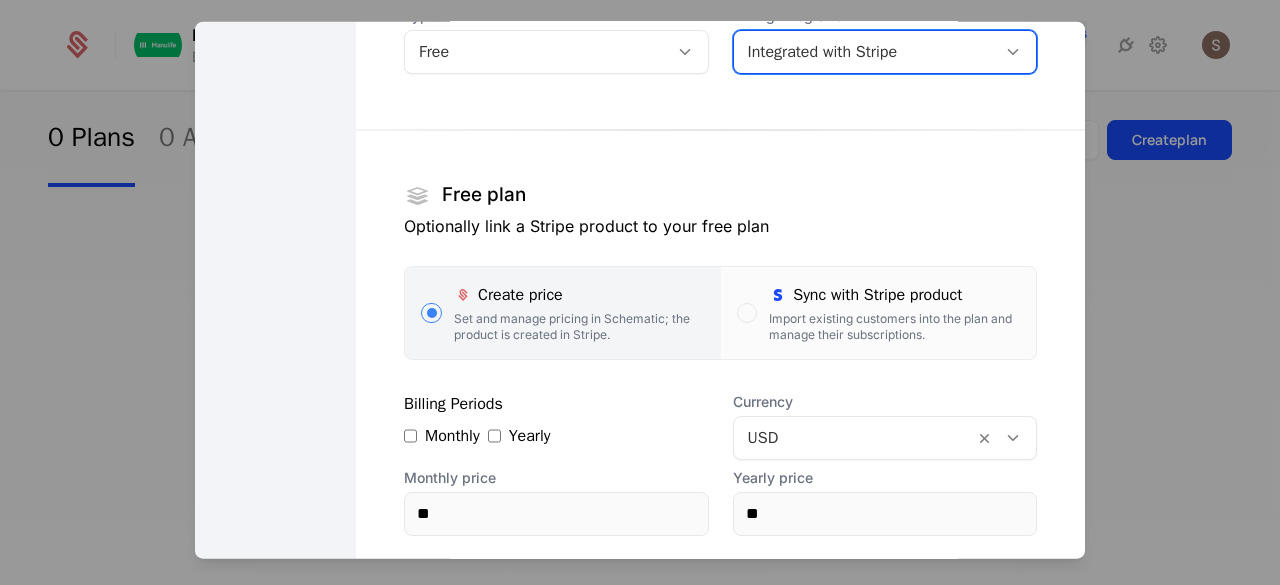 scroll, scrollTop: 400, scrollLeft: 0, axis: vertical 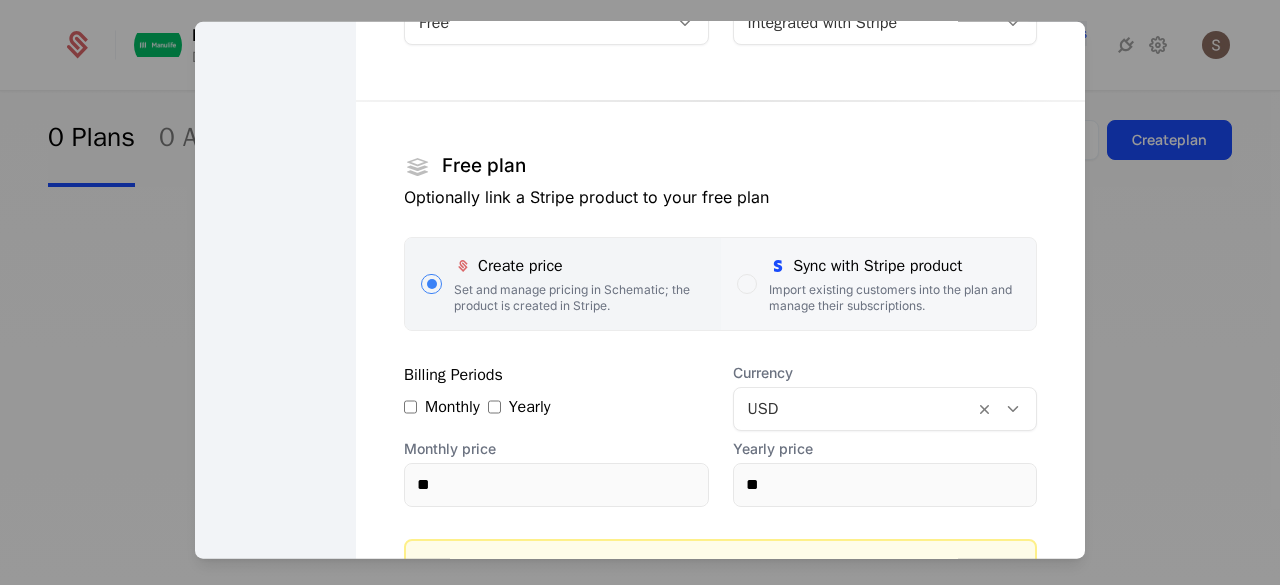 click at bounding box center [747, 283] 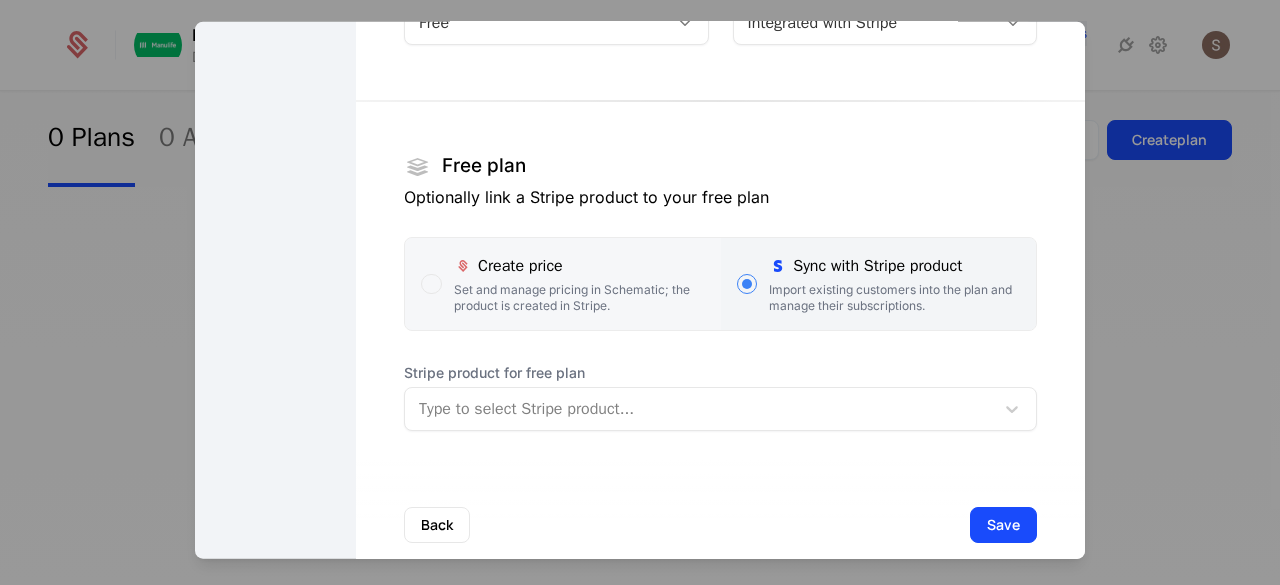 scroll, scrollTop: 261, scrollLeft: 0, axis: vertical 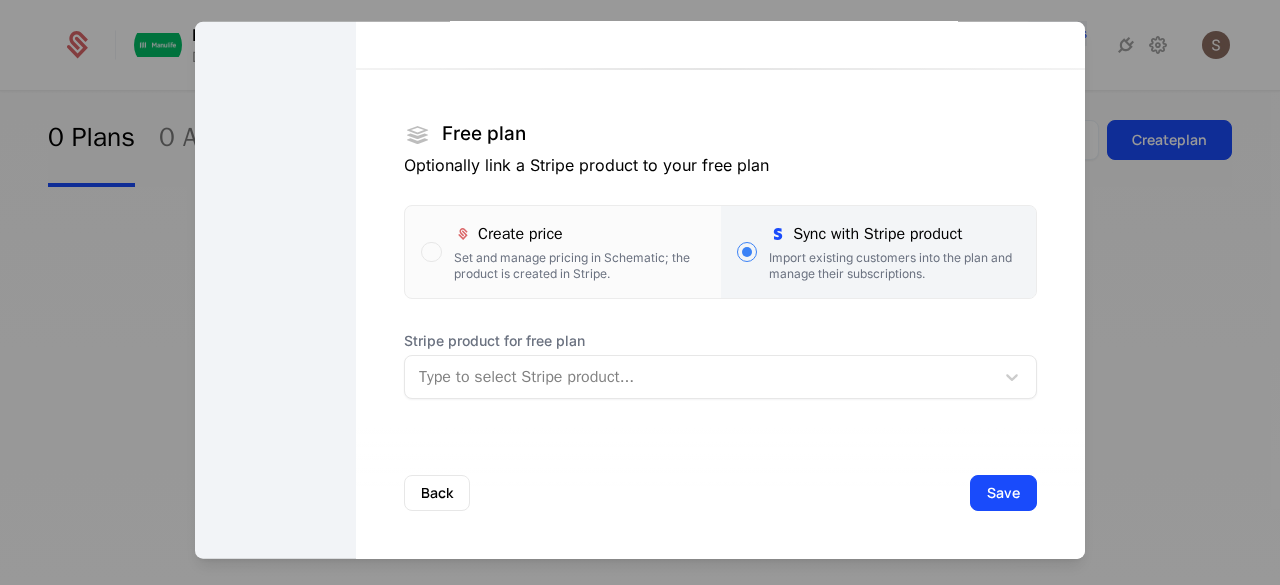 click on "Type to select Stripe product..." at bounding box center [699, 376] 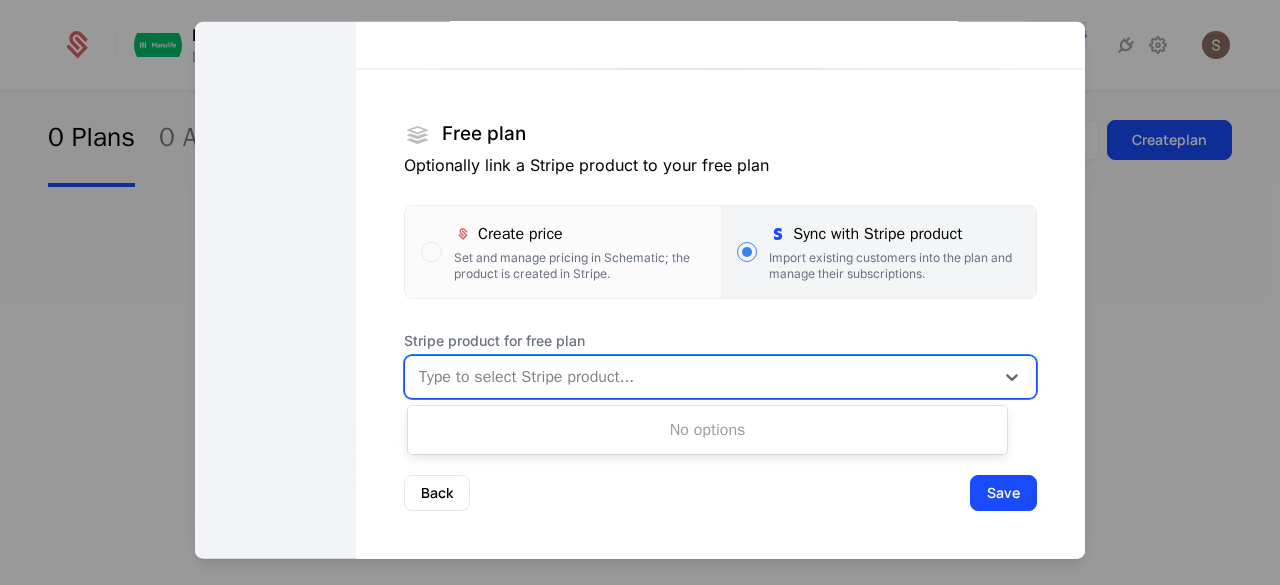 click on "Create plan Set pricing Monetize your offering with flexible pricing options Development Dev This plan's audience will be synchronized with a billing product
on this environment only. Type Free Billing Integration Integrated with Stripe Free plan Optionally link a Stripe product to your free plan Create price Set and manage pricing in Schematic; the product is created in Stripe. Sync with Stripe product Import existing customers into the plan and manage their subscriptions. Stripe product for free plan Use Up and Down to choose options, press Enter to select the currently focused option, press Escape to exit the menu, press Tab to select the option and exit the menu. Type to select Stripe product..." at bounding box center [720, 159] 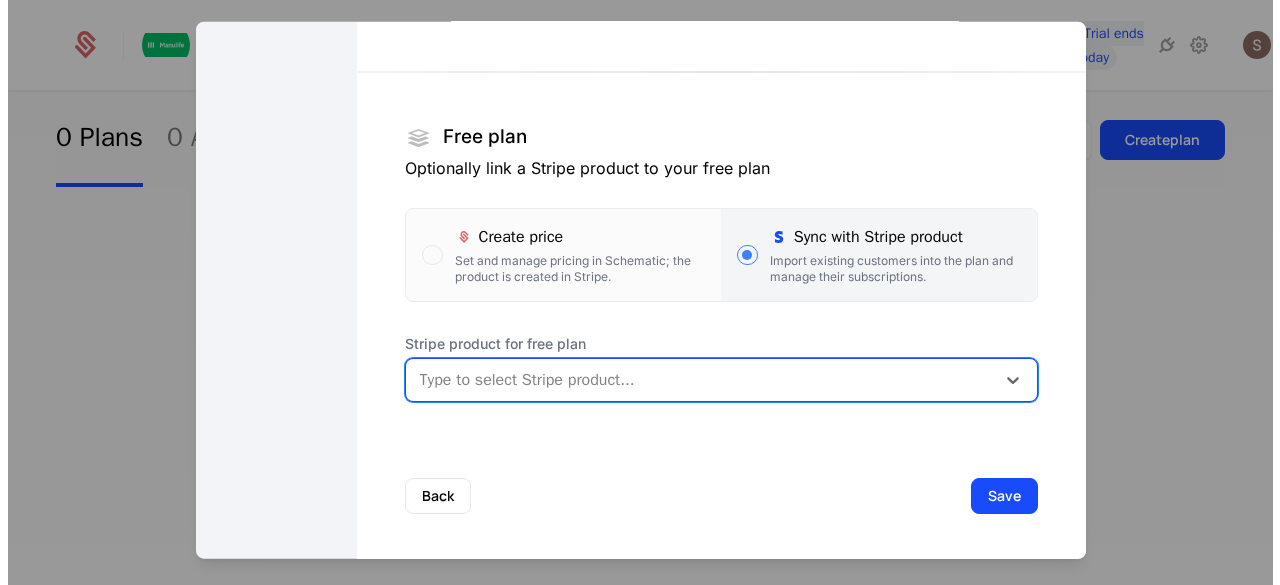 scroll, scrollTop: 261, scrollLeft: 0, axis: vertical 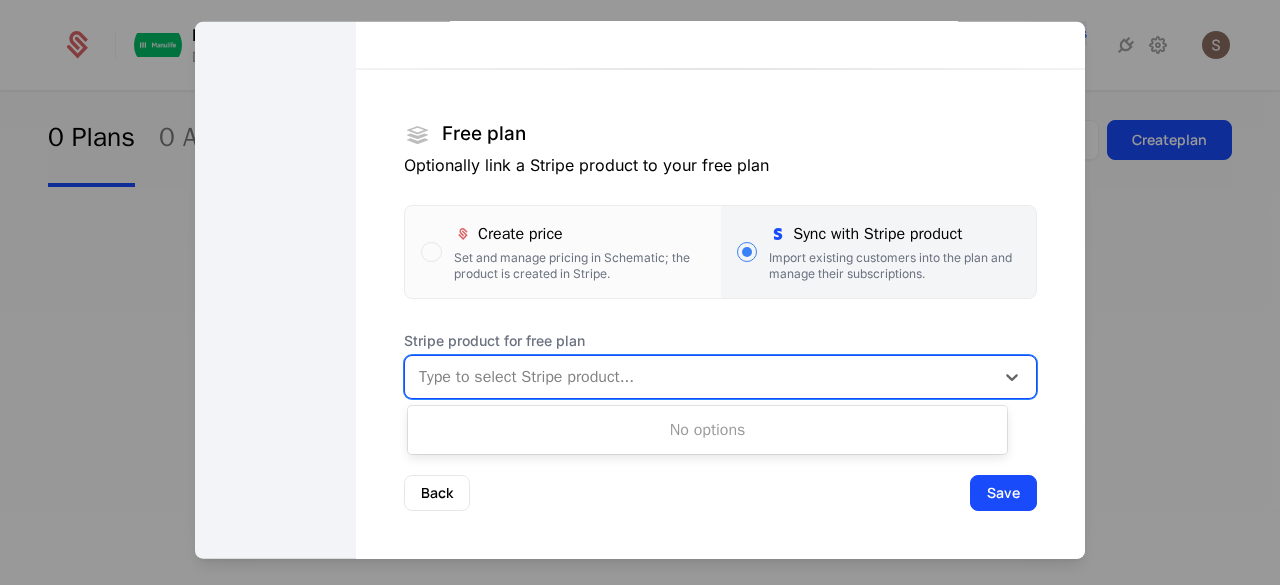 click on "No options" at bounding box center [707, 430] 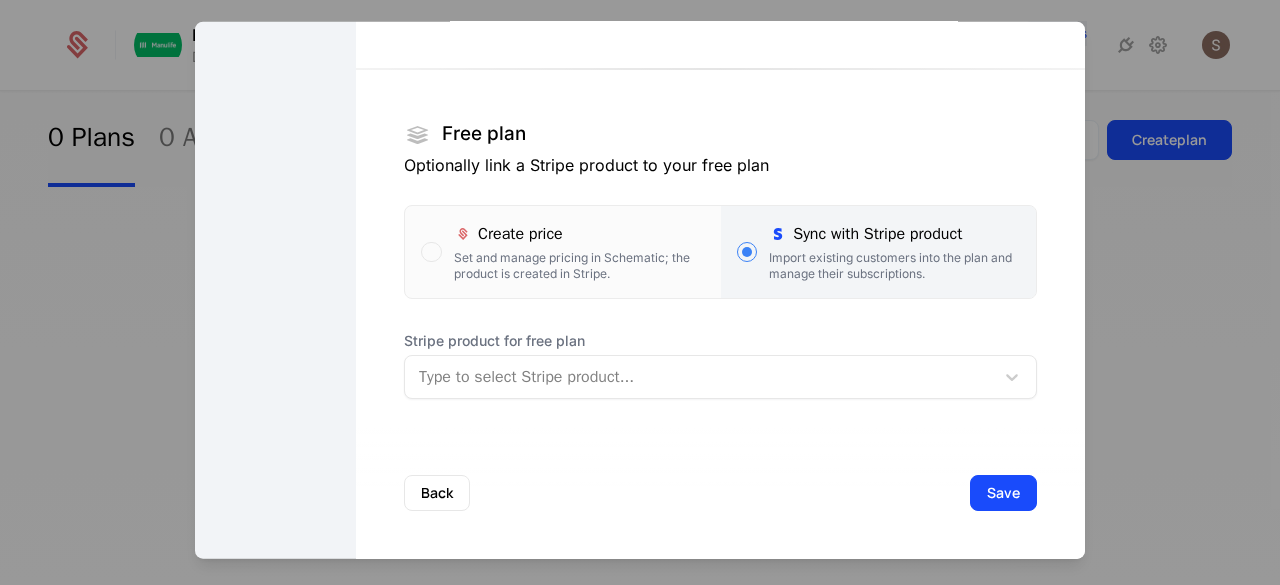 click at bounding box center (747, 251) 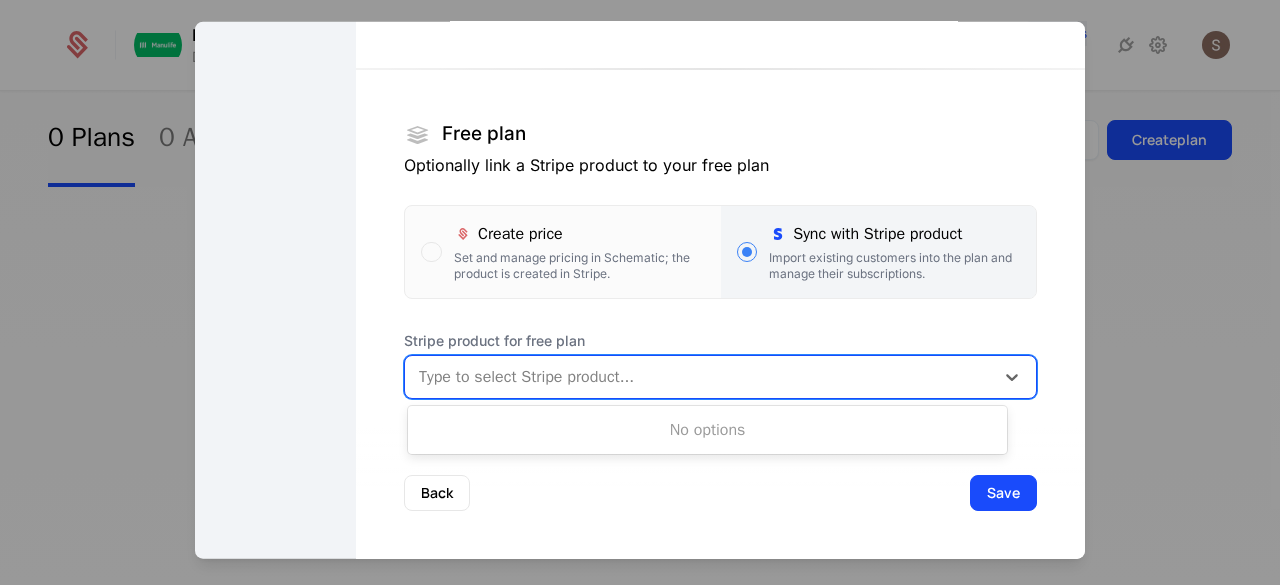 drag, startPoint x: 1033, startPoint y: 157, endPoint x: 1020, endPoint y: 148, distance: 15.811388 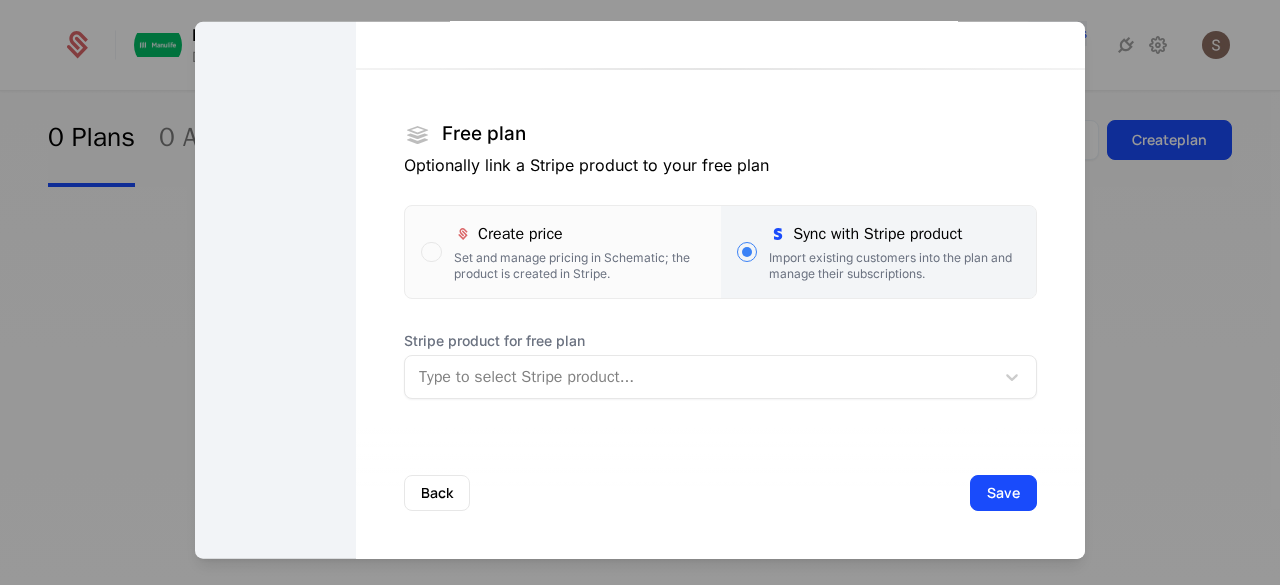 click at bounding box center [699, 376] 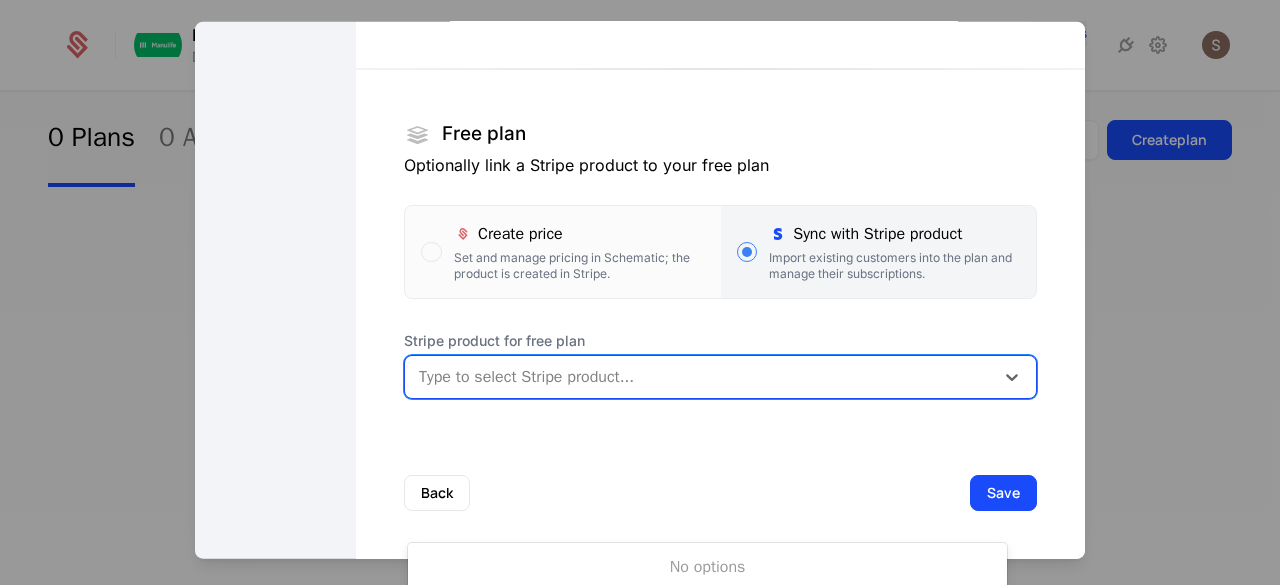 scroll, scrollTop: 0, scrollLeft: 0, axis: both 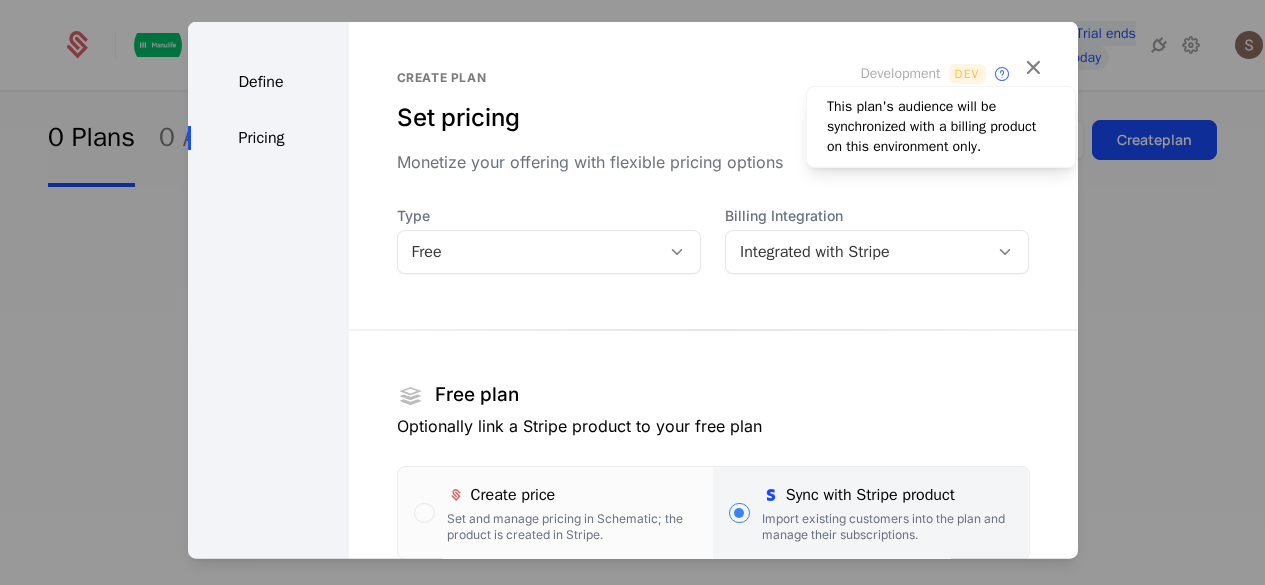 click on "Dev" at bounding box center [967, 73] 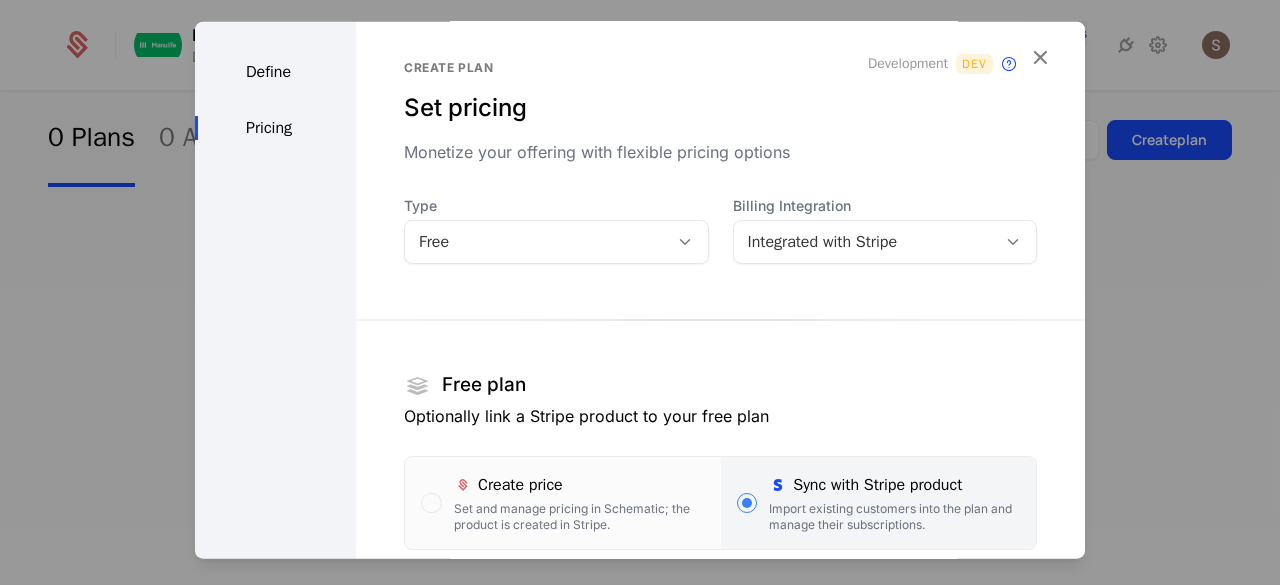 scroll, scrollTop: 0, scrollLeft: 0, axis: both 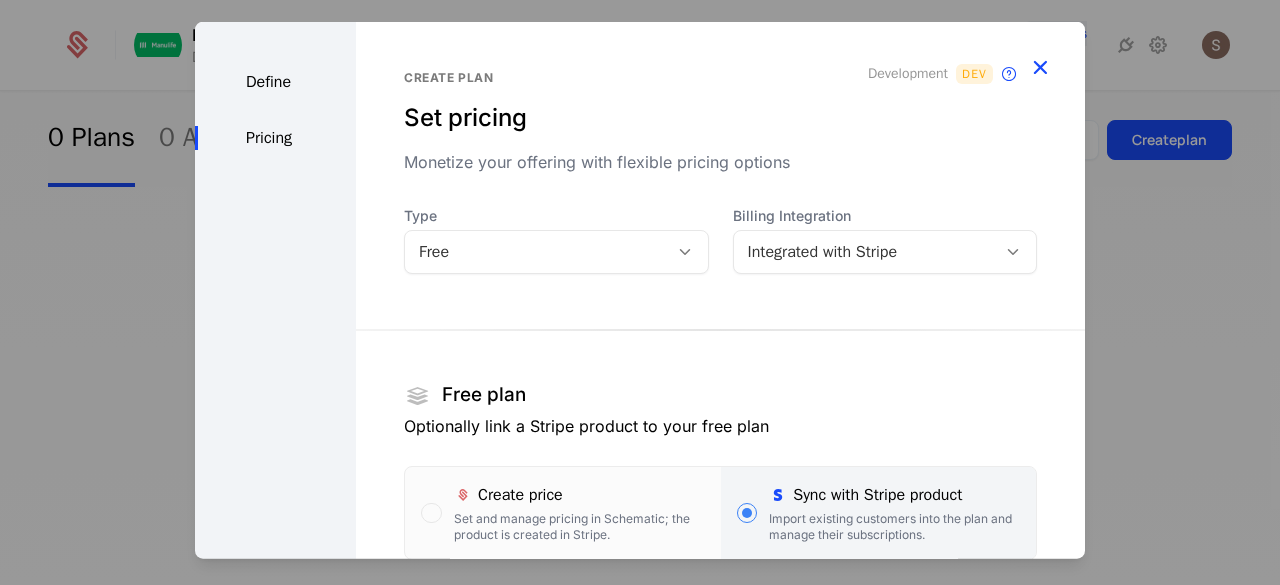 click at bounding box center [1040, 66] 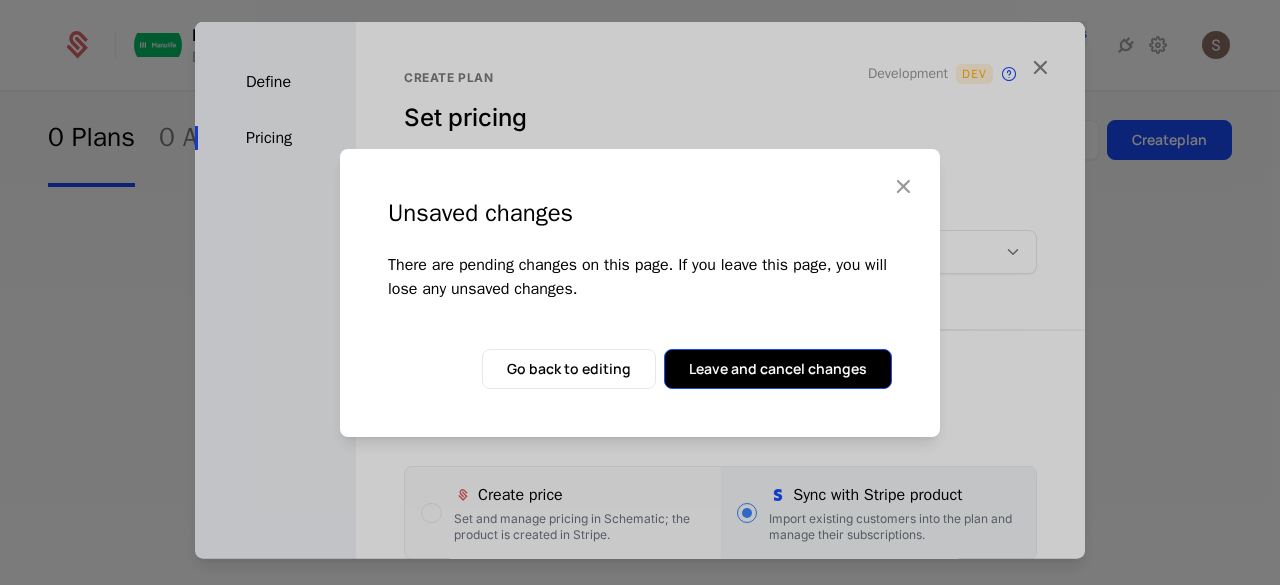 click on "Leave and cancel changes" at bounding box center [778, 369] 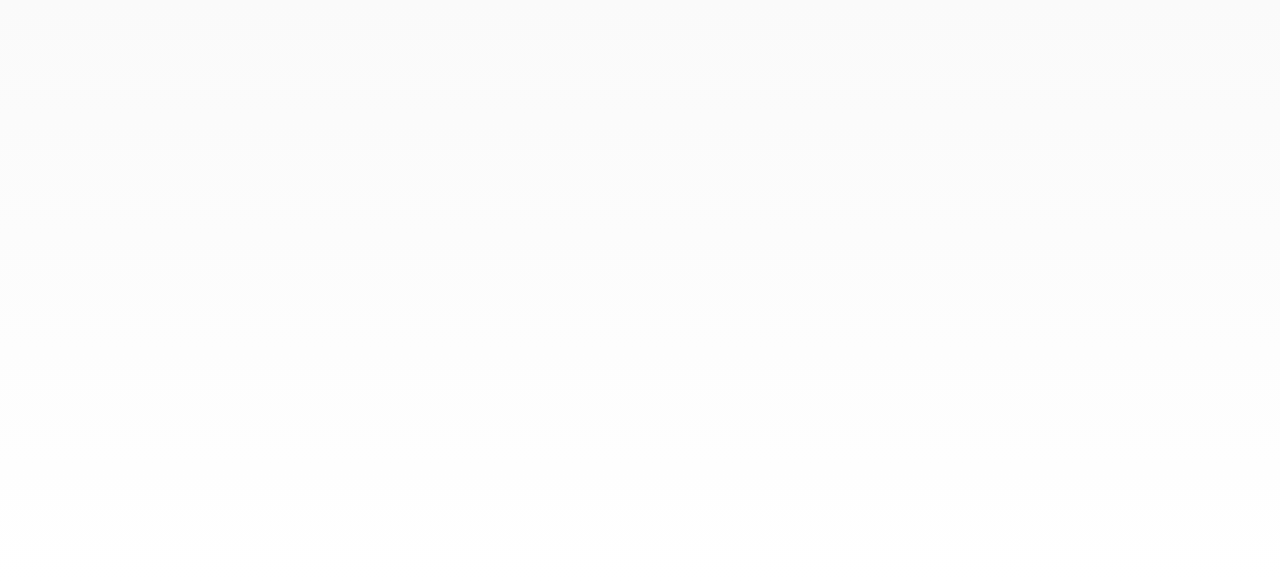 scroll, scrollTop: 0, scrollLeft: 0, axis: both 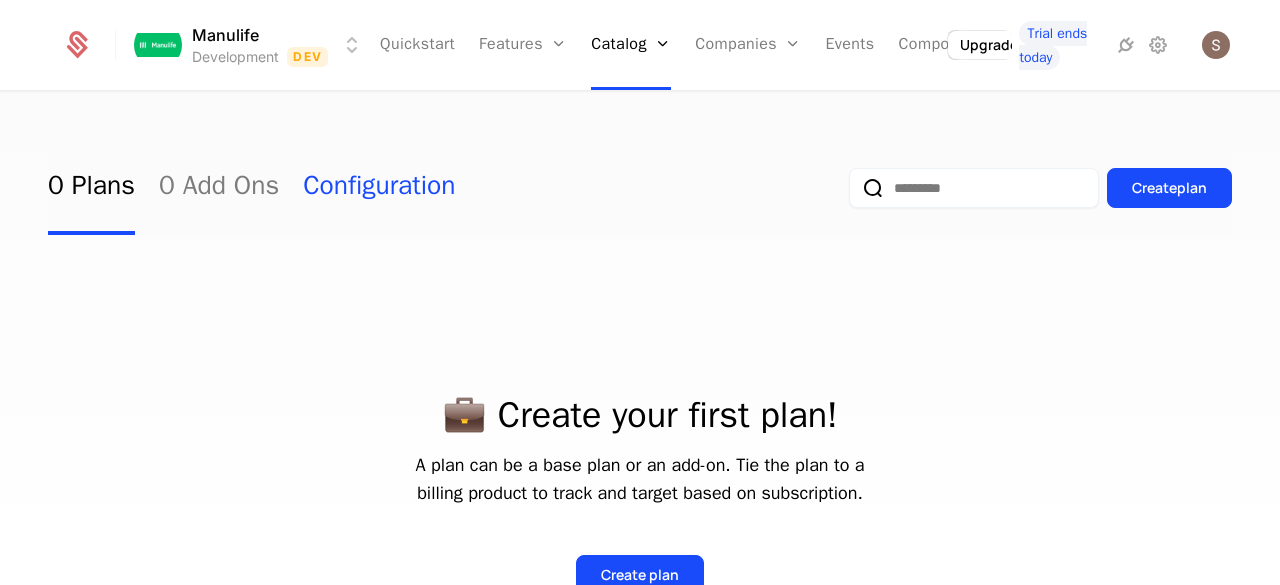 click on "Configuration" at bounding box center [379, 188] 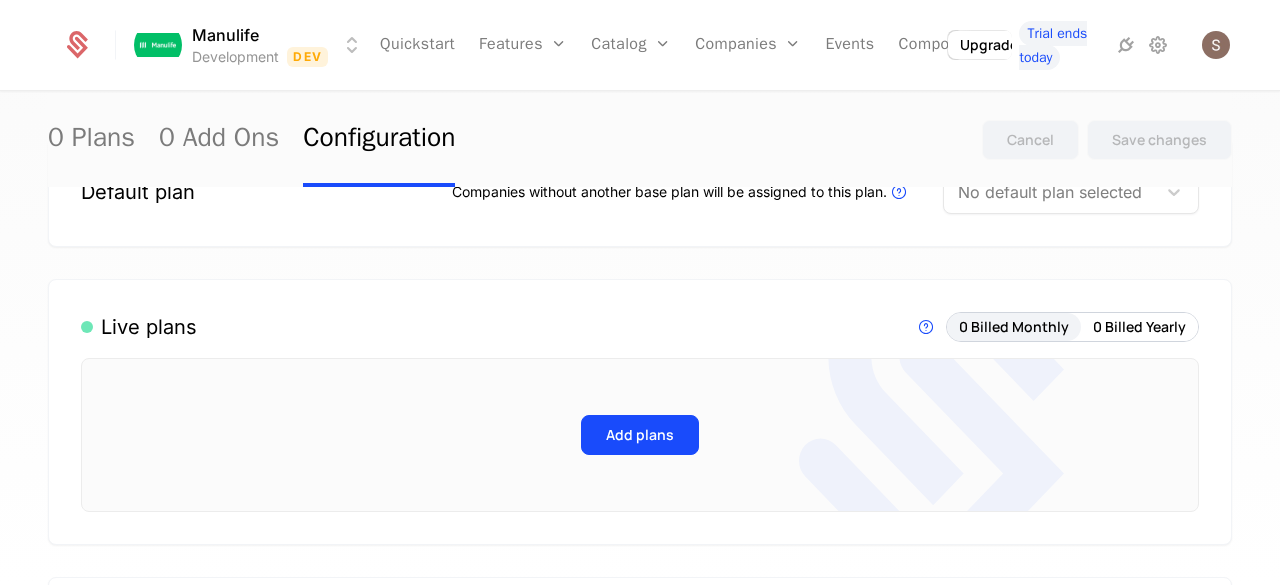 scroll, scrollTop: 100, scrollLeft: 0, axis: vertical 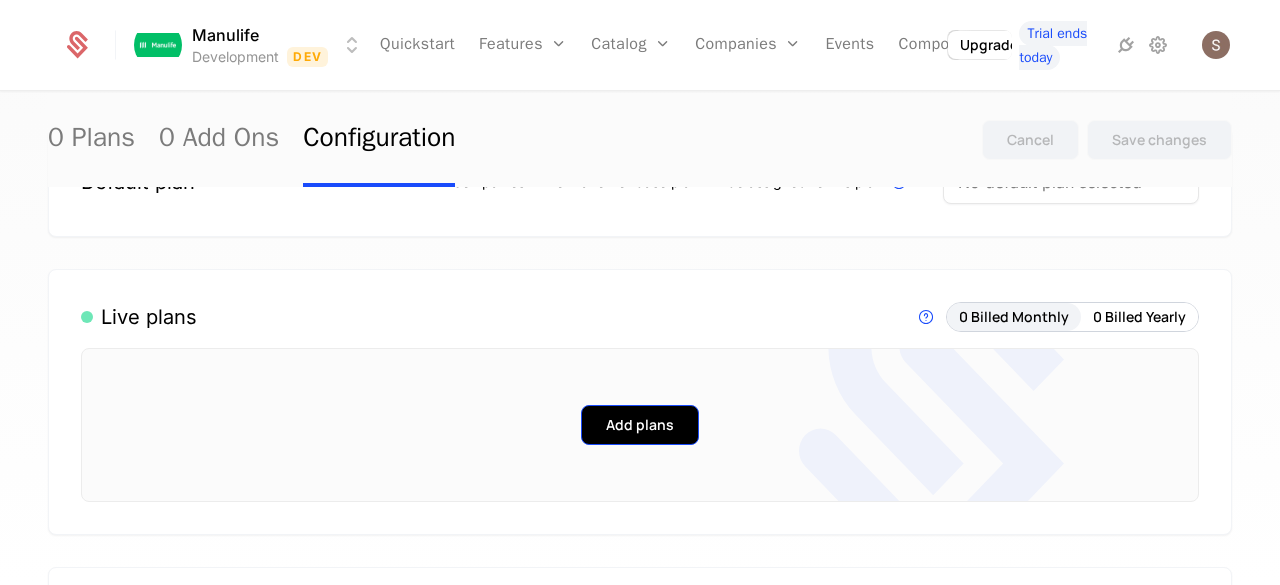 click on "Add plans" at bounding box center (640, 425) 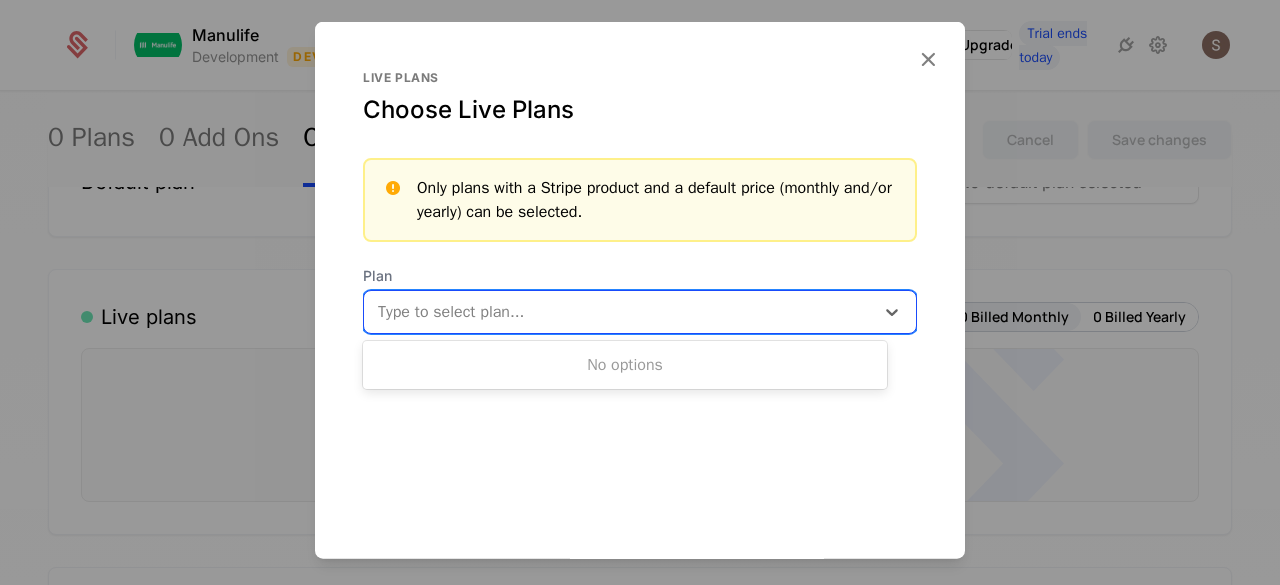 click on "Type to select plan..." at bounding box center (640, 311) 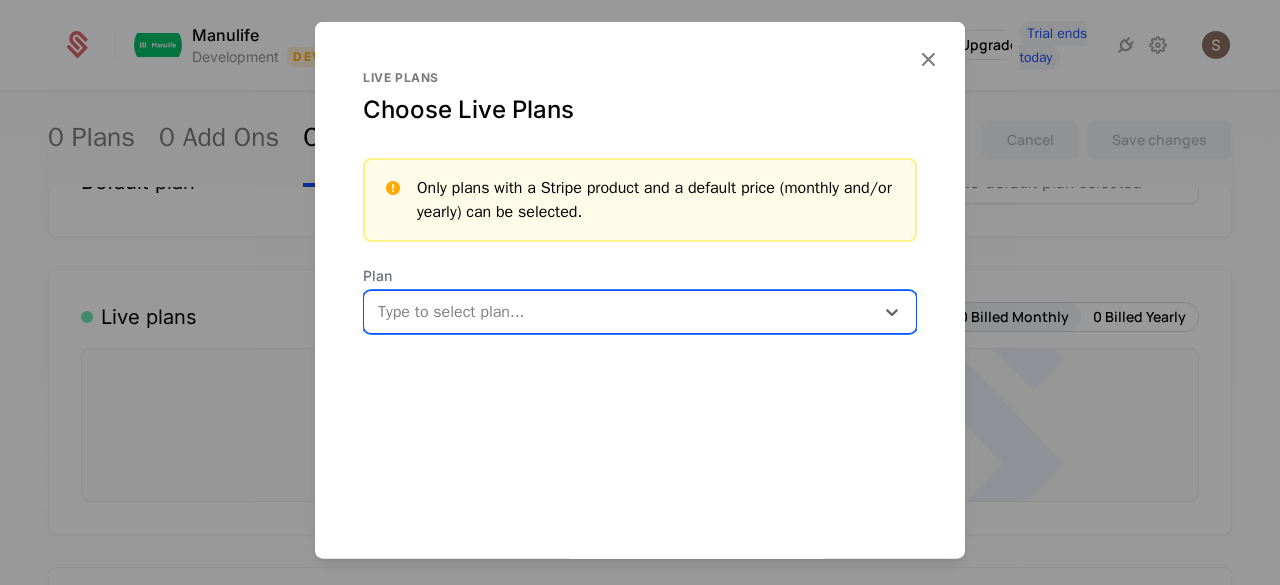 drag, startPoint x: 664, startPoint y: 308, endPoint x: 673, endPoint y: 273, distance: 36.138622 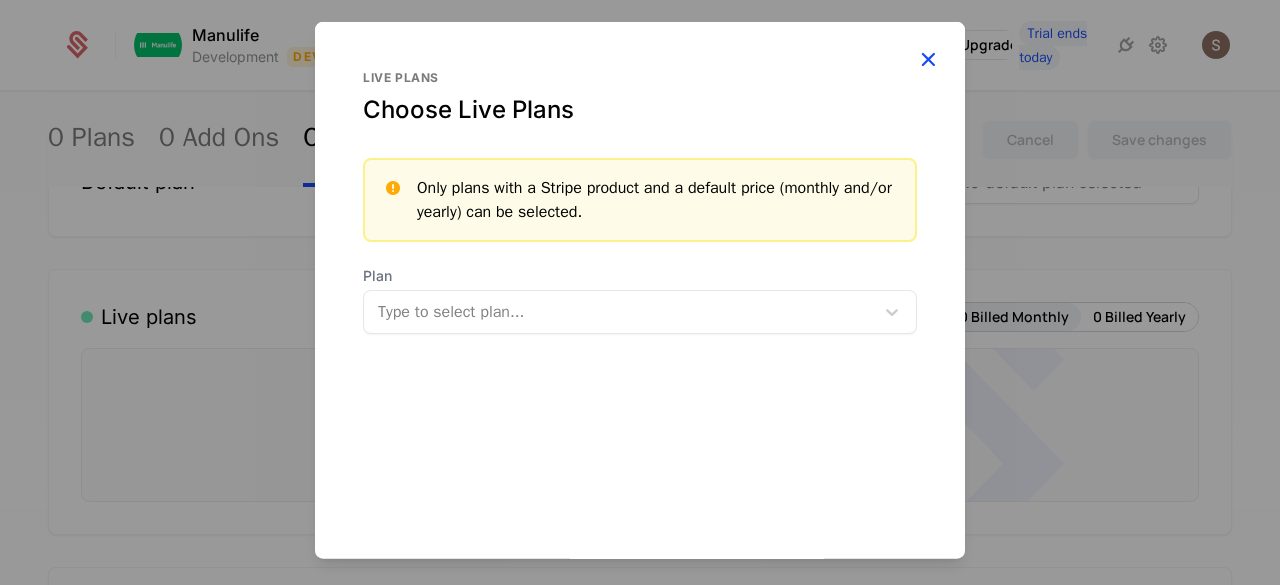 click at bounding box center (928, 58) 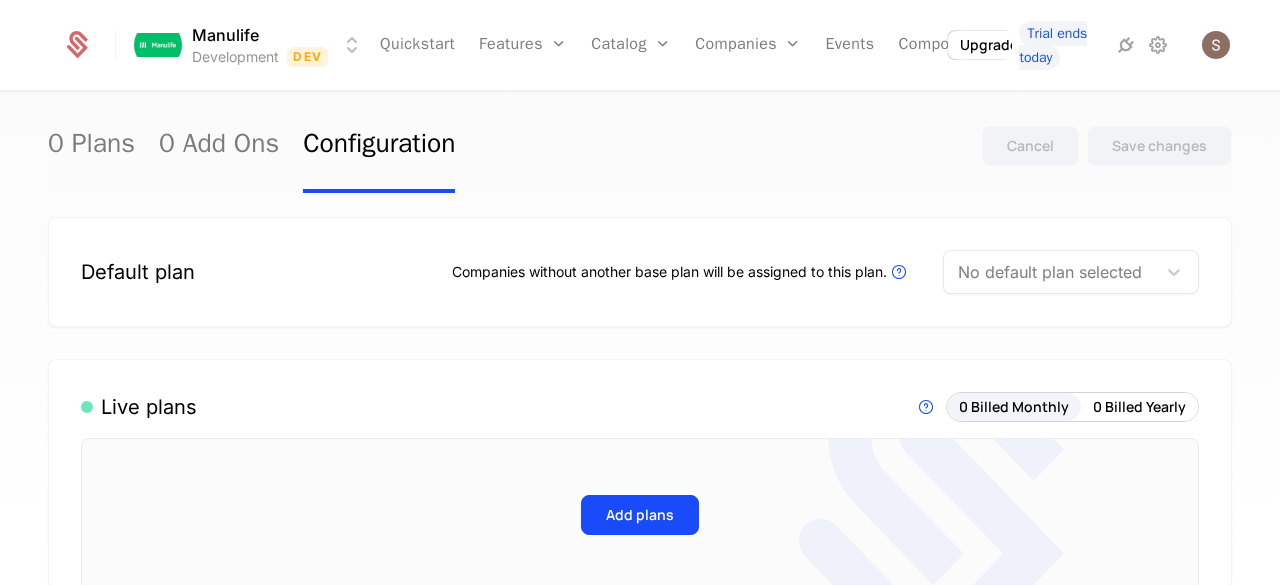scroll, scrollTop: 0, scrollLeft: 0, axis: both 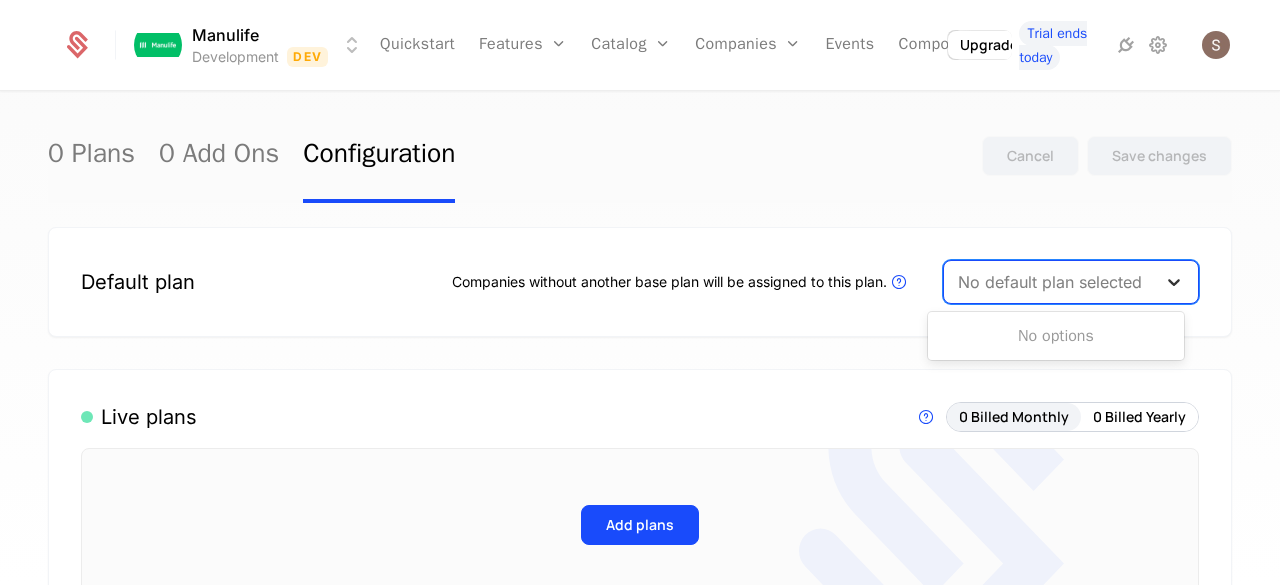 click at bounding box center [1174, 282] 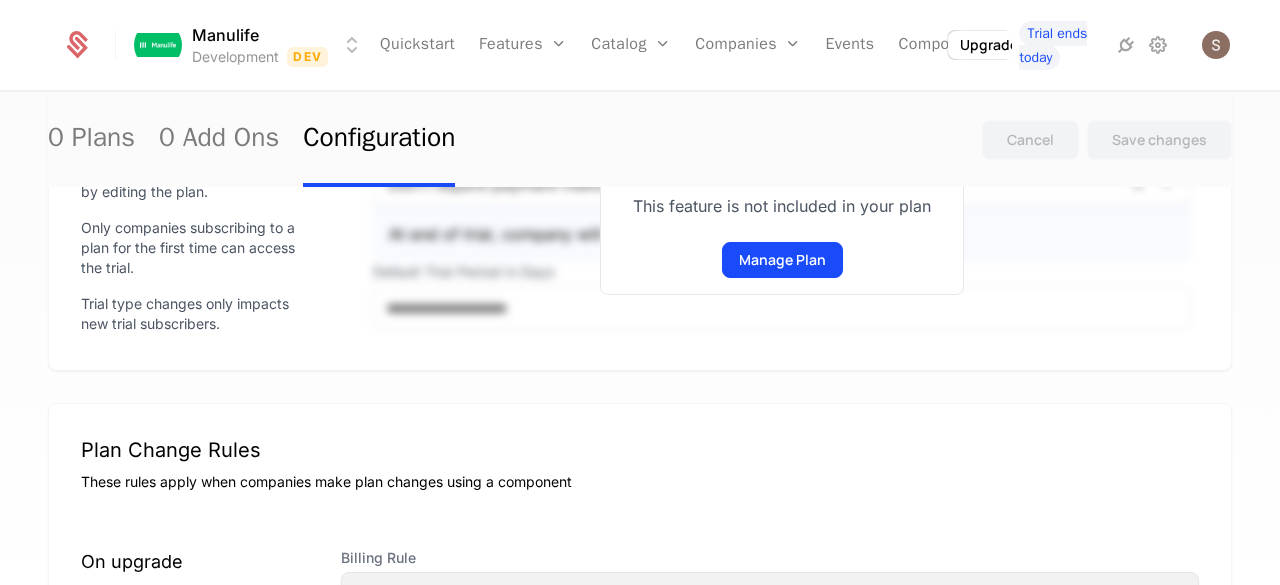 scroll, scrollTop: 700, scrollLeft: 0, axis: vertical 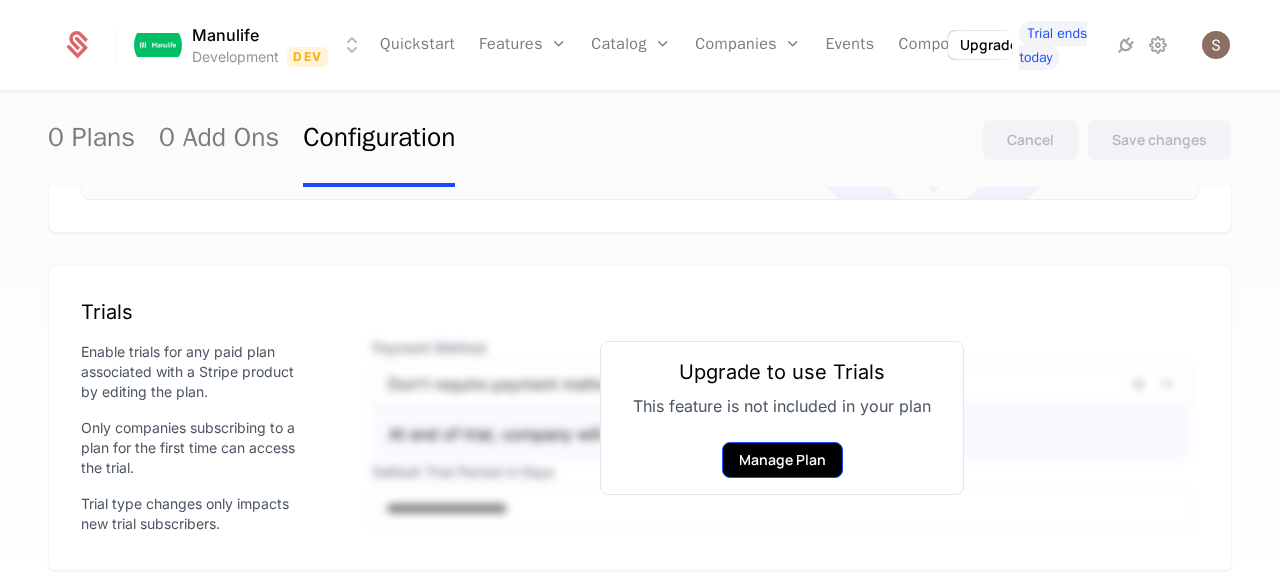 click on "Manage Plan" at bounding box center (782, 460) 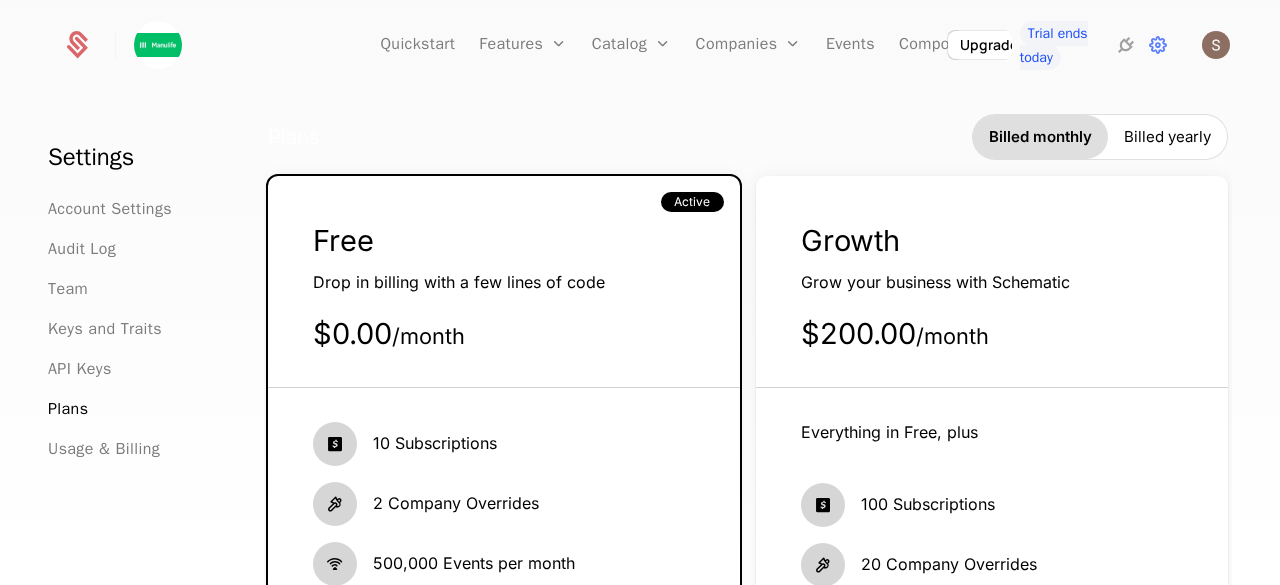 scroll, scrollTop: 0, scrollLeft: 0, axis: both 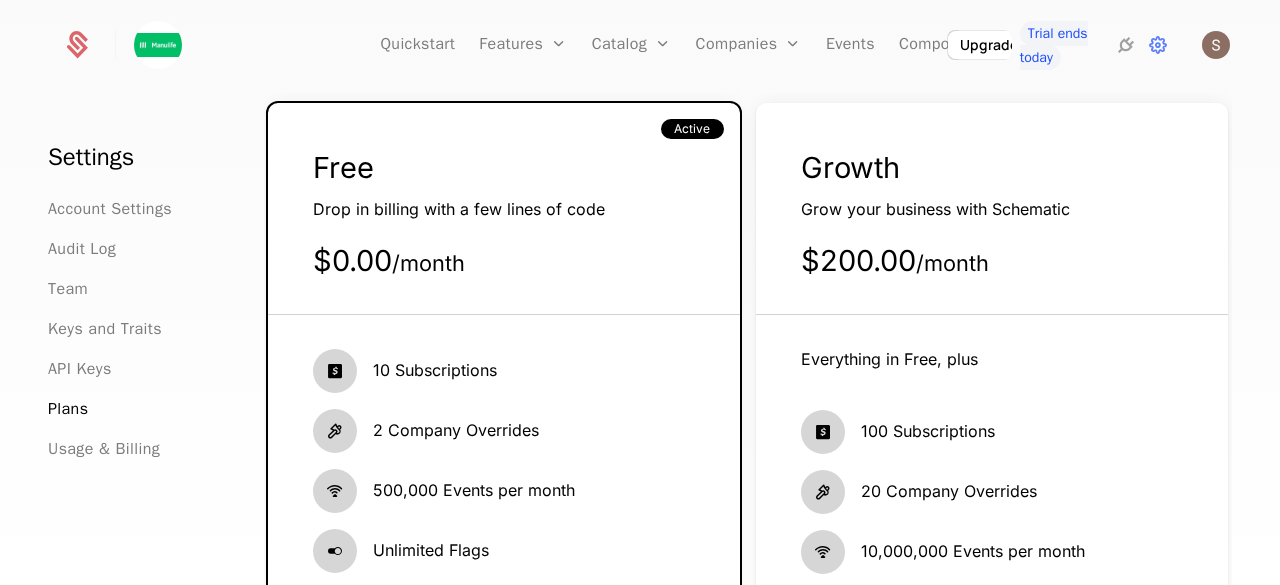 click on "10   Subscriptions 2   Company Overrides 500,000   Events   per   month Unlimited Flags See all Current plan" at bounding box center (504, 545) 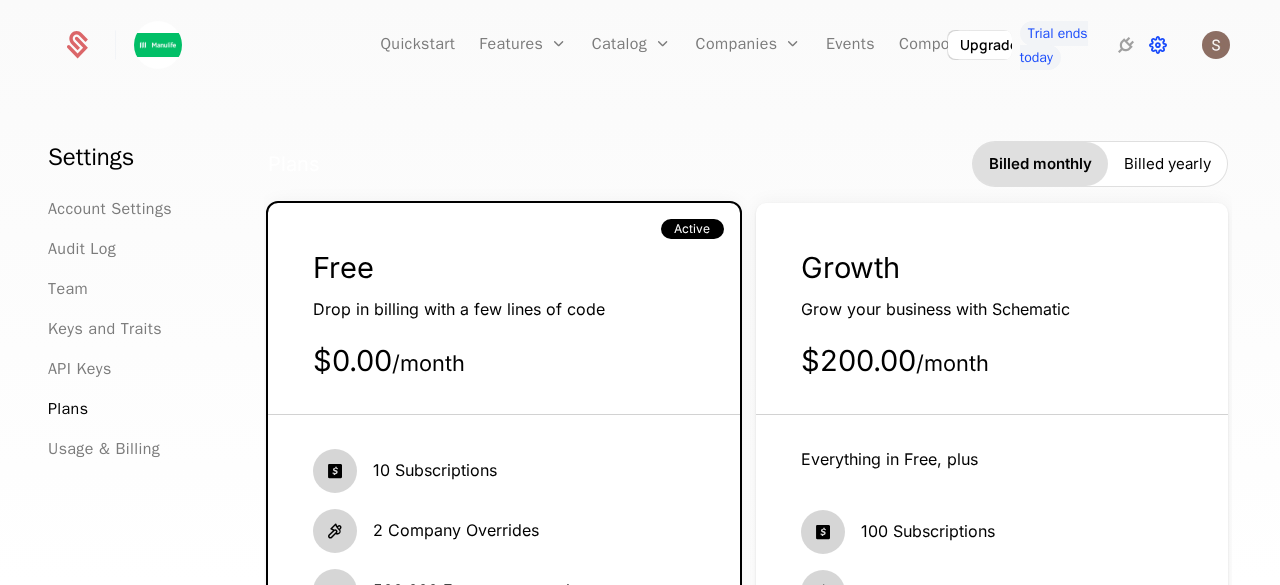 click at bounding box center [1158, 45] 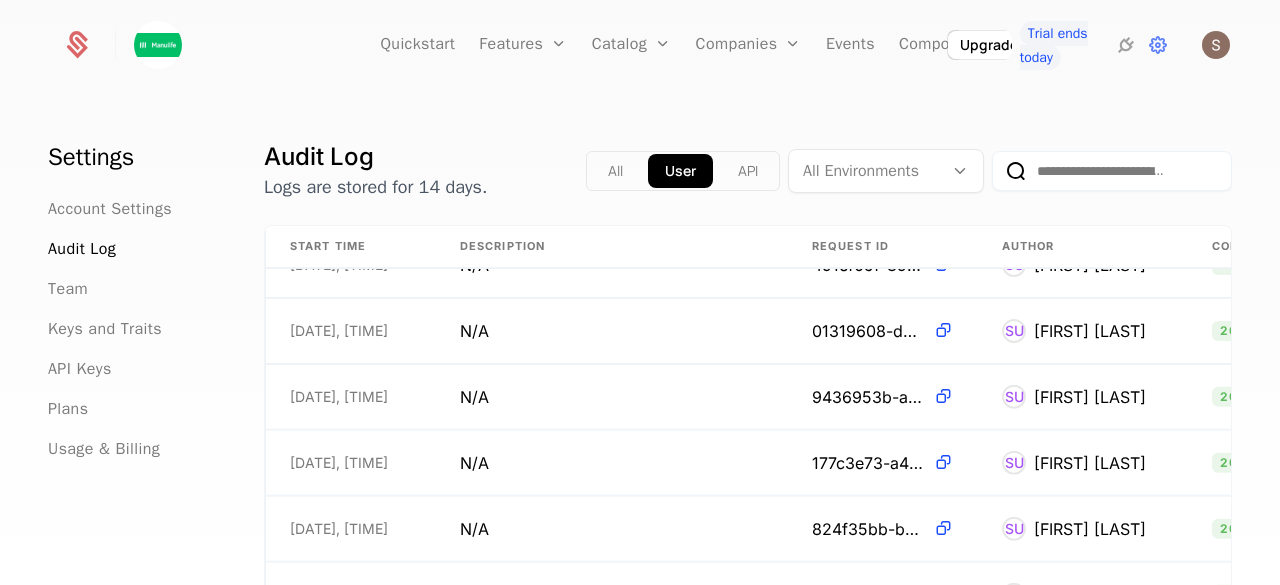 scroll, scrollTop: 5200, scrollLeft: 0, axis: vertical 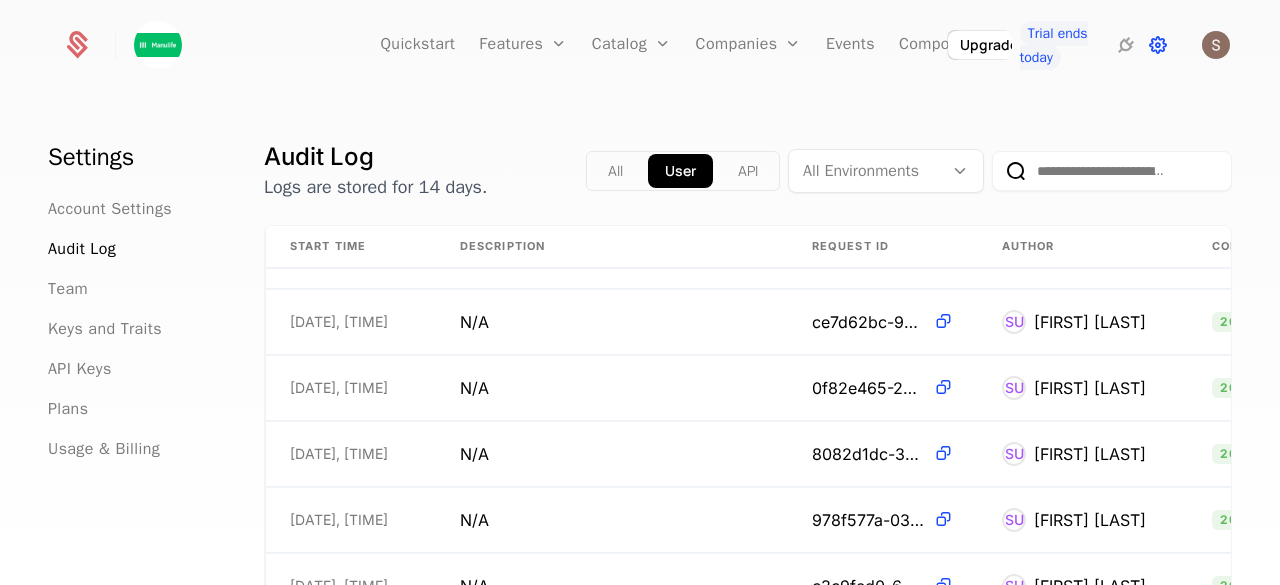 click at bounding box center [1158, 45] 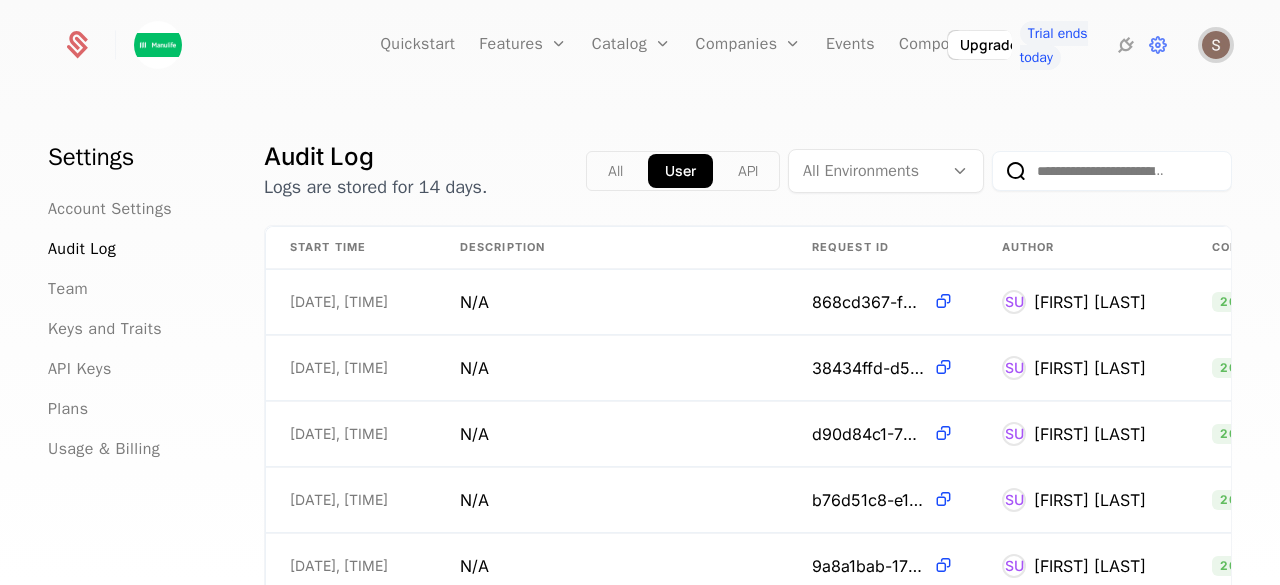 click at bounding box center [1216, 45] 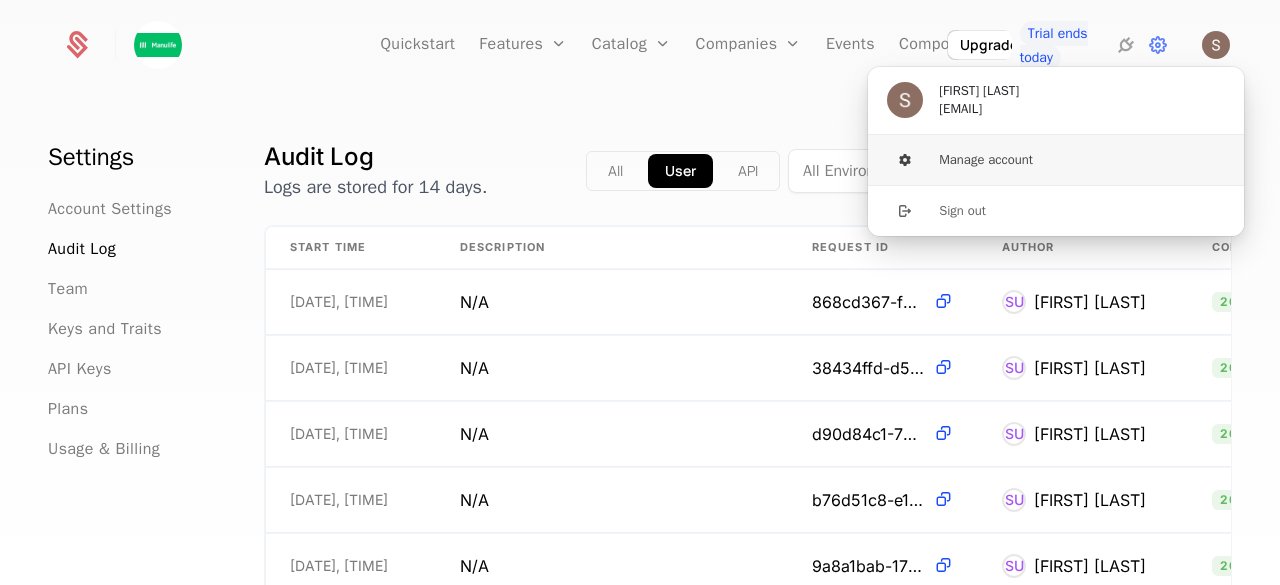 click on "Manage account" at bounding box center (1056, 160) 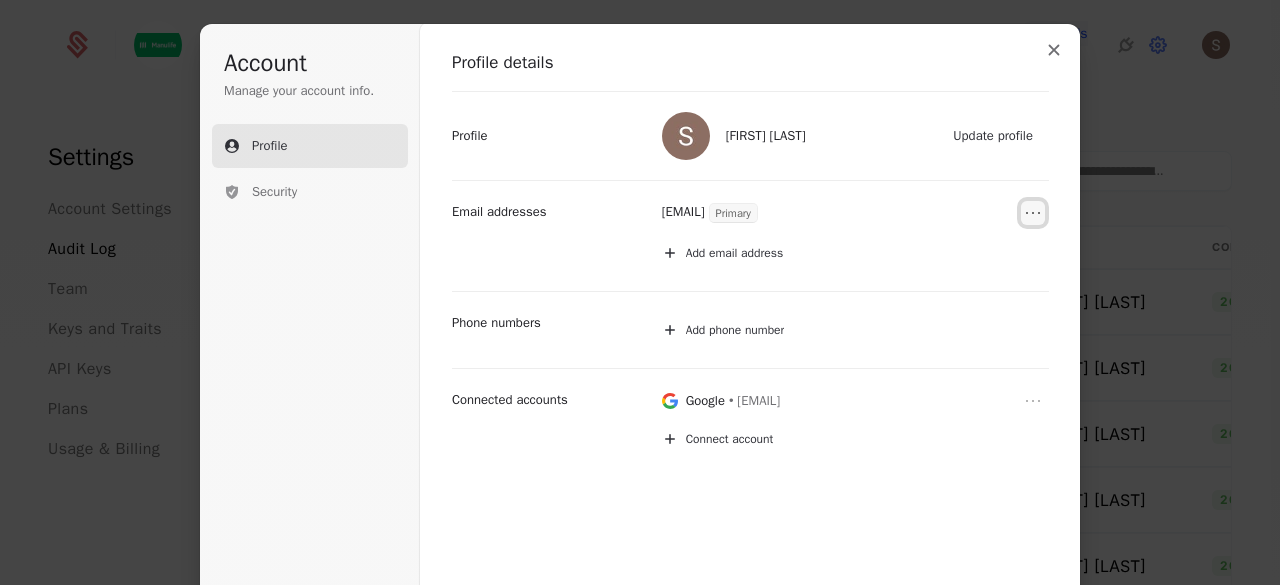 click 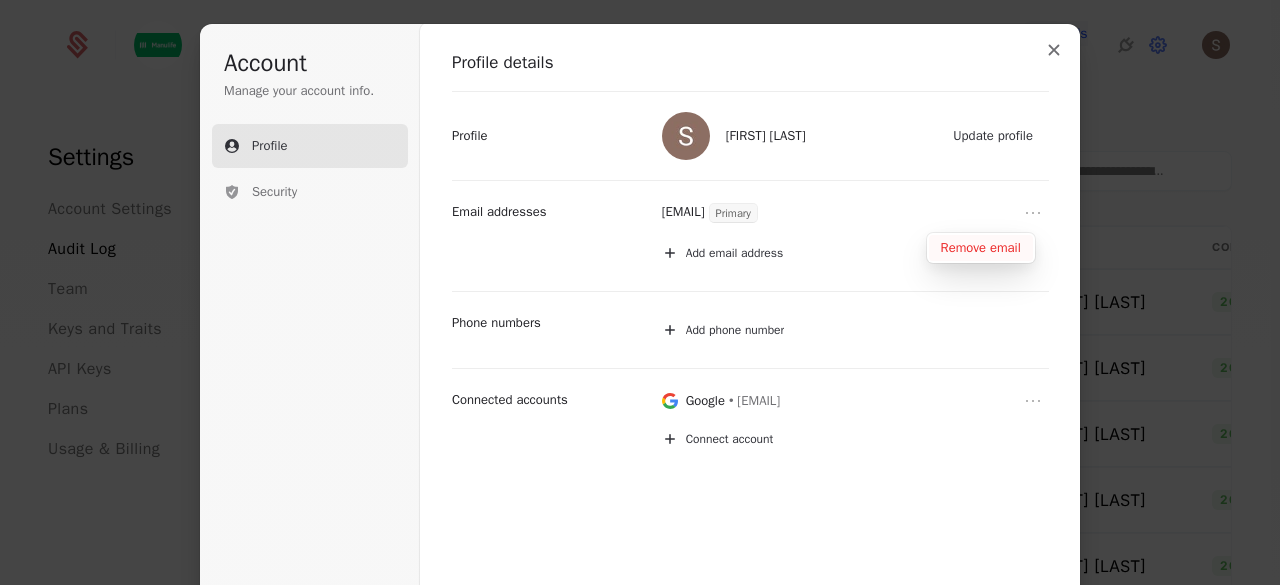 click on "Remove email" at bounding box center (981, 248) 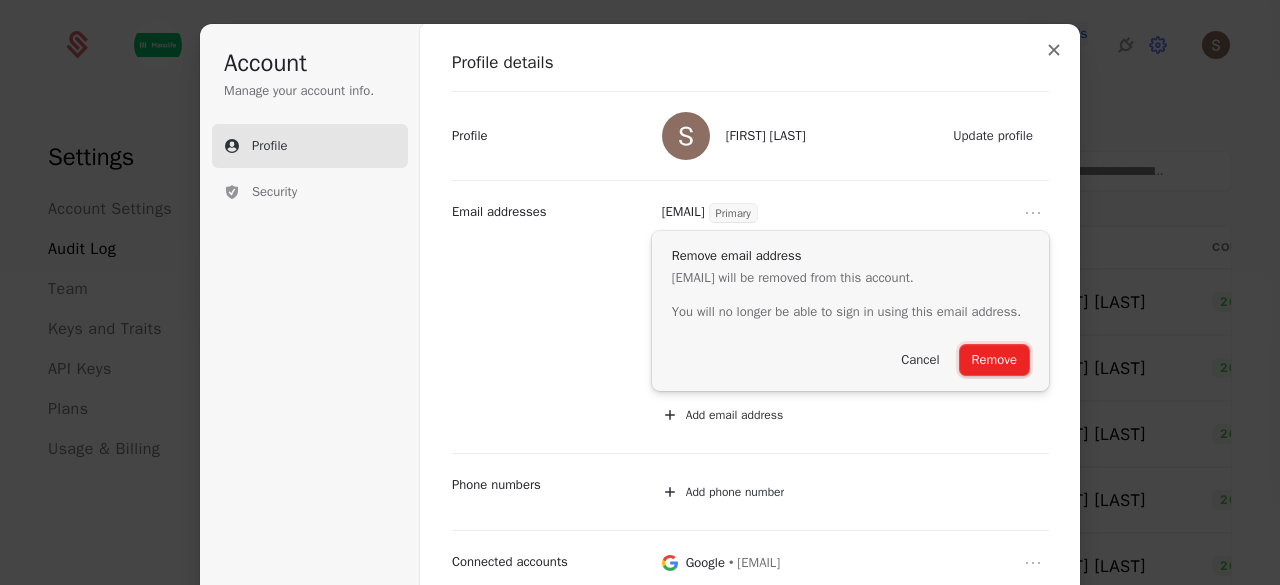 click on "Remove" at bounding box center (994, 360) 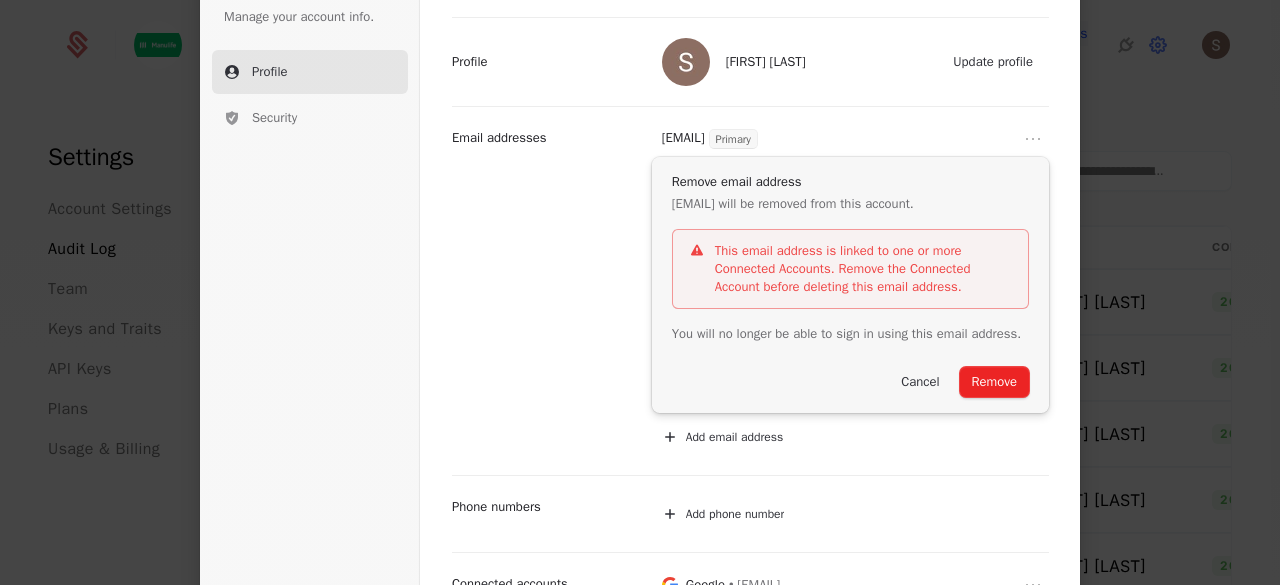 scroll, scrollTop: 75, scrollLeft: 0, axis: vertical 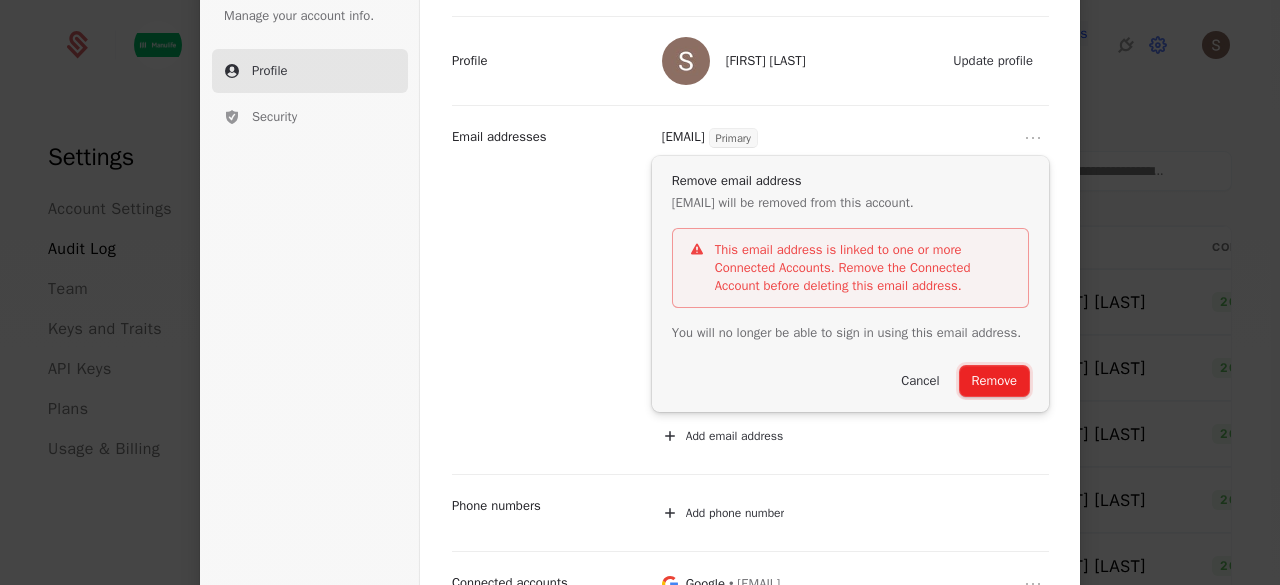 click on "Remove" at bounding box center (994, 381) 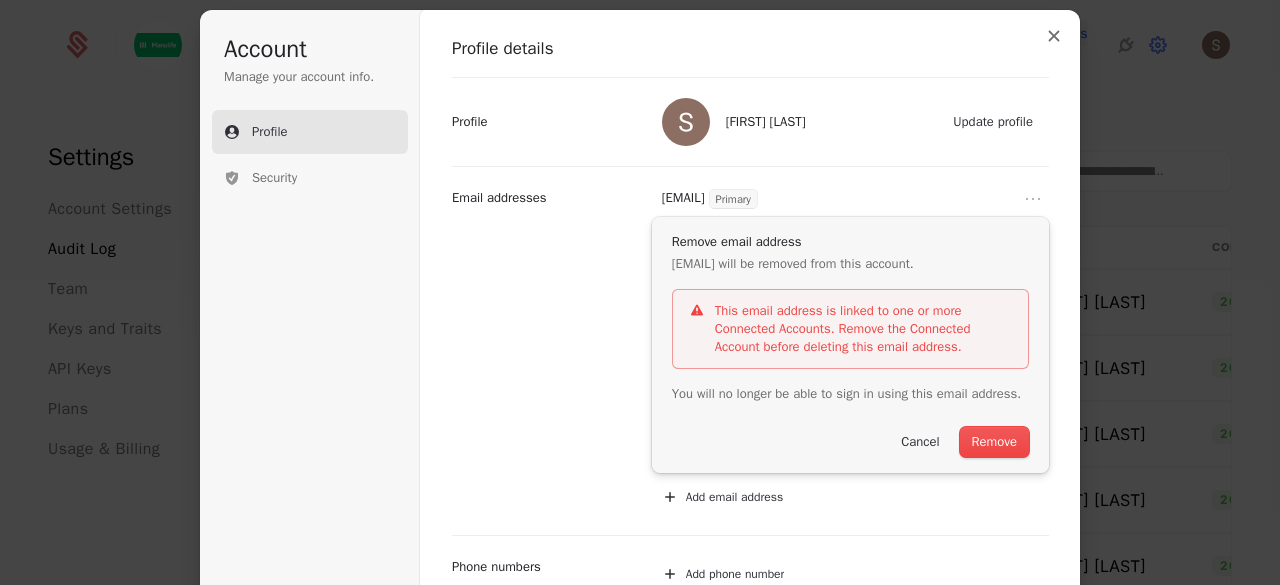 scroll, scrollTop: 0, scrollLeft: 0, axis: both 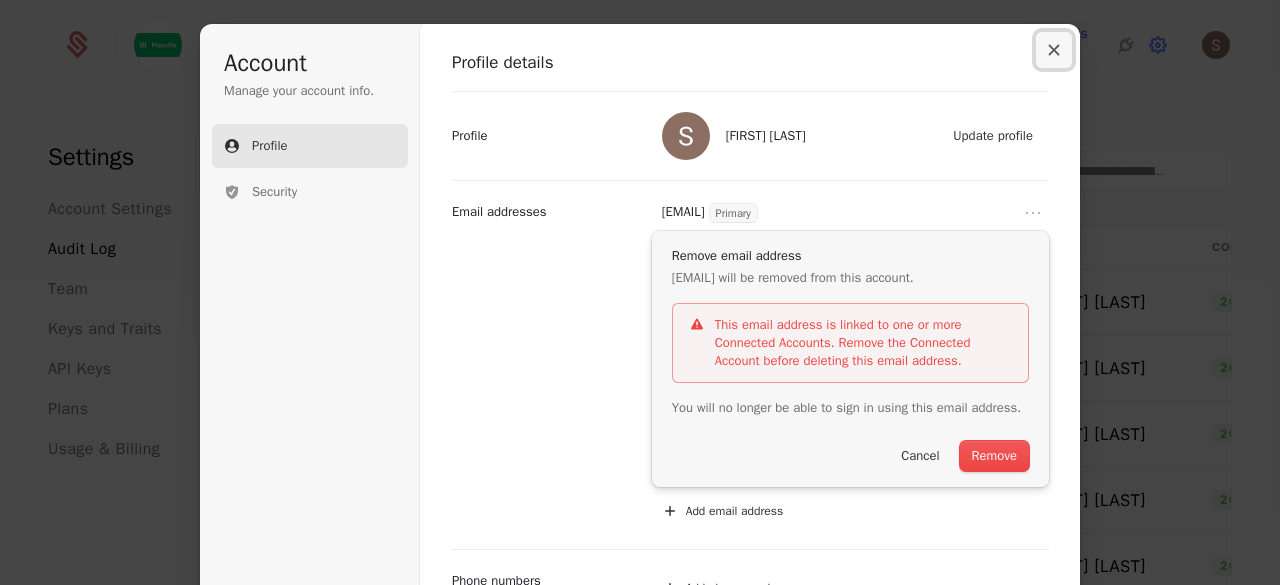 click 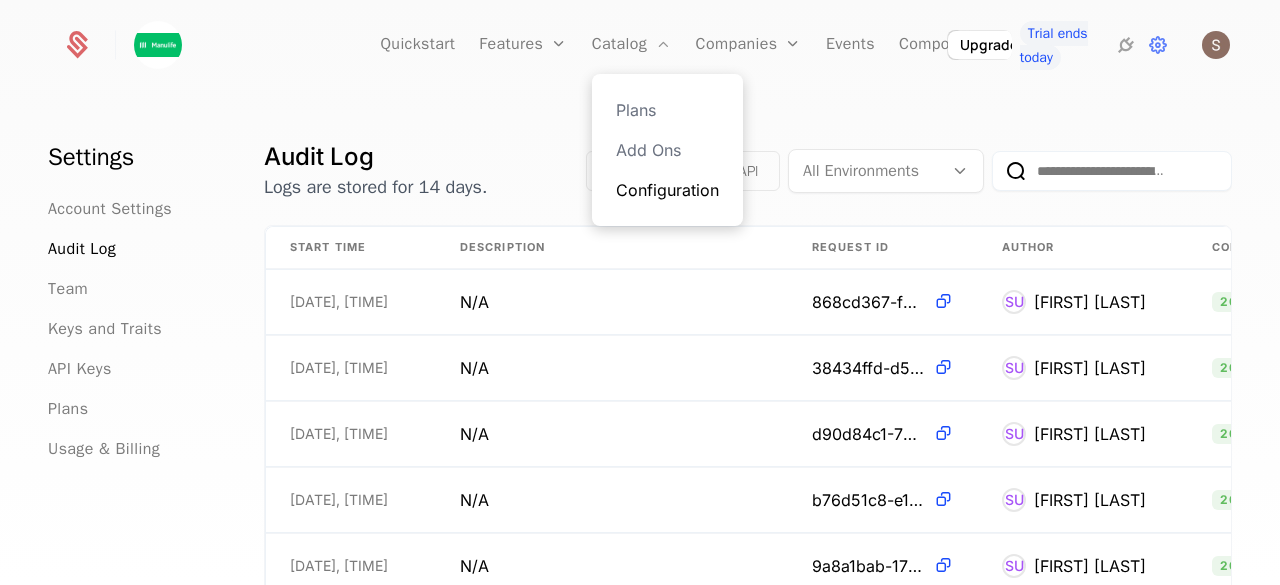 click on "Configuration" at bounding box center [667, 190] 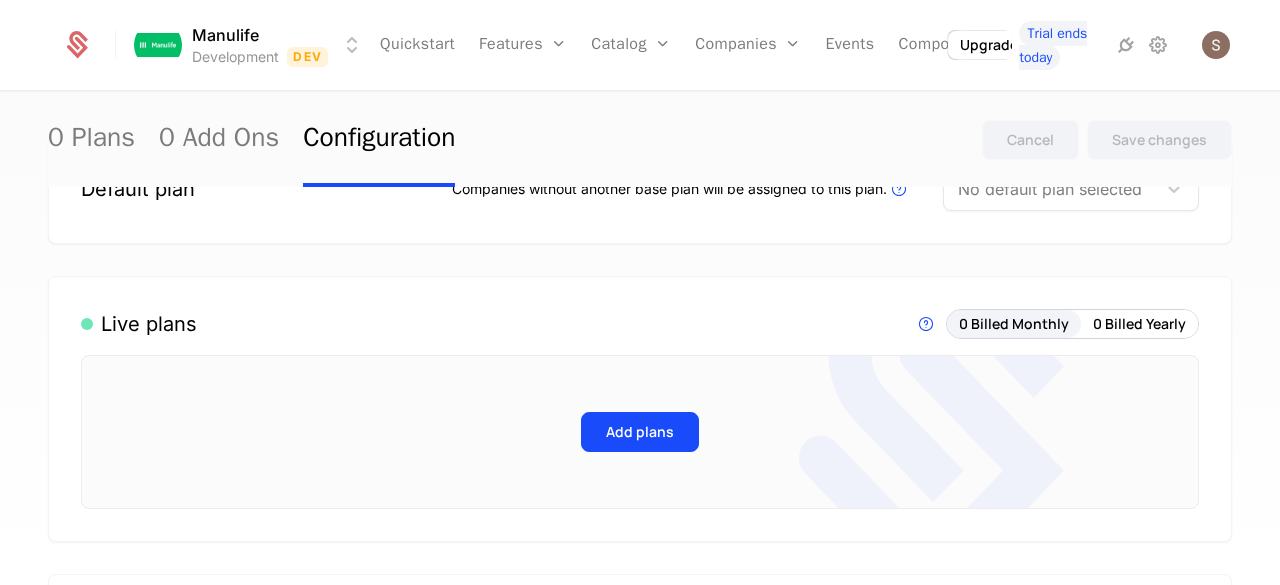 scroll, scrollTop: 0, scrollLeft: 0, axis: both 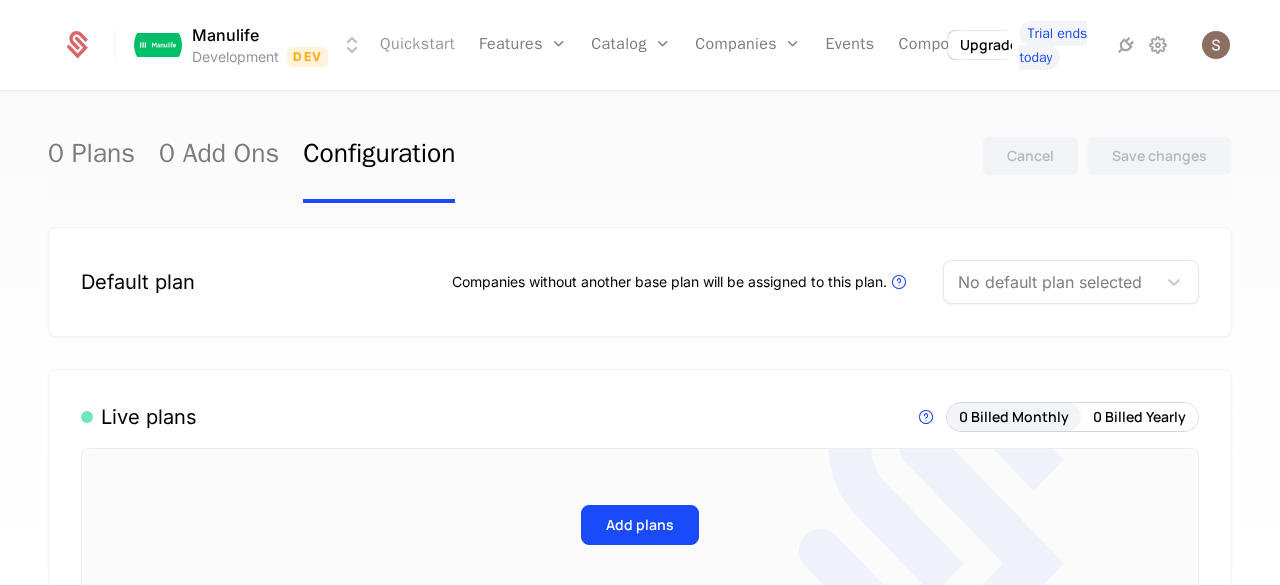 click on "Quickstart" at bounding box center [417, 45] 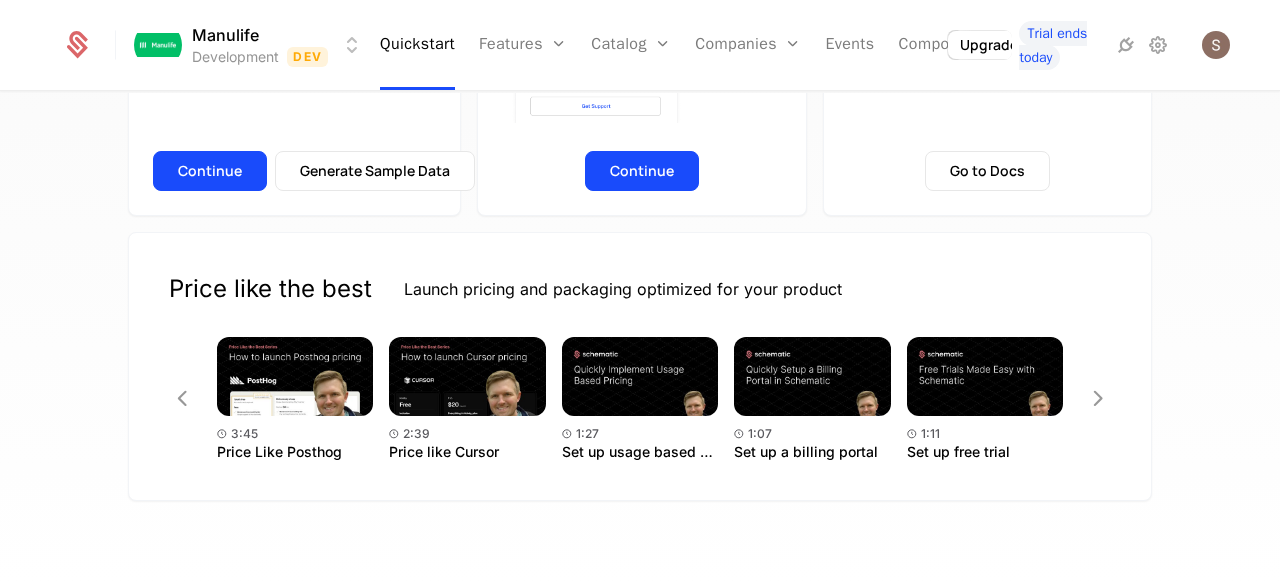 scroll, scrollTop: 0, scrollLeft: 0, axis: both 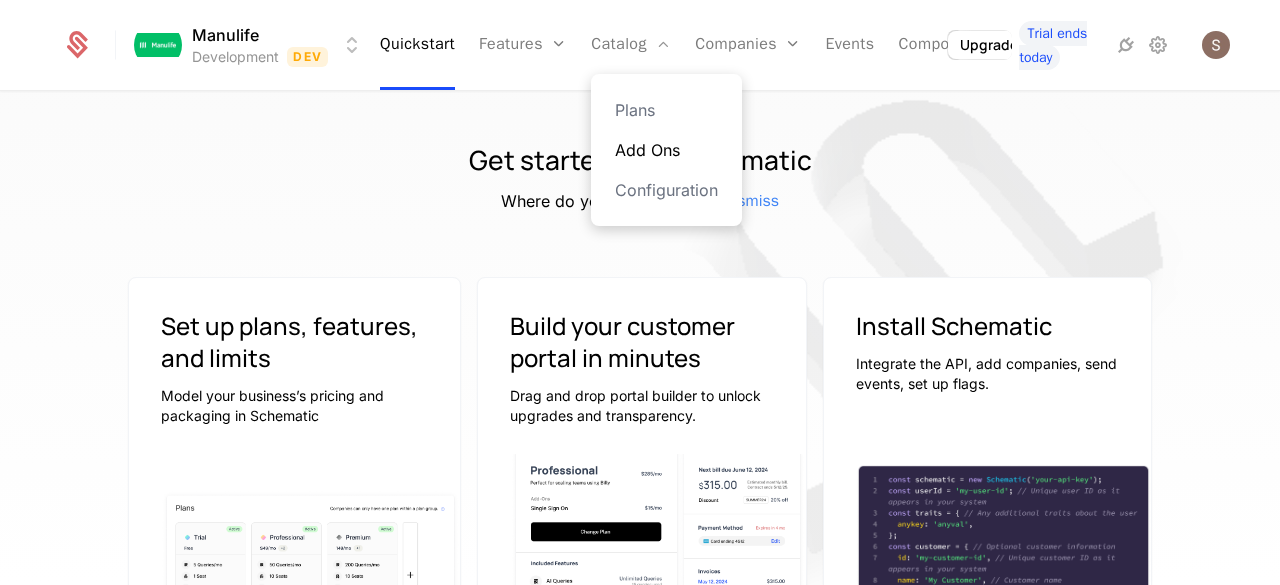 click on "Add Ons" at bounding box center (666, 150) 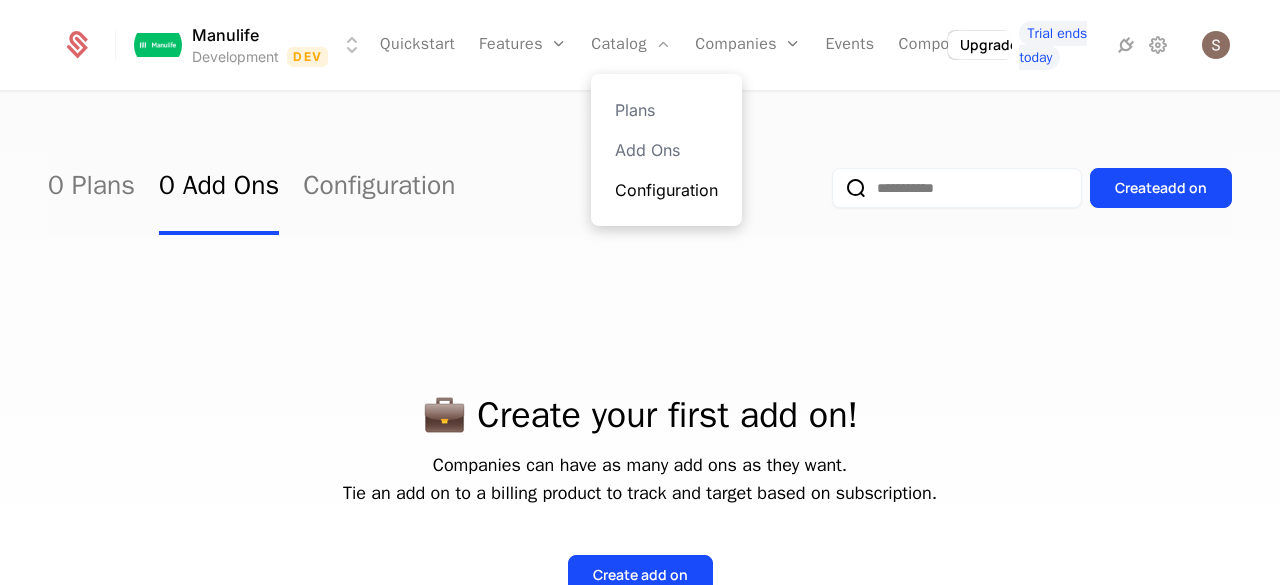 click on "Configuration" at bounding box center [666, 190] 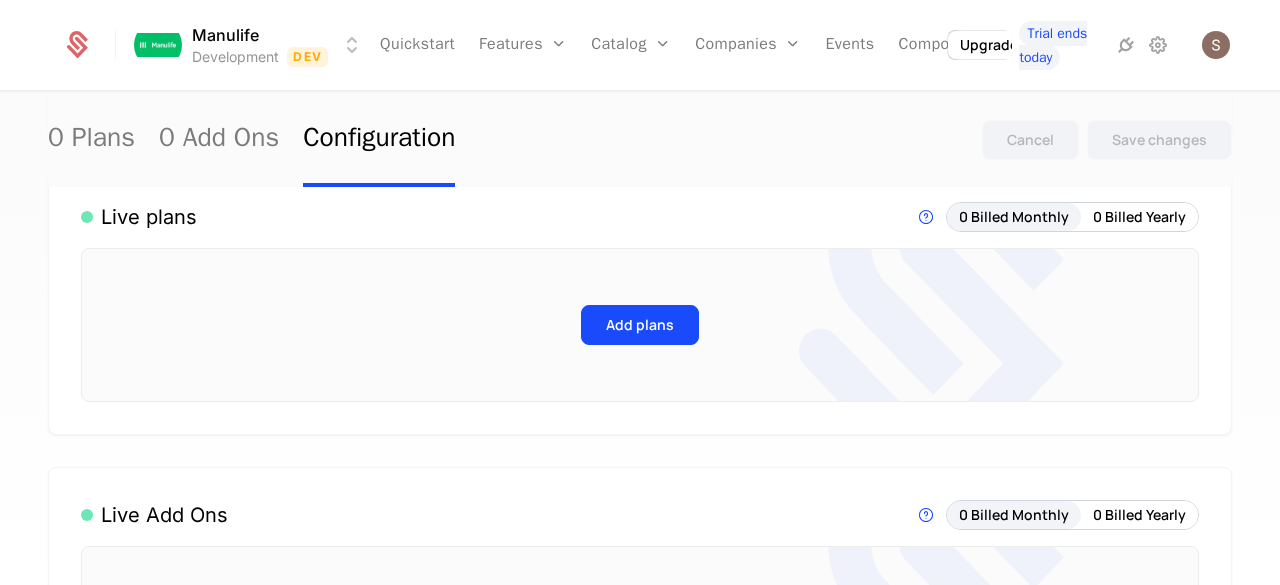 scroll, scrollTop: 0, scrollLeft: 0, axis: both 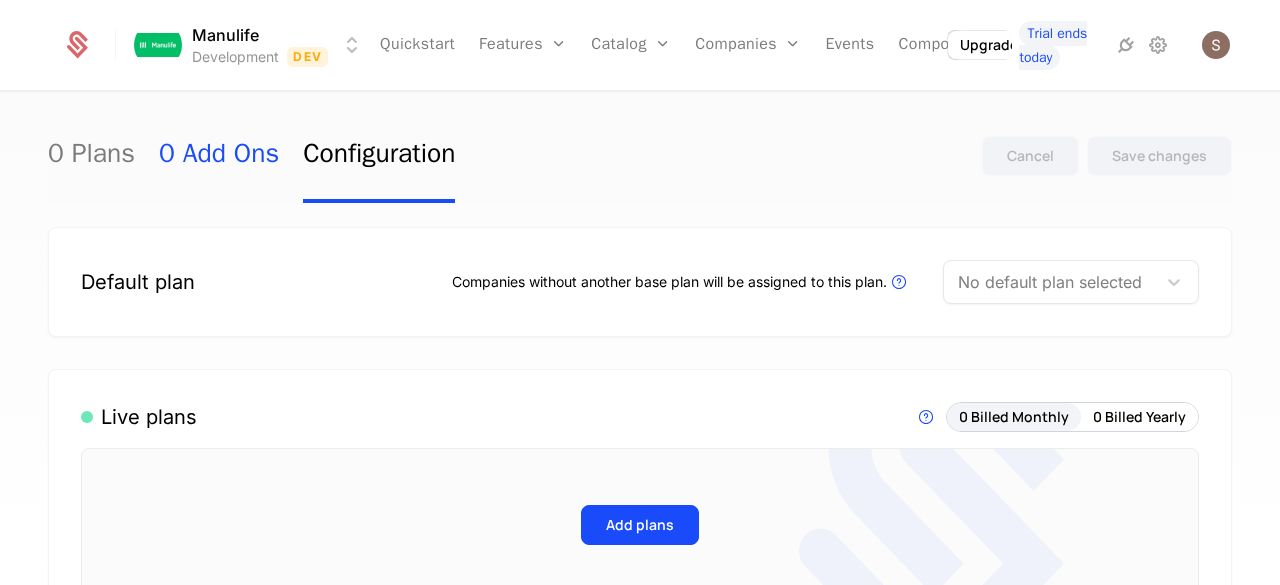 click on "0 Add Ons" at bounding box center [219, 156] 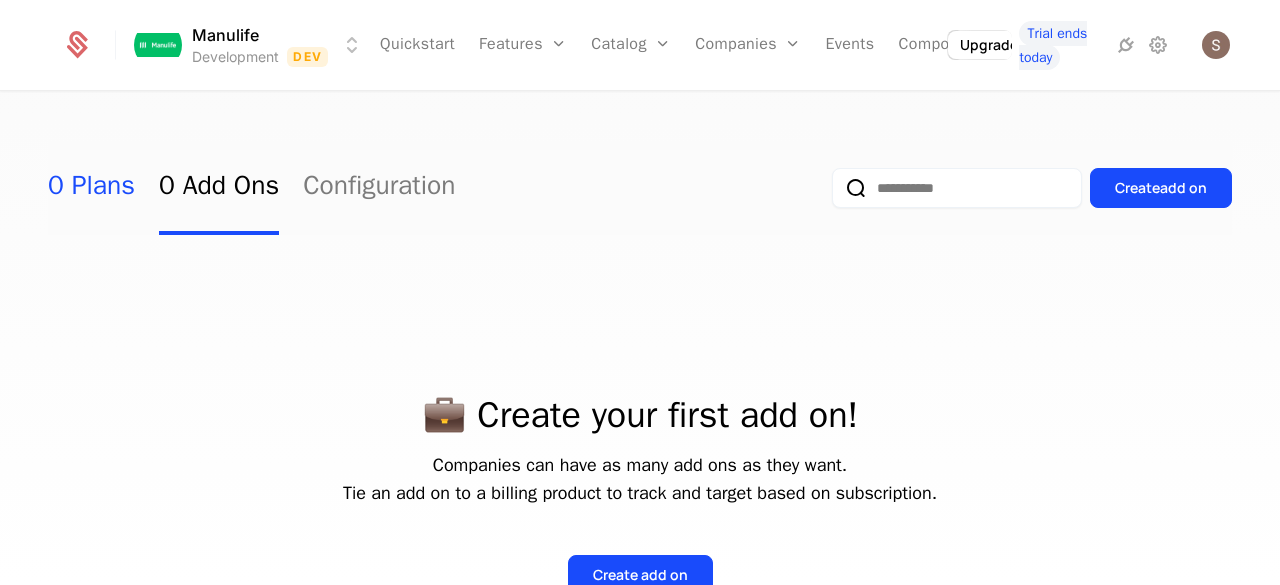 click on "0 Plans" at bounding box center (91, 188) 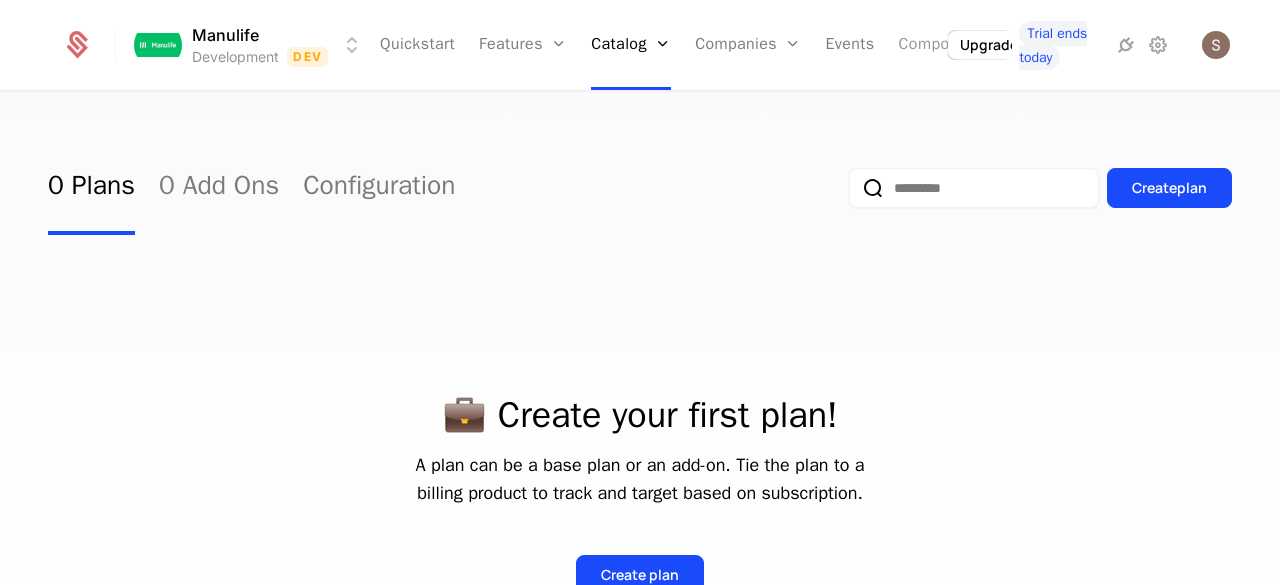 click on "Components" at bounding box center [945, 45] 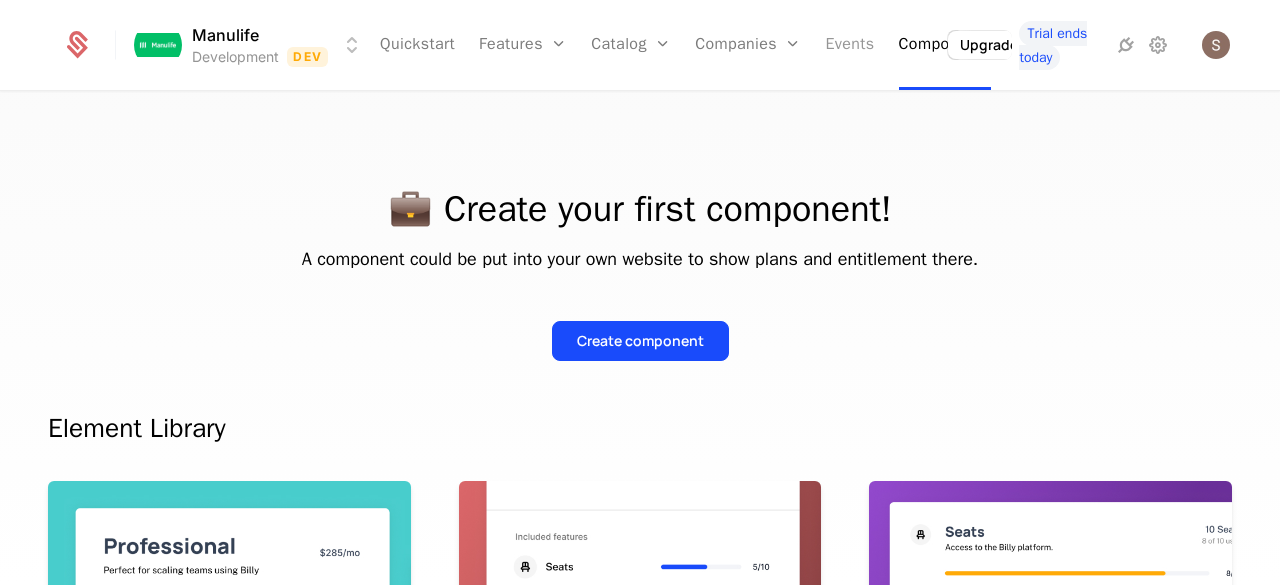 click on "Events" at bounding box center (850, 45) 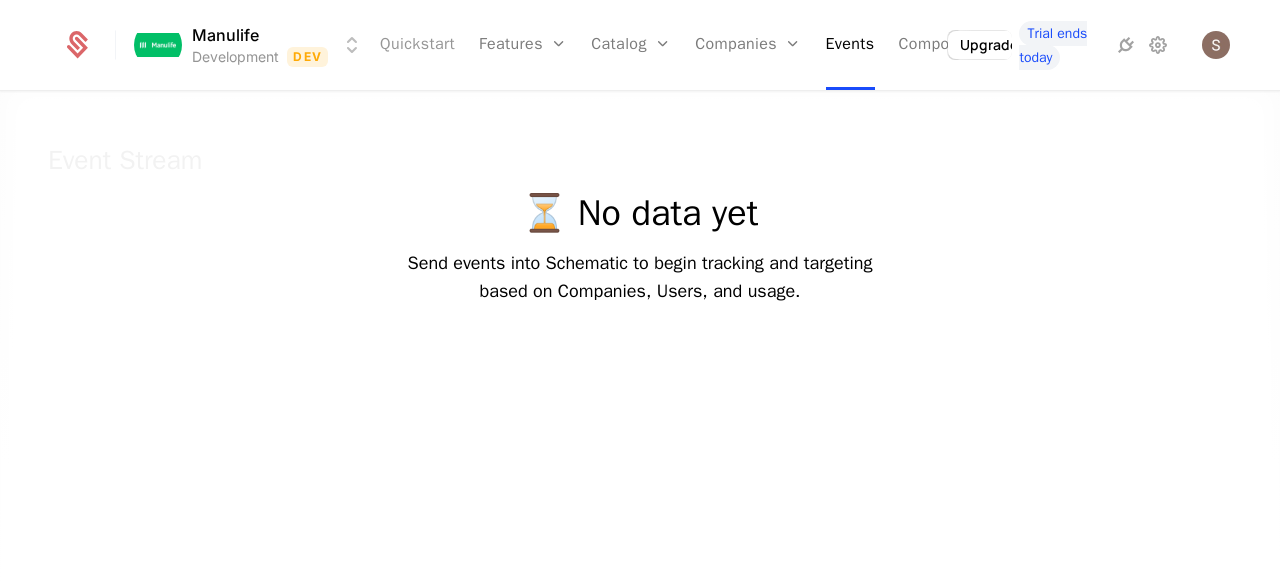 click on "Quickstart" at bounding box center (417, 45) 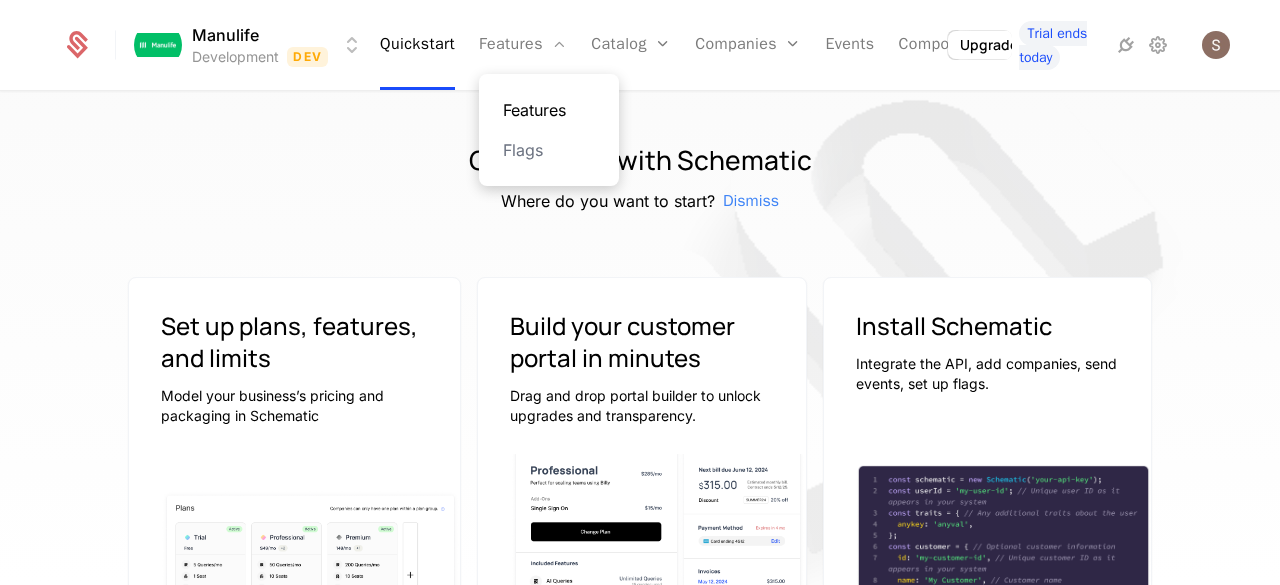 click on "Features" at bounding box center [549, 110] 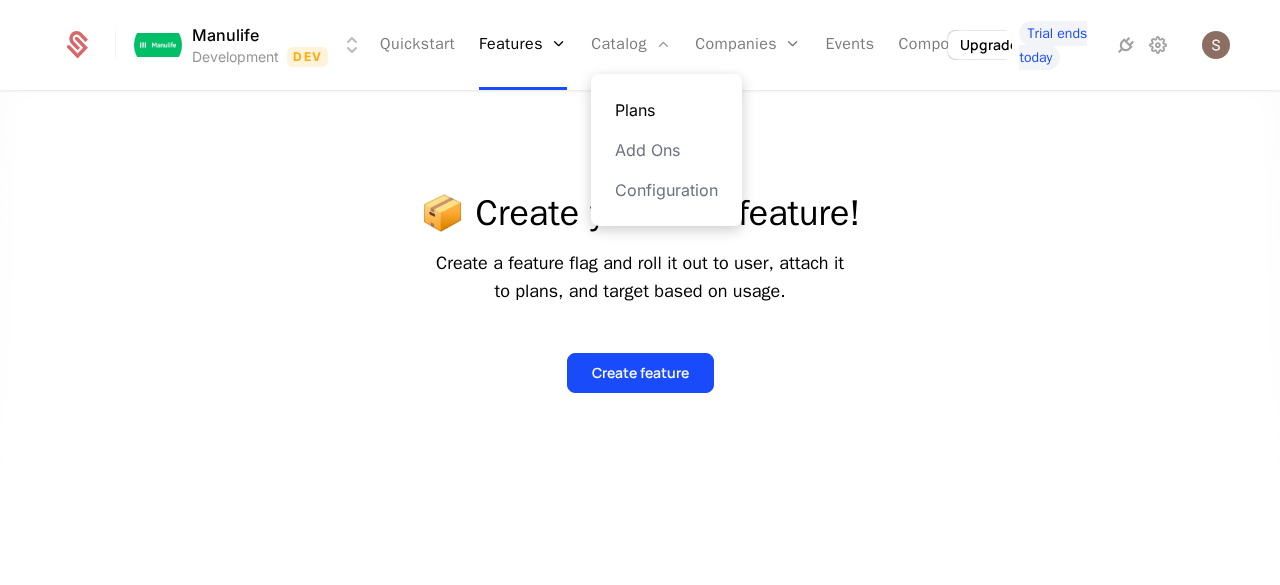 click on "Plans" at bounding box center (666, 110) 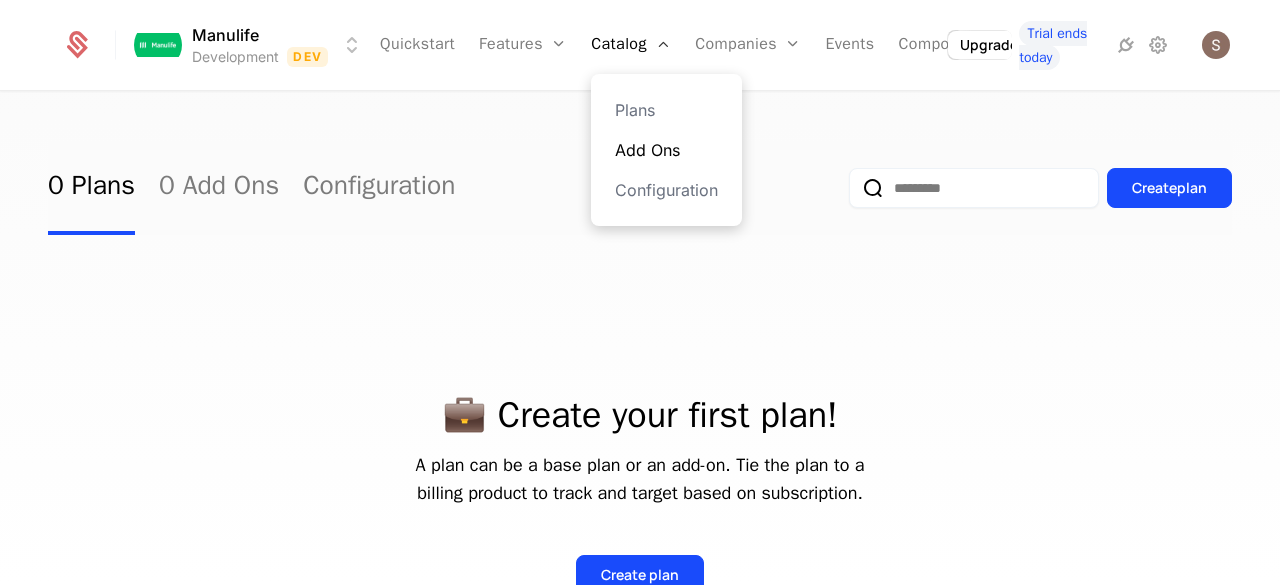 click on "Add Ons" at bounding box center (666, 150) 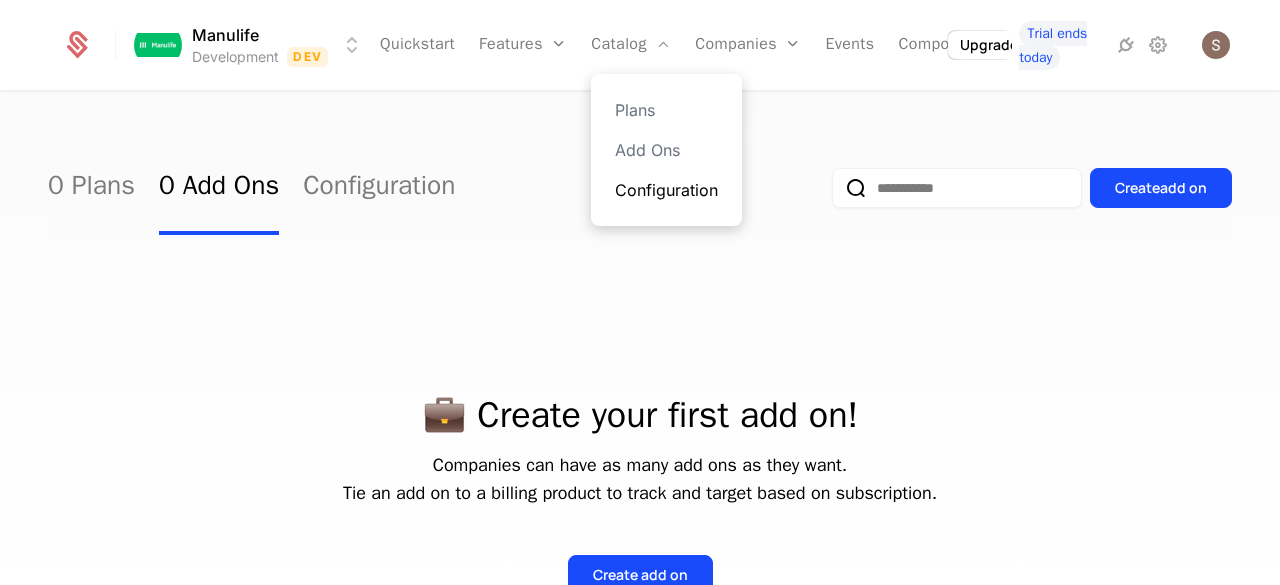 click on "Configuration" at bounding box center [666, 190] 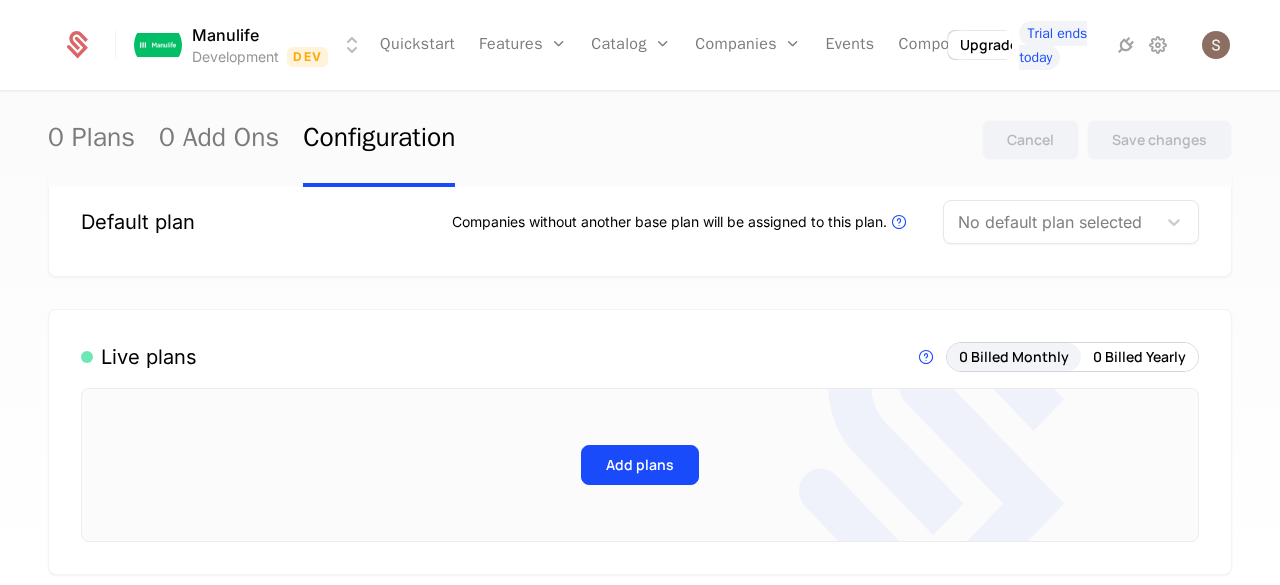scroll, scrollTop: 0, scrollLeft: 0, axis: both 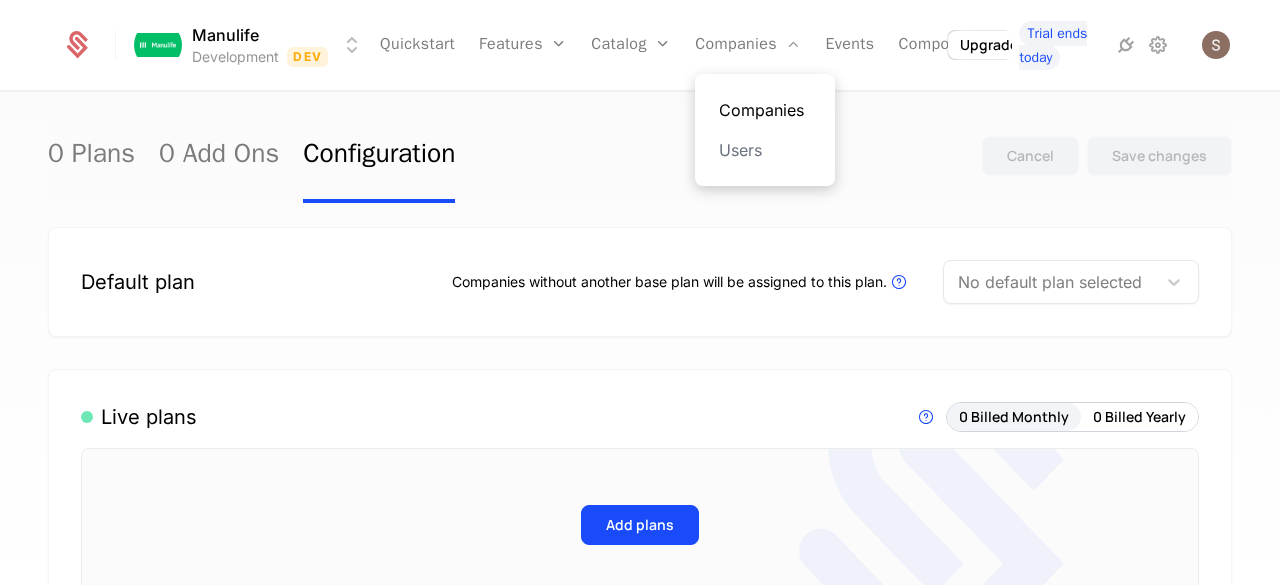 click on "Companies" at bounding box center [765, 110] 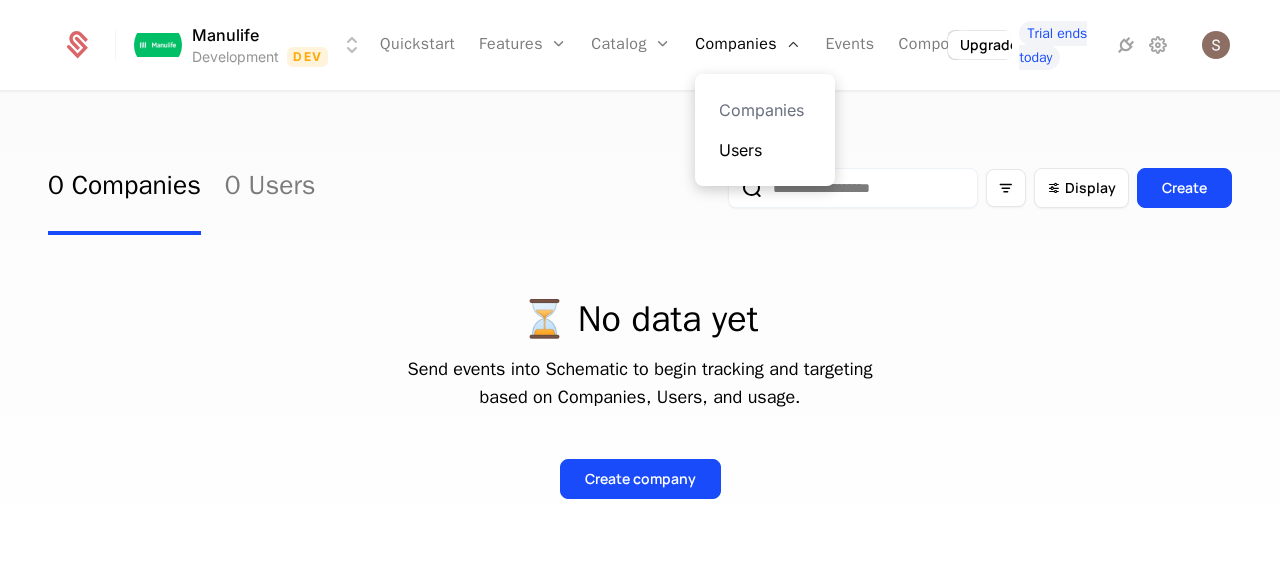 click on "Users" at bounding box center (765, 150) 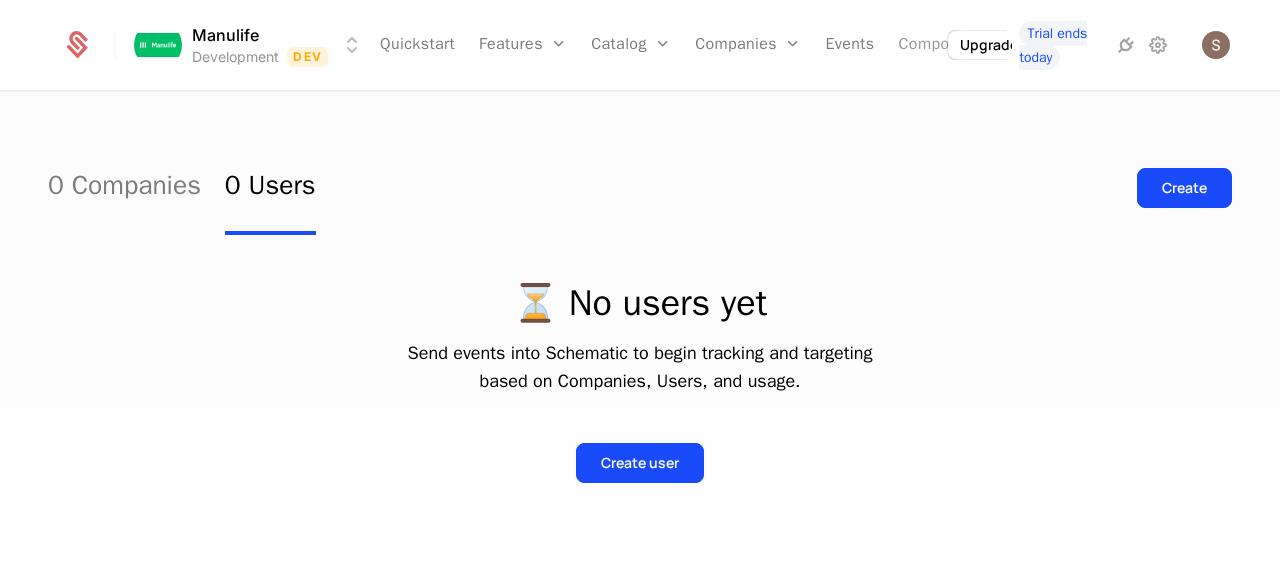 click on "Components" at bounding box center [945, 45] 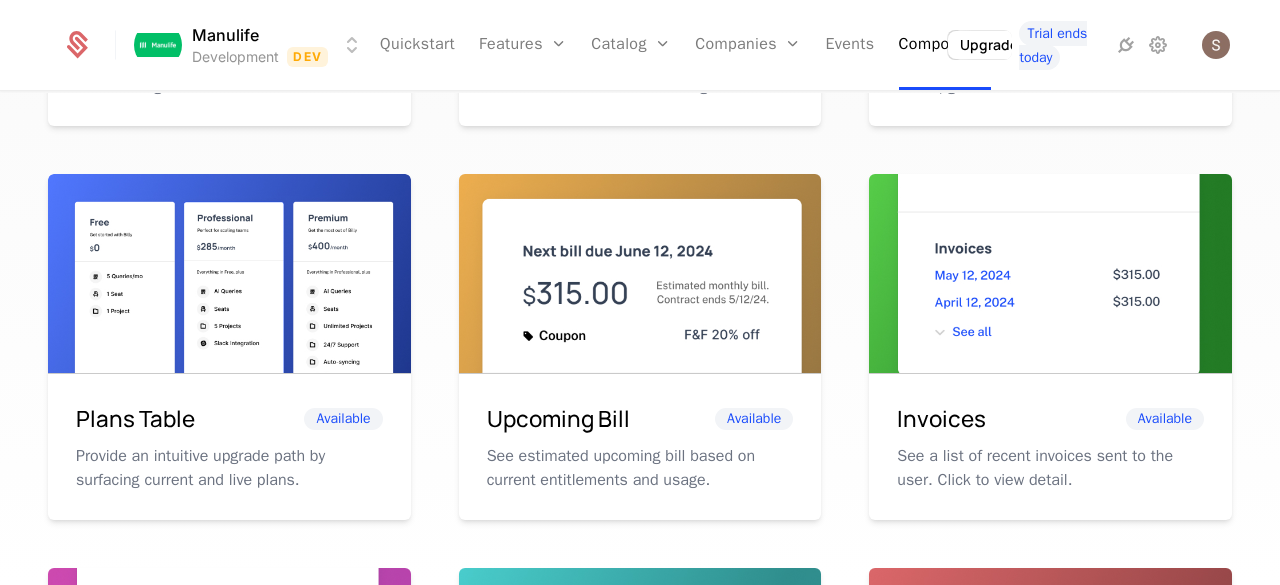 scroll, scrollTop: 0, scrollLeft: 0, axis: both 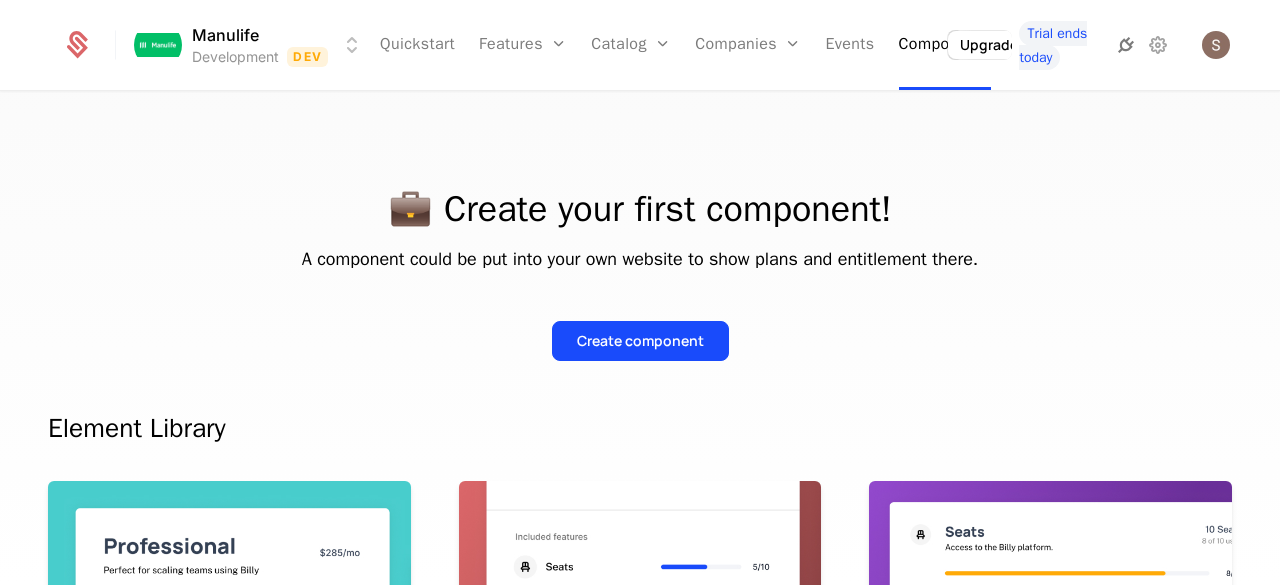 click at bounding box center (1126, 45) 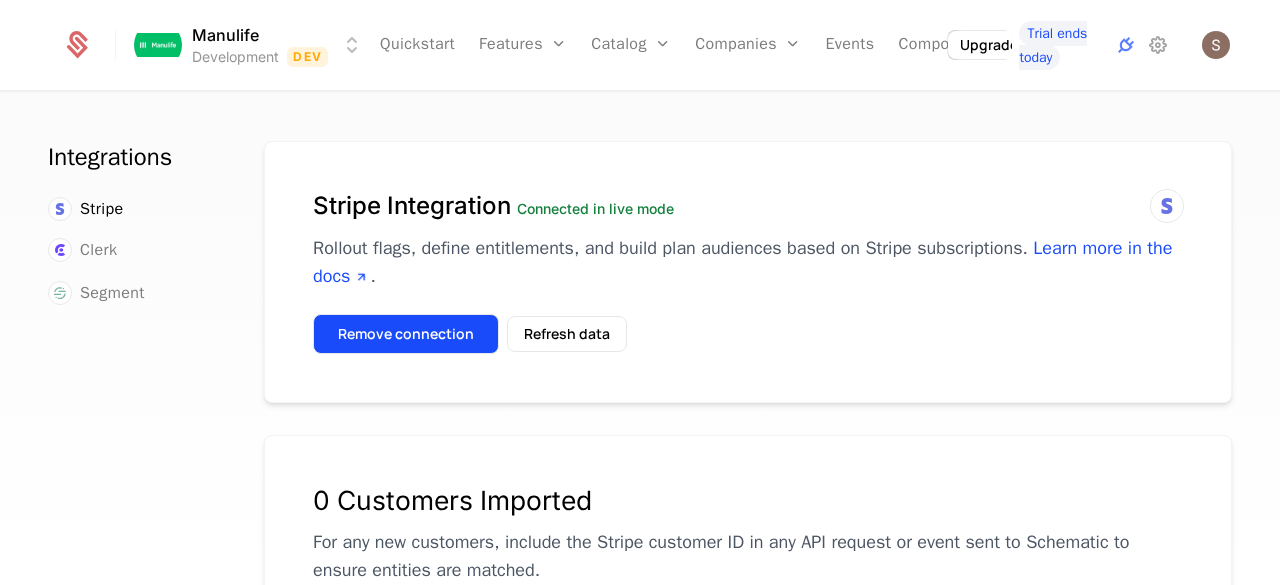 click on "Remove connection" at bounding box center [406, 334] 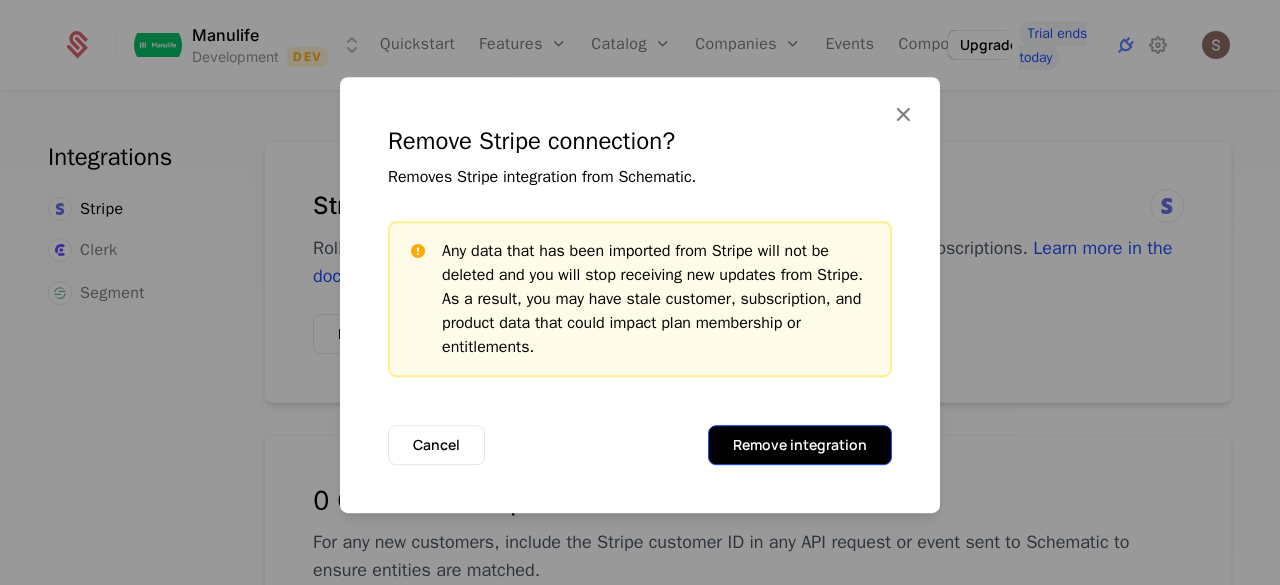click on "Remove integration" at bounding box center (800, 445) 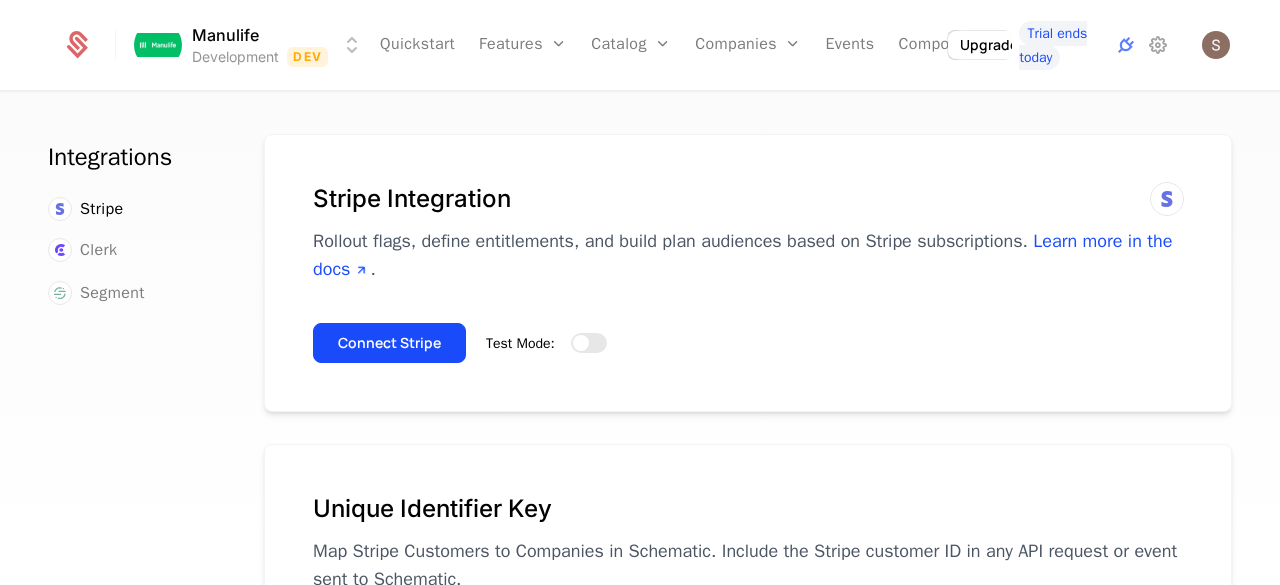 scroll, scrollTop: 0, scrollLeft: 0, axis: both 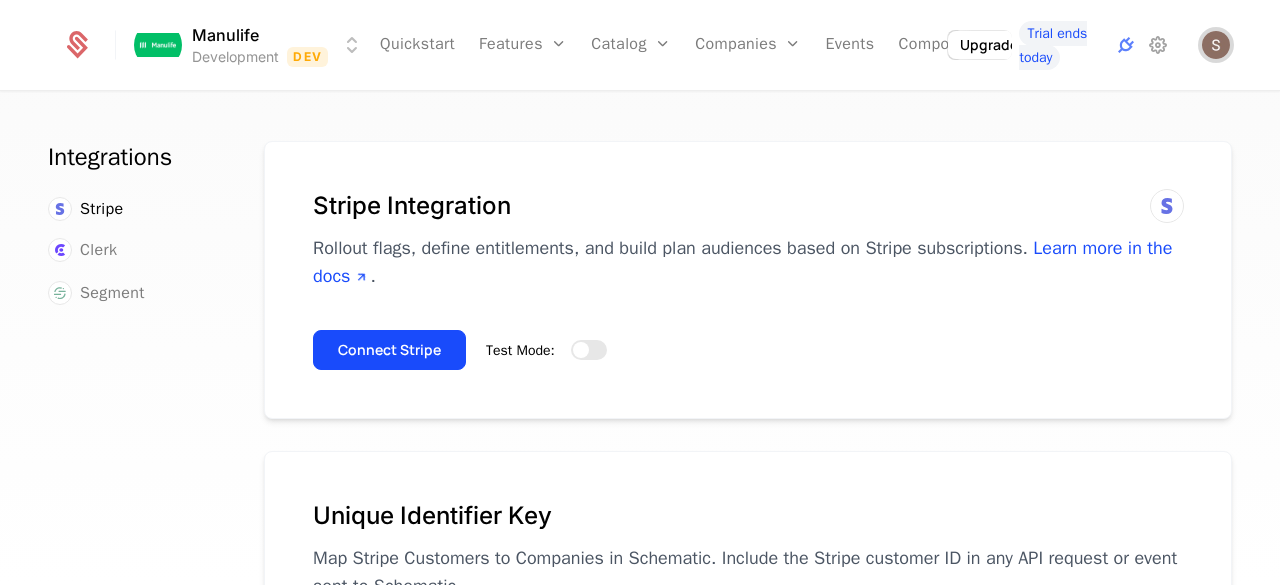 click at bounding box center [1216, 45] 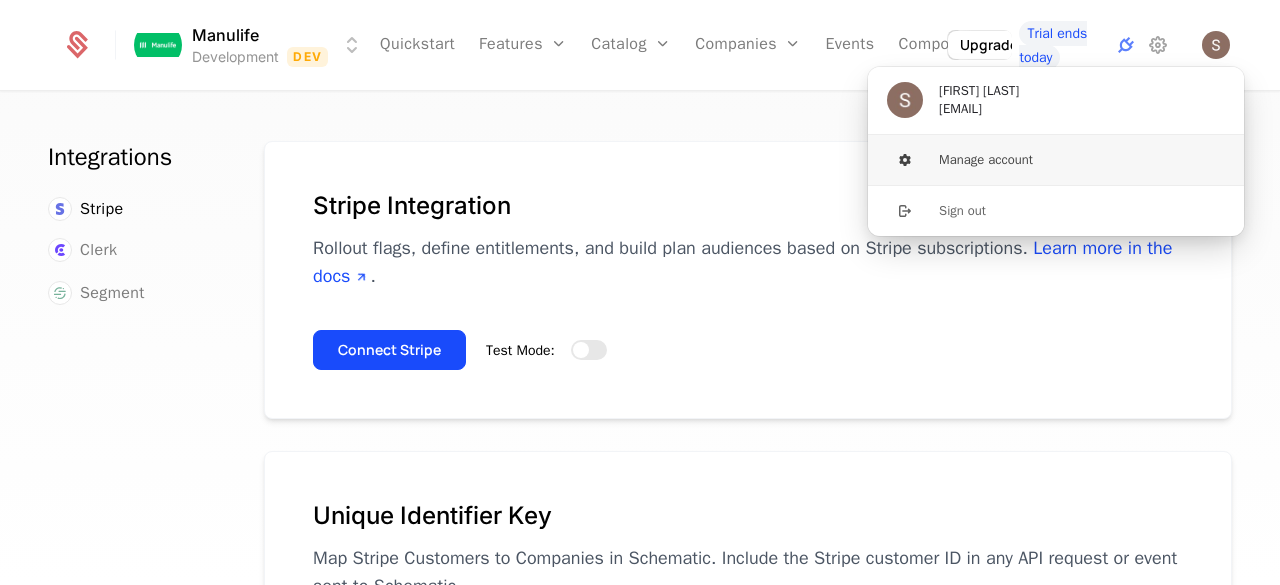 click on "Manage account" at bounding box center (1056, 160) 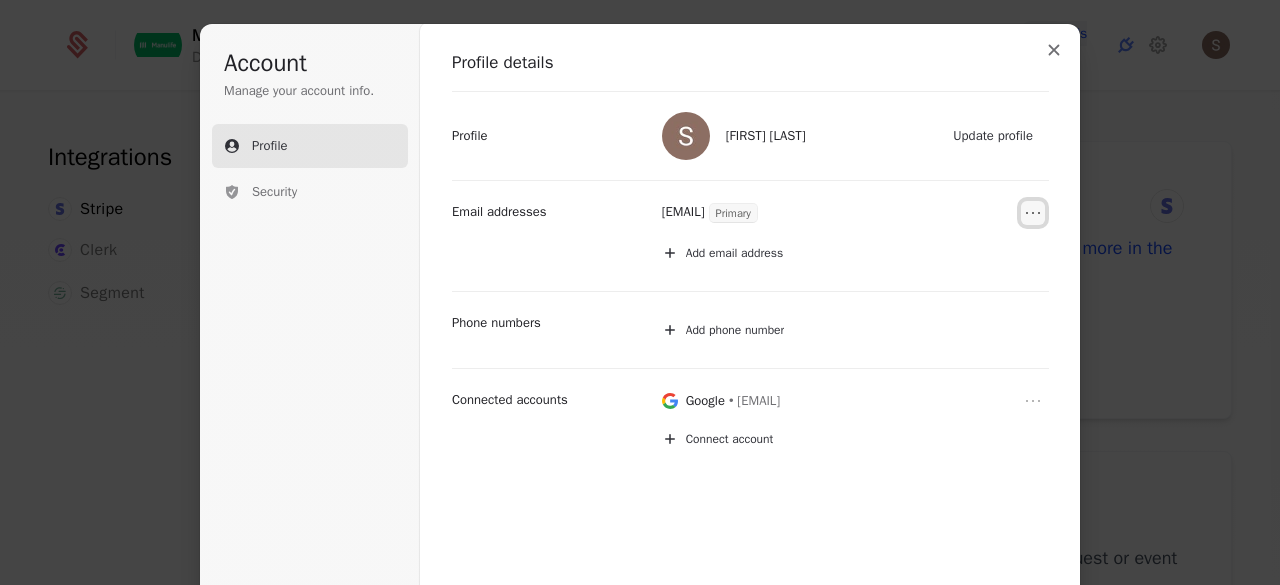 click 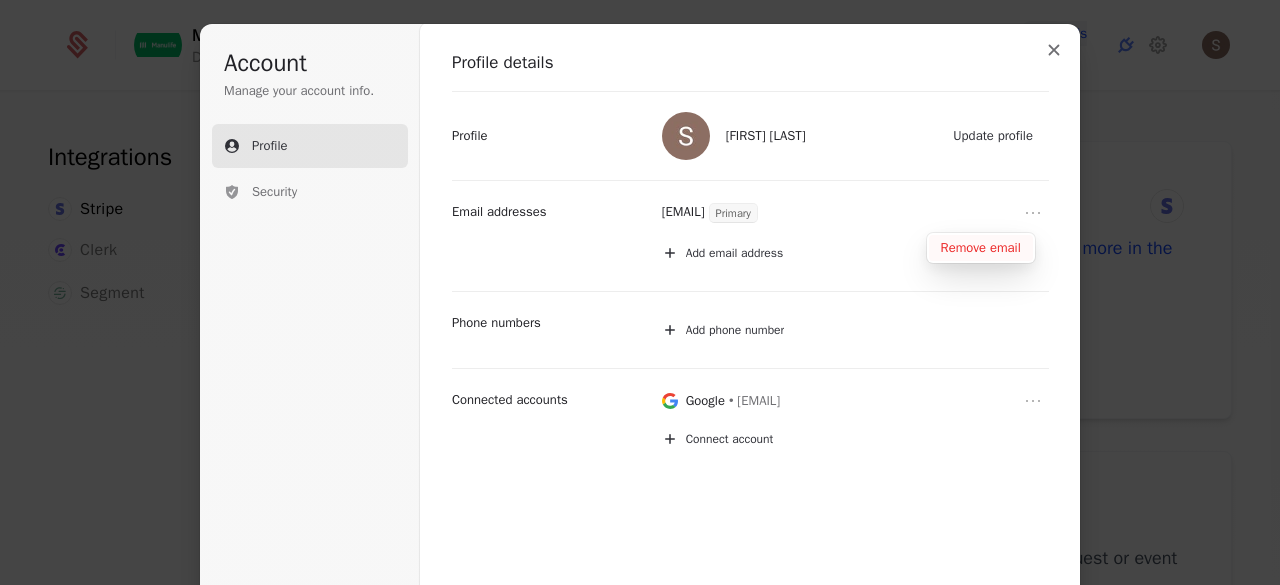 click on "Remove email" at bounding box center (981, 248) 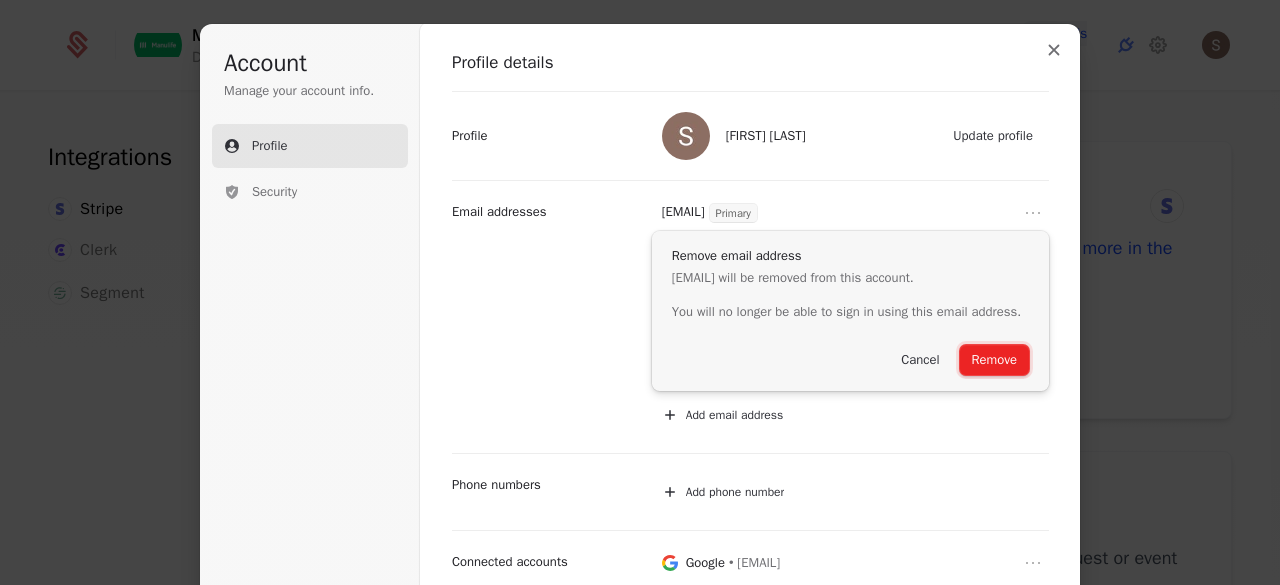 click on "Remove" at bounding box center (994, 360) 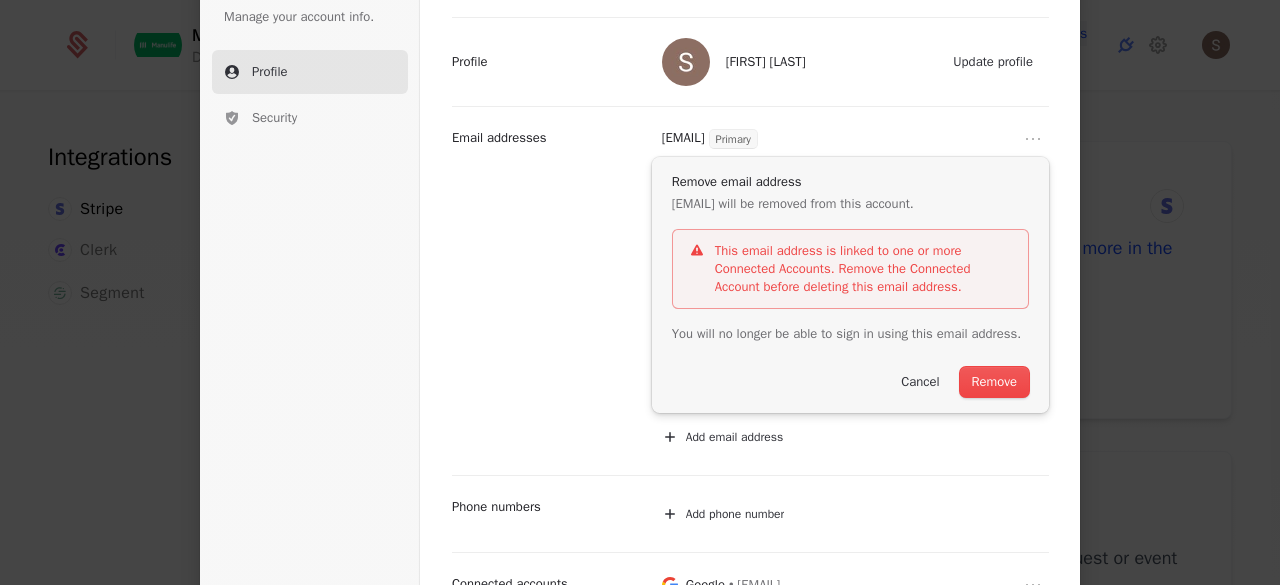 scroll, scrollTop: 75, scrollLeft: 0, axis: vertical 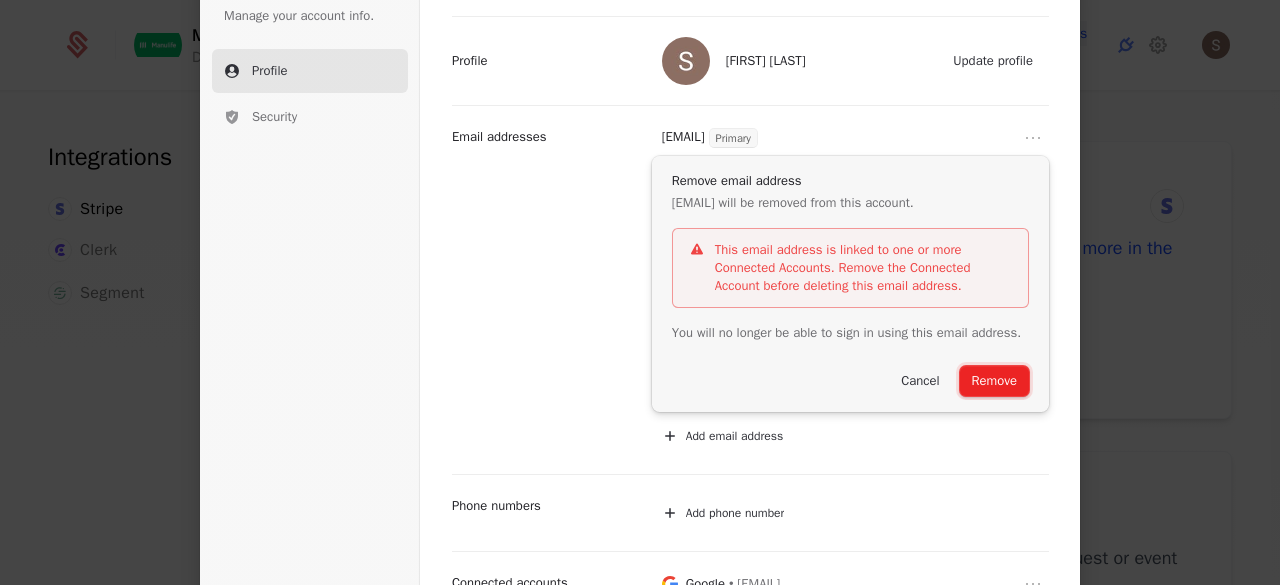 click on "Remove" at bounding box center [994, 381] 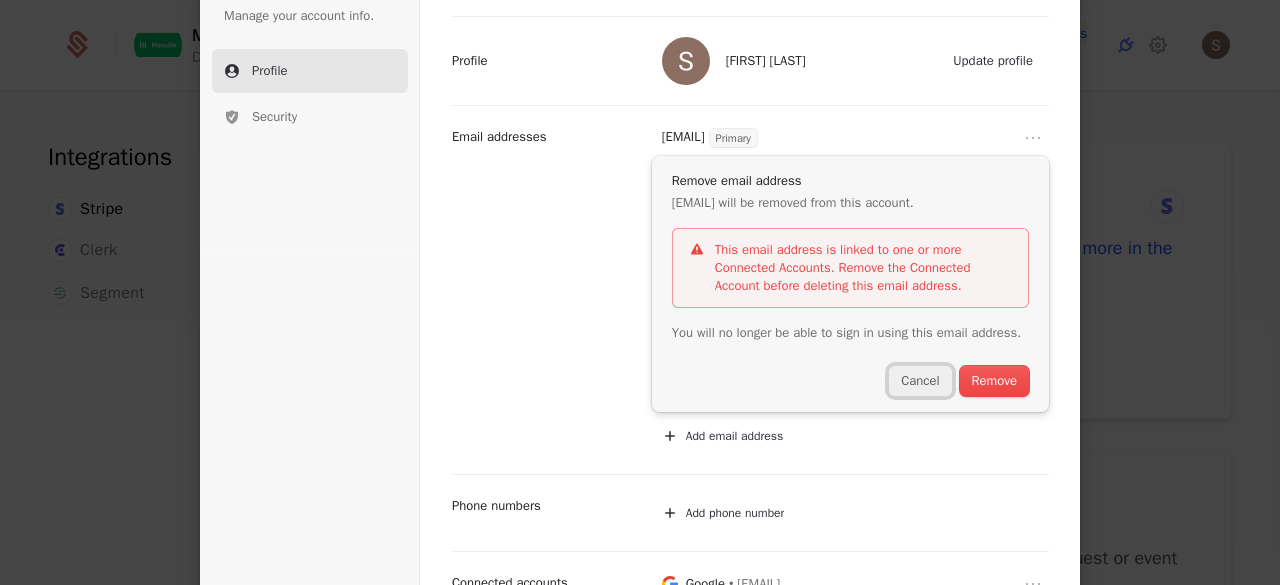 click on "Cancel" at bounding box center [920, 381] 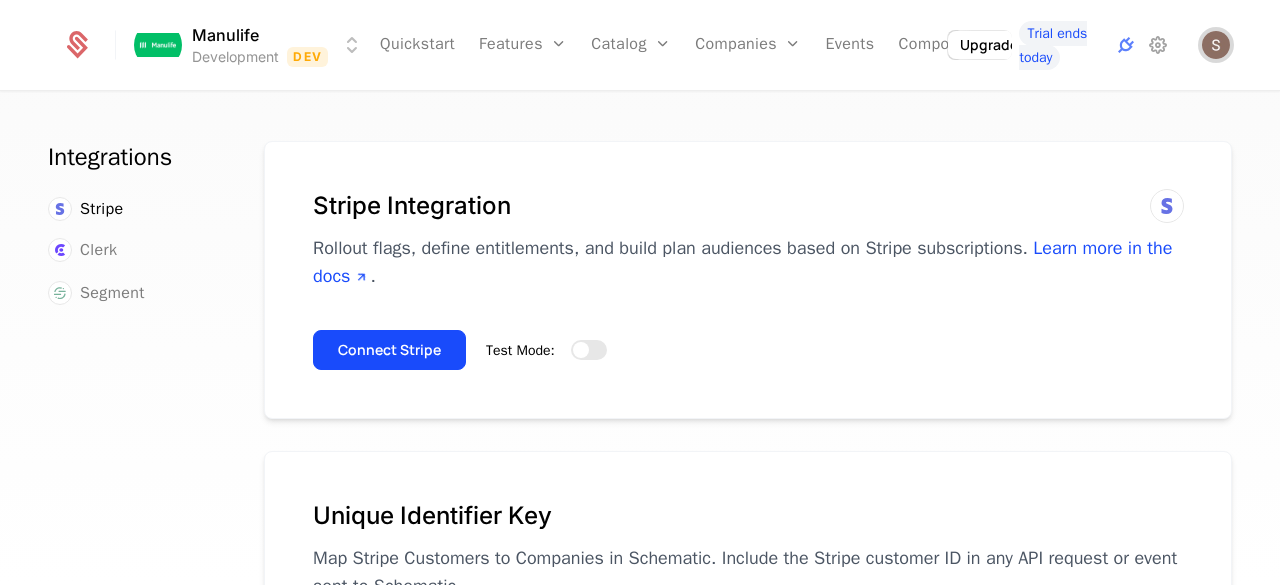 click at bounding box center (1216, 45) 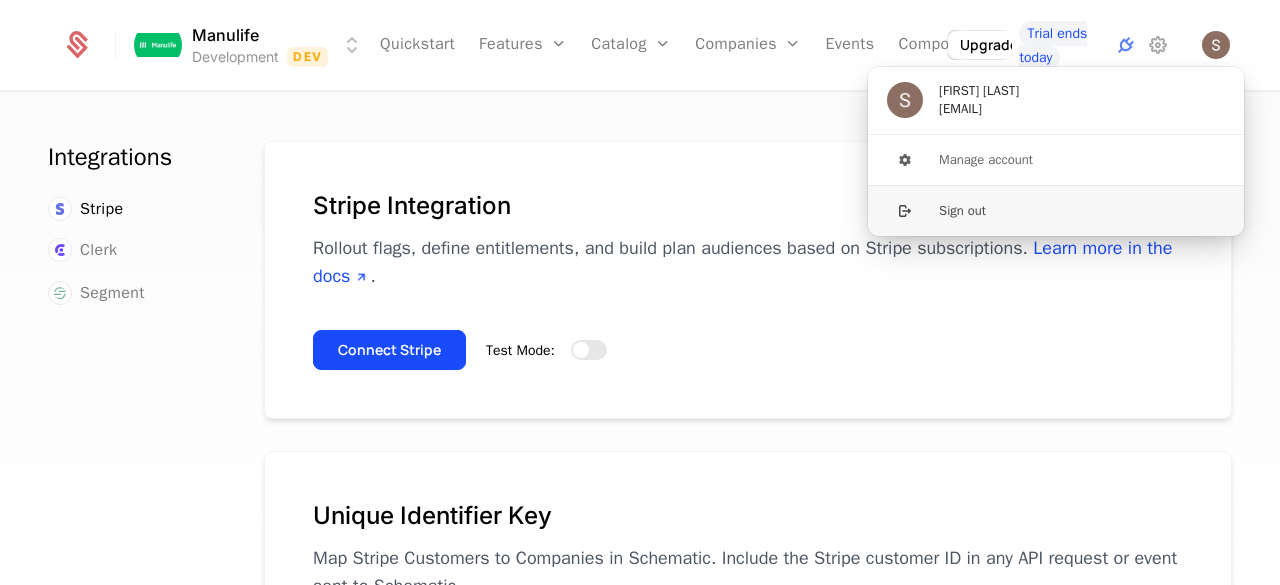 click on "Sign out" at bounding box center [1056, 210] 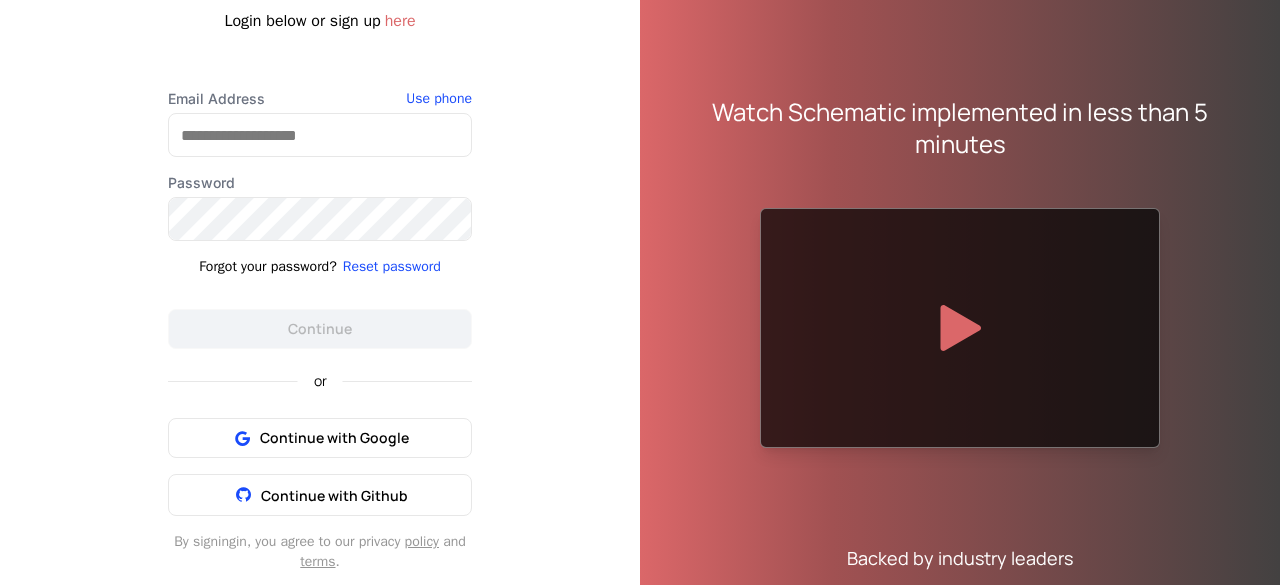 scroll, scrollTop: 110, scrollLeft: 0, axis: vertical 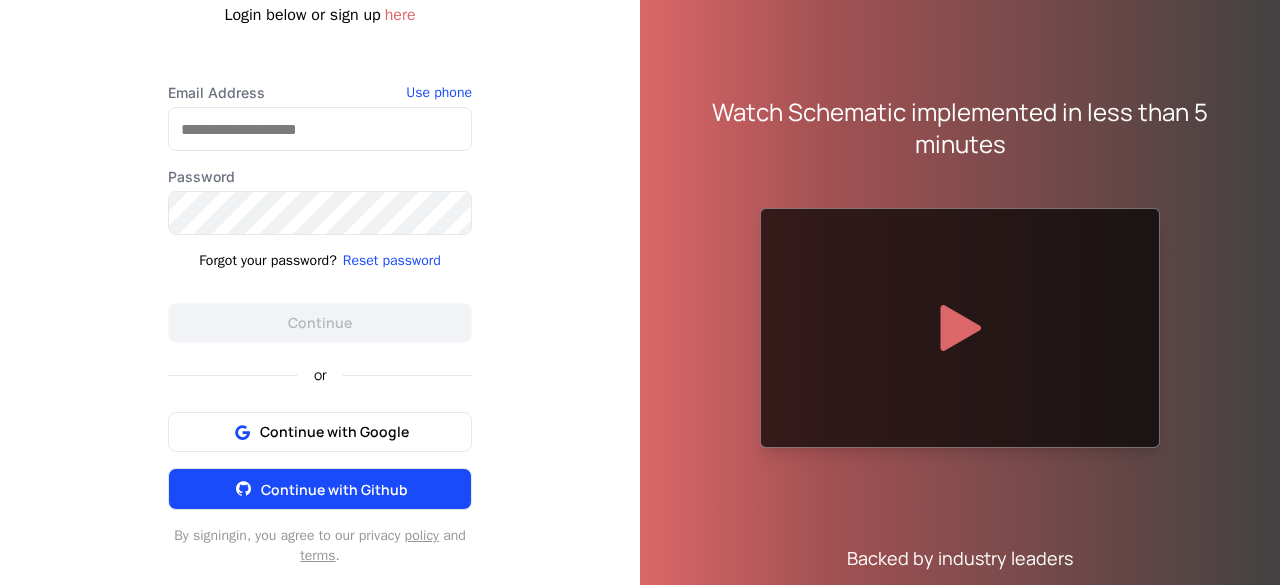 click on "Continue with Github" at bounding box center [320, 489] 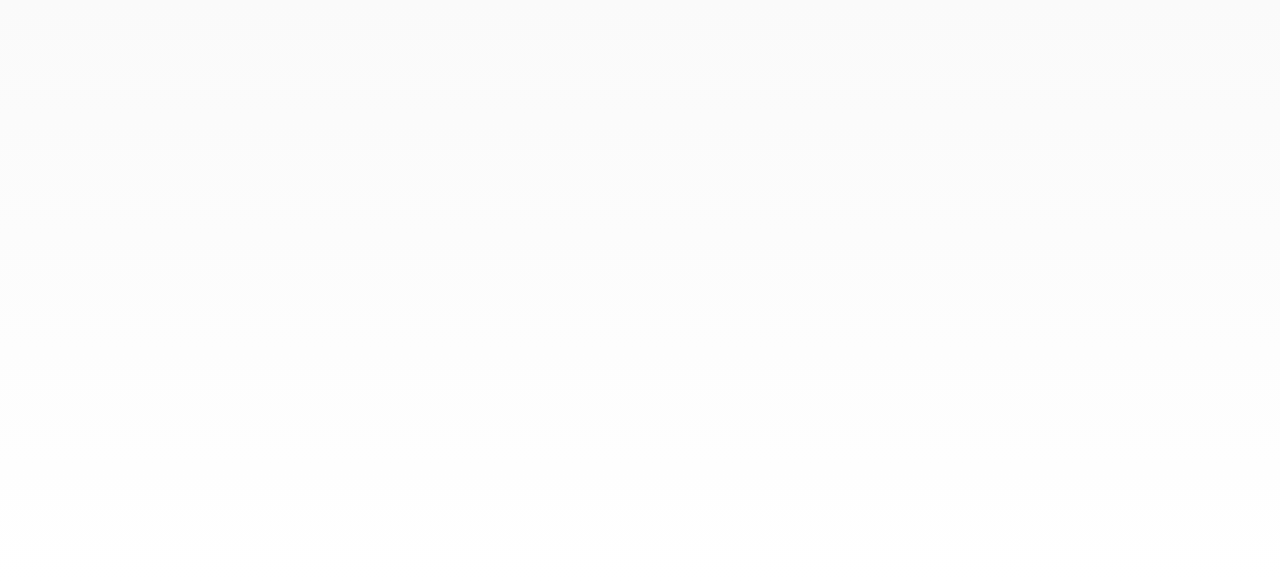 scroll, scrollTop: 0, scrollLeft: 0, axis: both 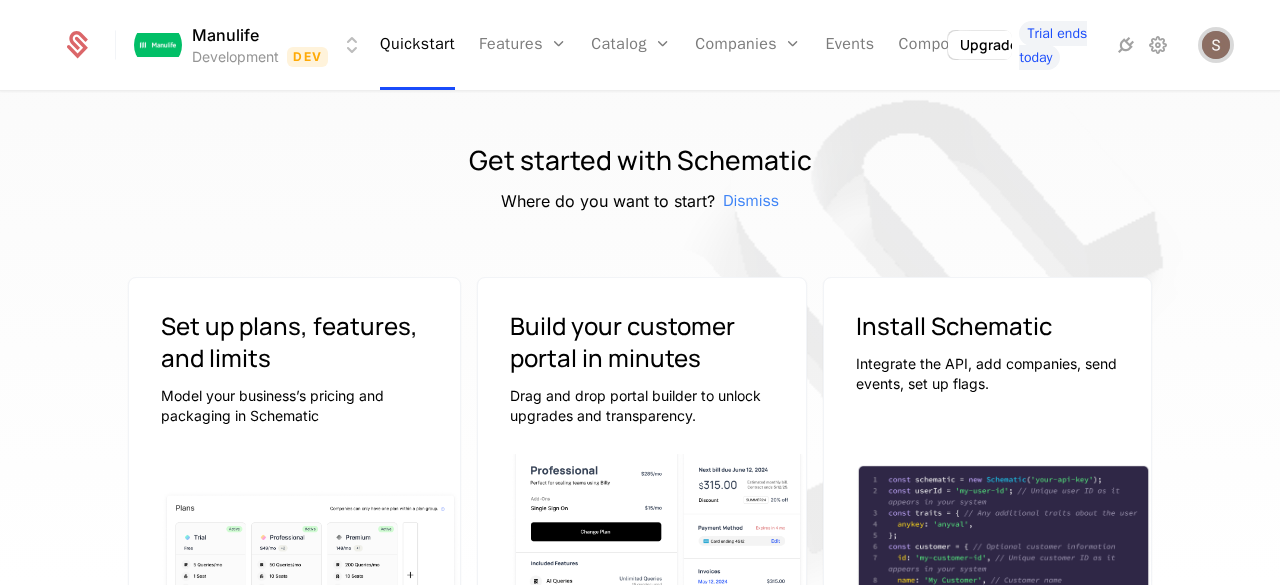 click at bounding box center (1216, 45) 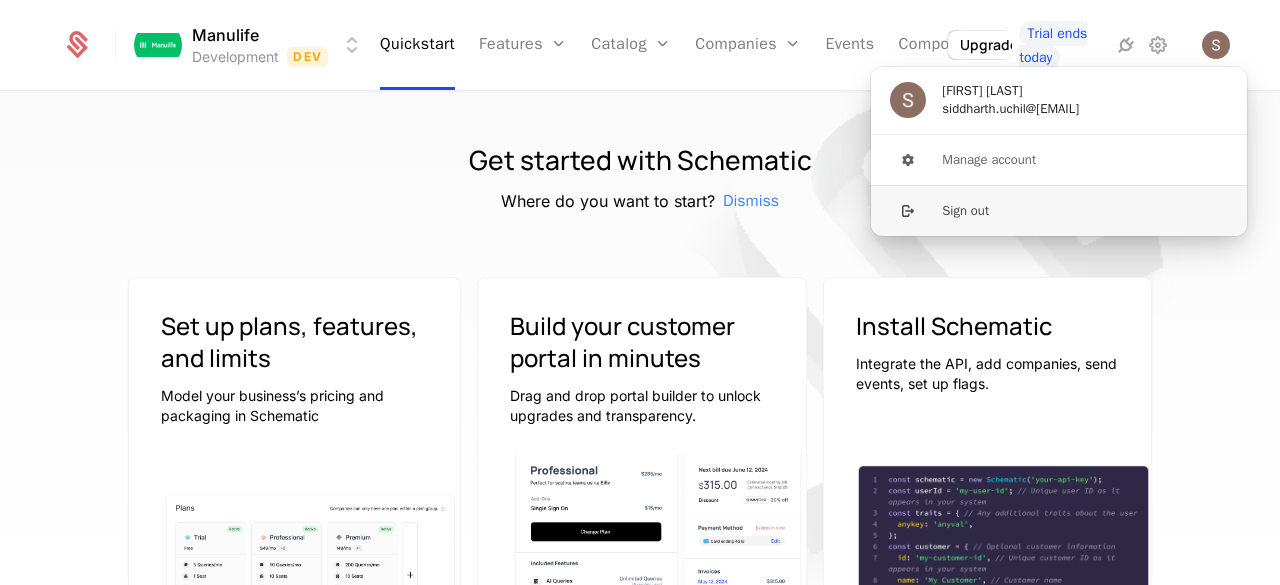 click on "Sign out" at bounding box center (1059, 210) 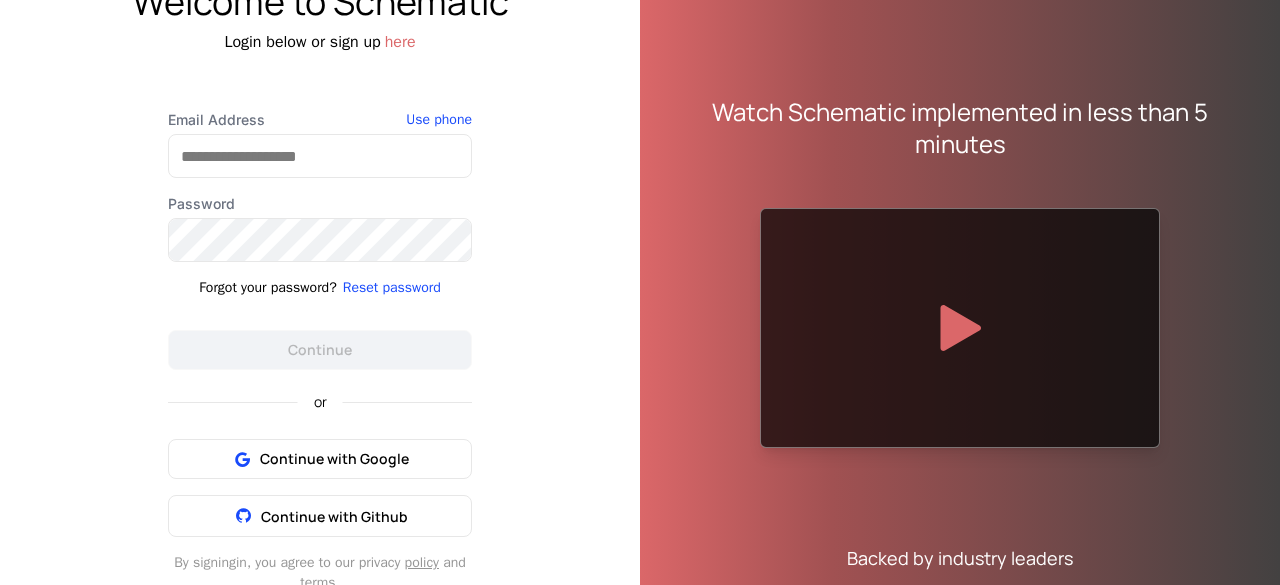 scroll, scrollTop: 110, scrollLeft: 0, axis: vertical 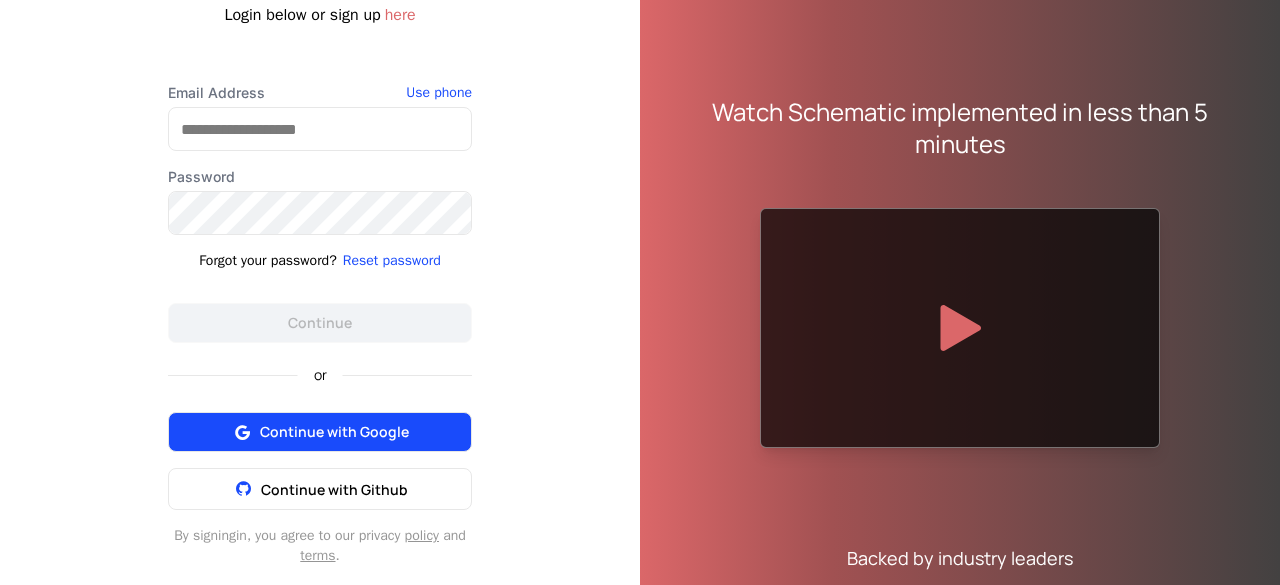 click on "Continue with Google" at bounding box center [320, 432] 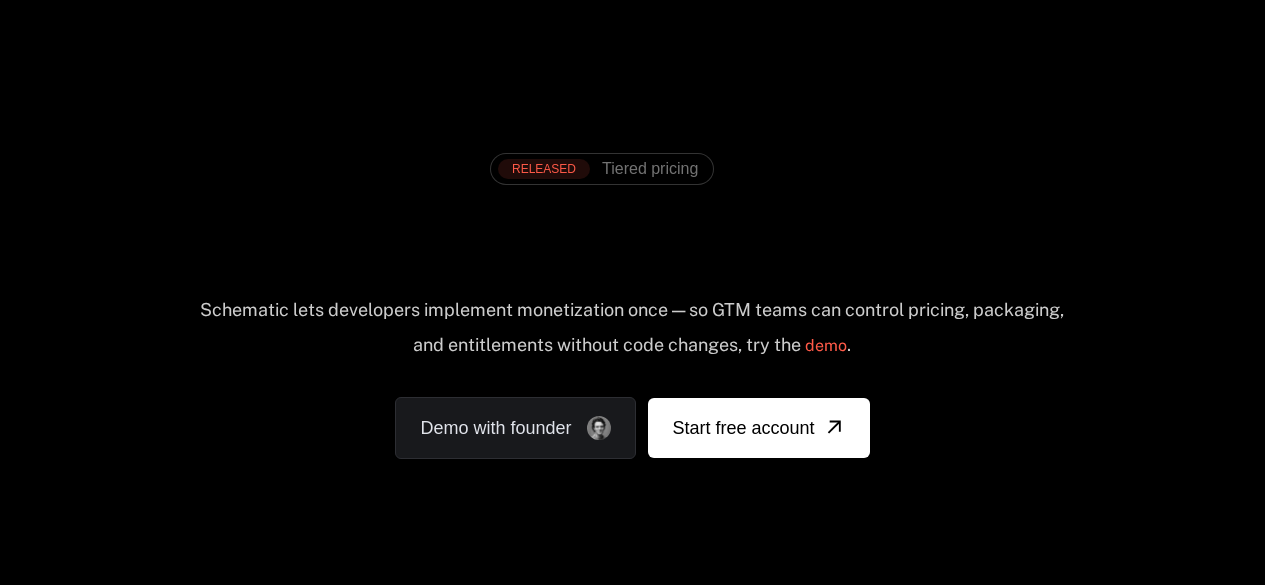 scroll, scrollTop: 0, scrollLeft: 0, axis: both 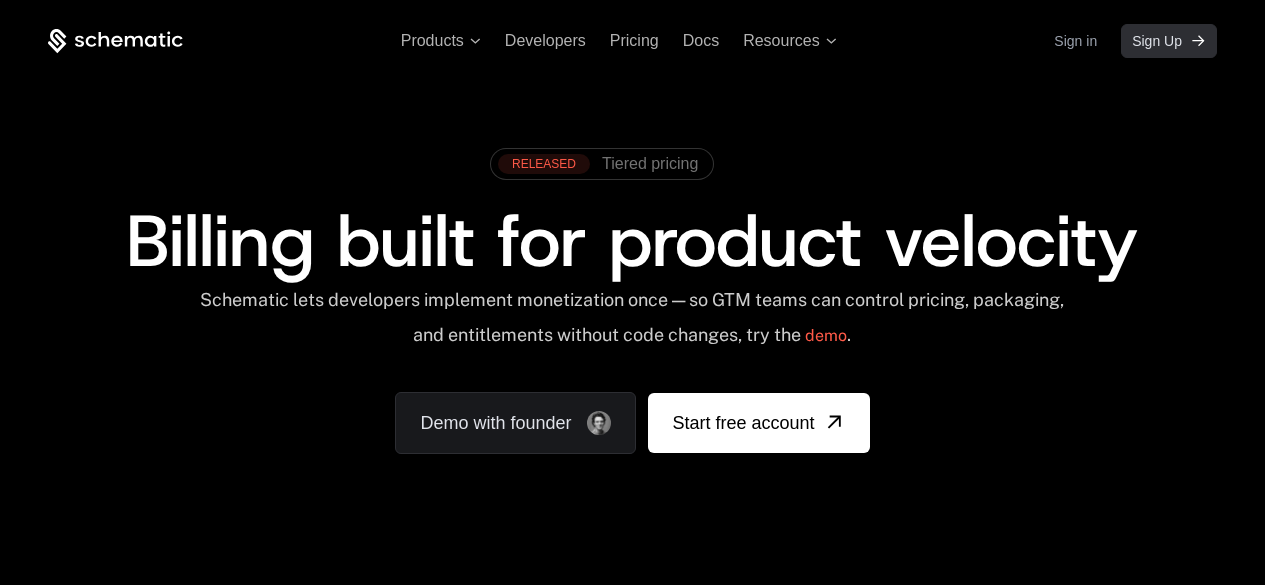 click on "Sign Up" at bounding box center (1157, 41) 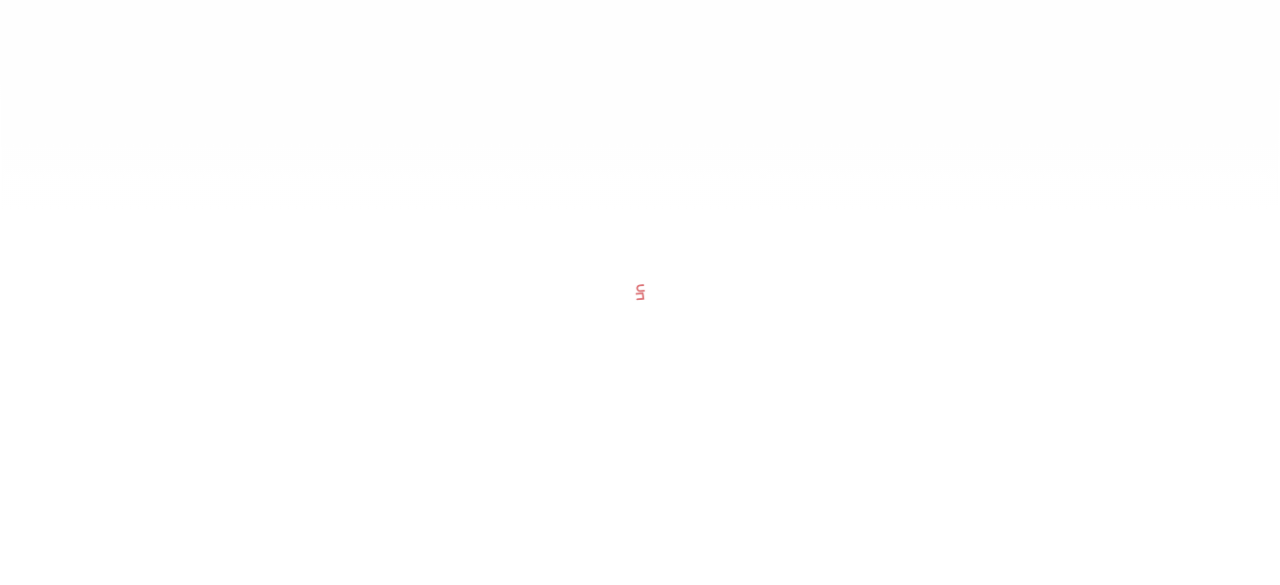 scroll, scrollTop: 0, scrollLeft: 0, axis: both 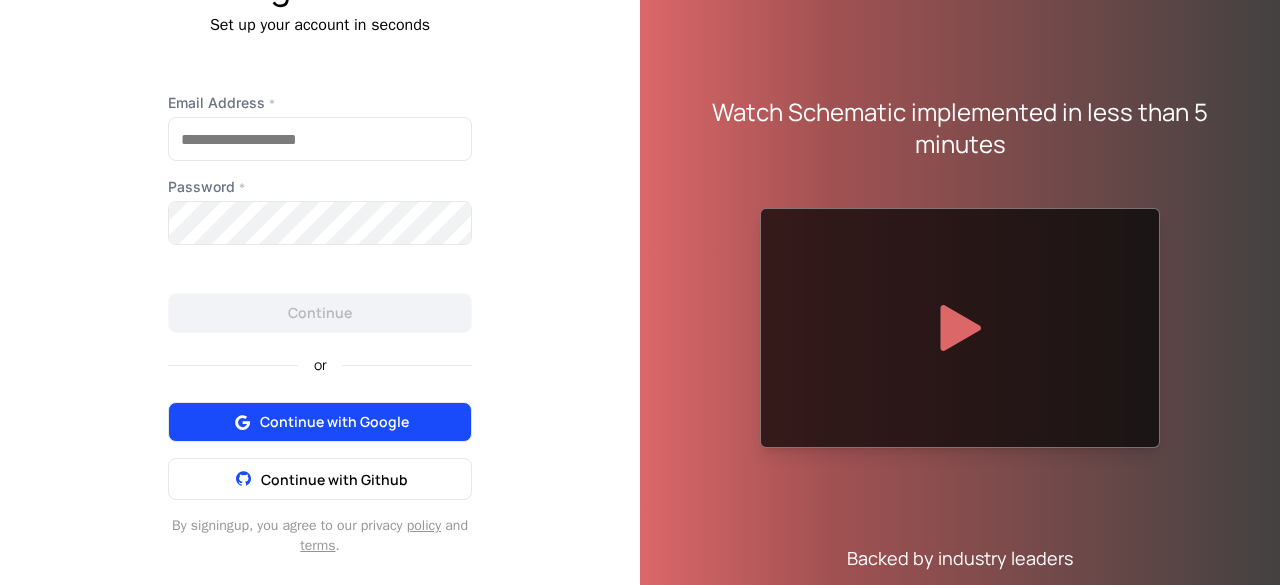 click on "Continue with Google" at bounding box center (334, 422) 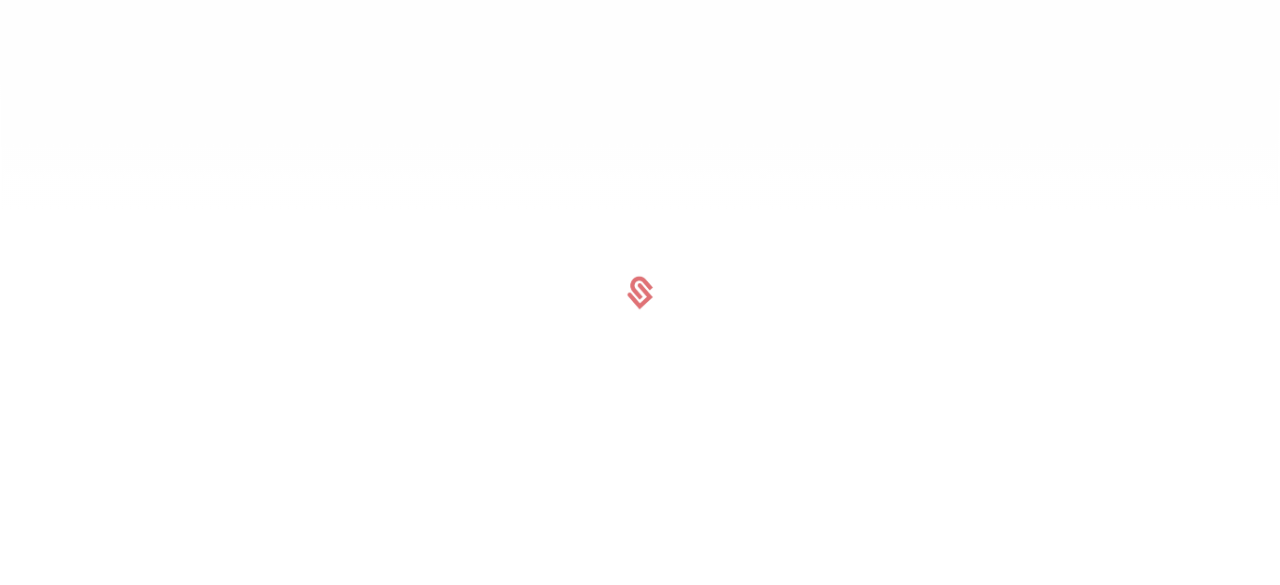 scroll, scrollTop: 0, scrollLeft: 0, axis: both 